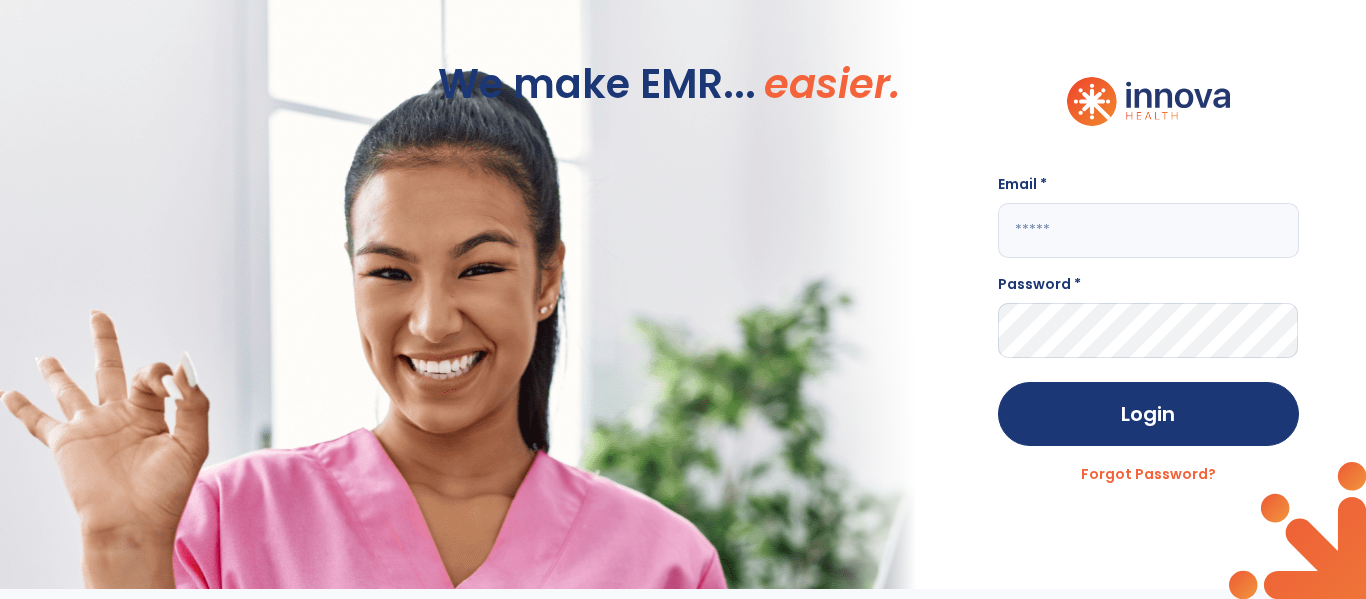 click 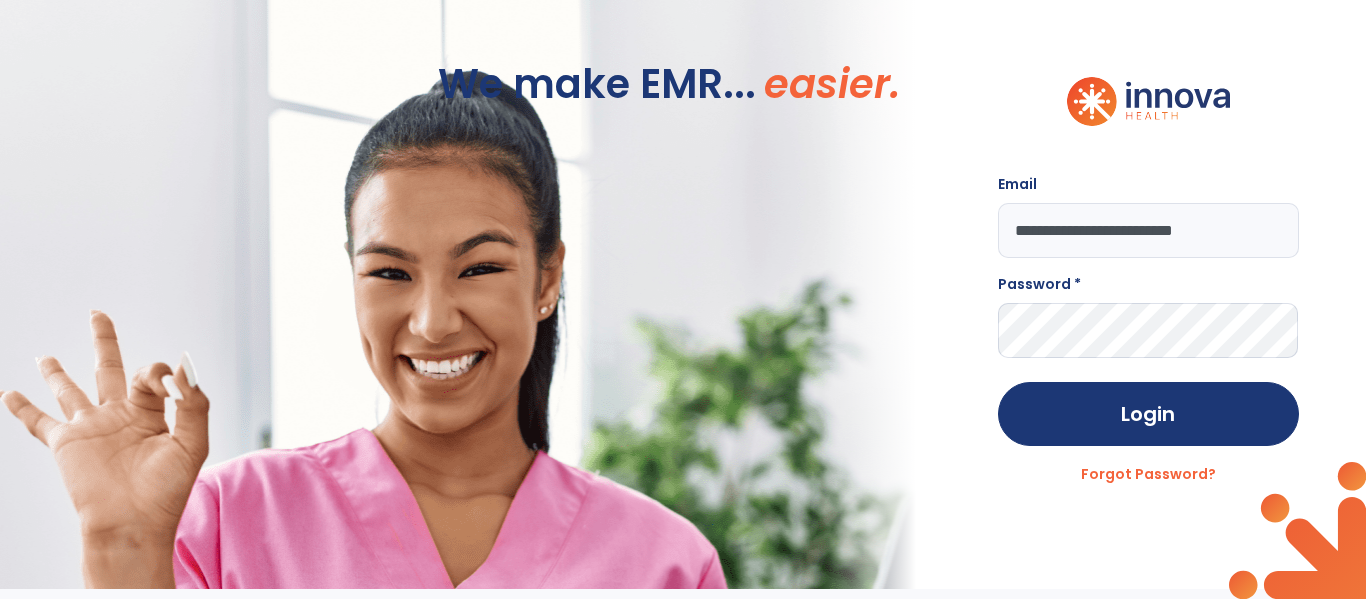 type on "**********" 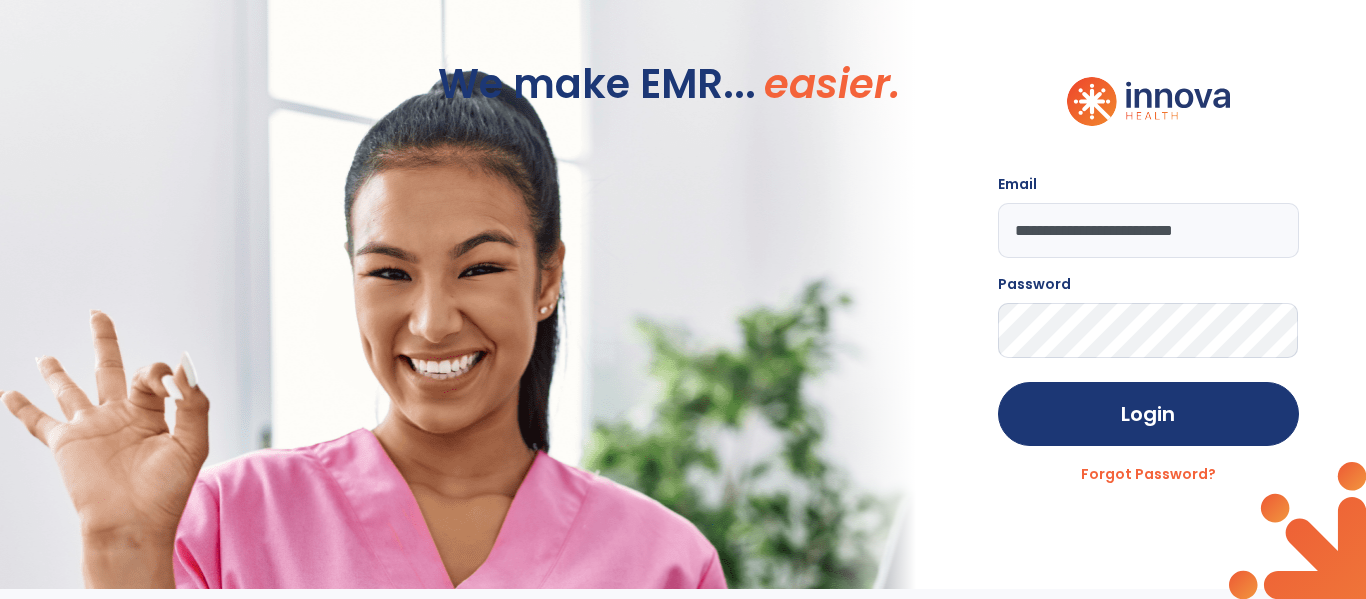 click on "Login" 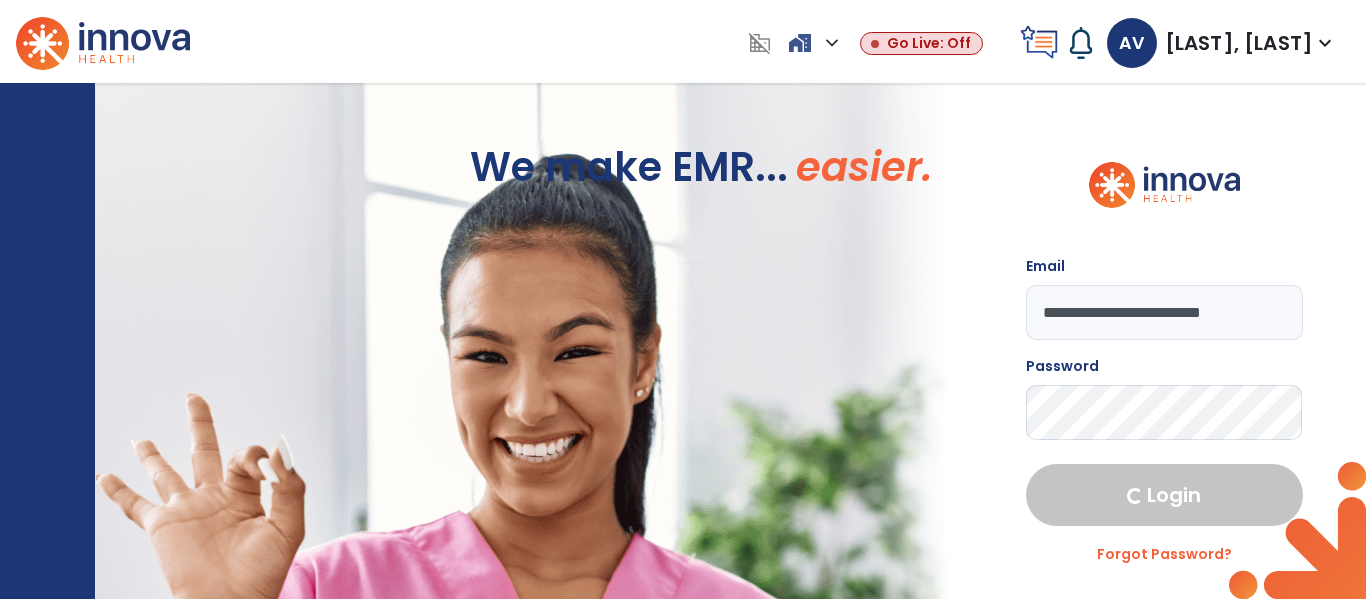 select on "****" 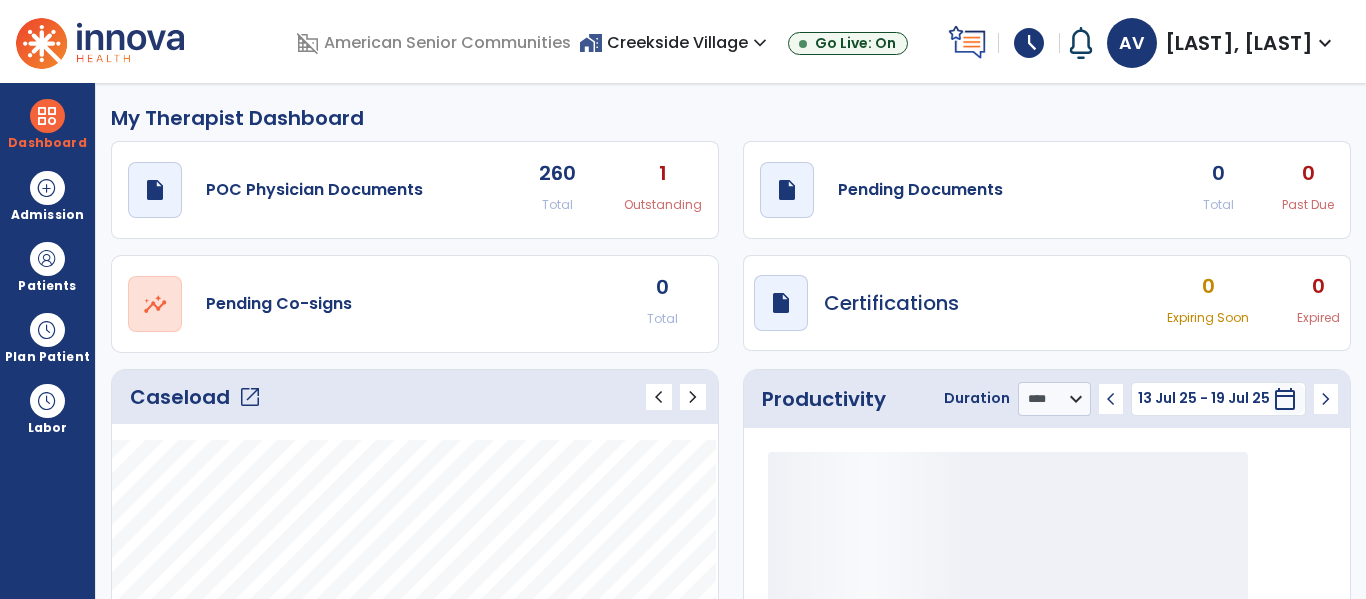 click on "draft   open_in_new  Pending Documents 0 Total 0 Past Due" 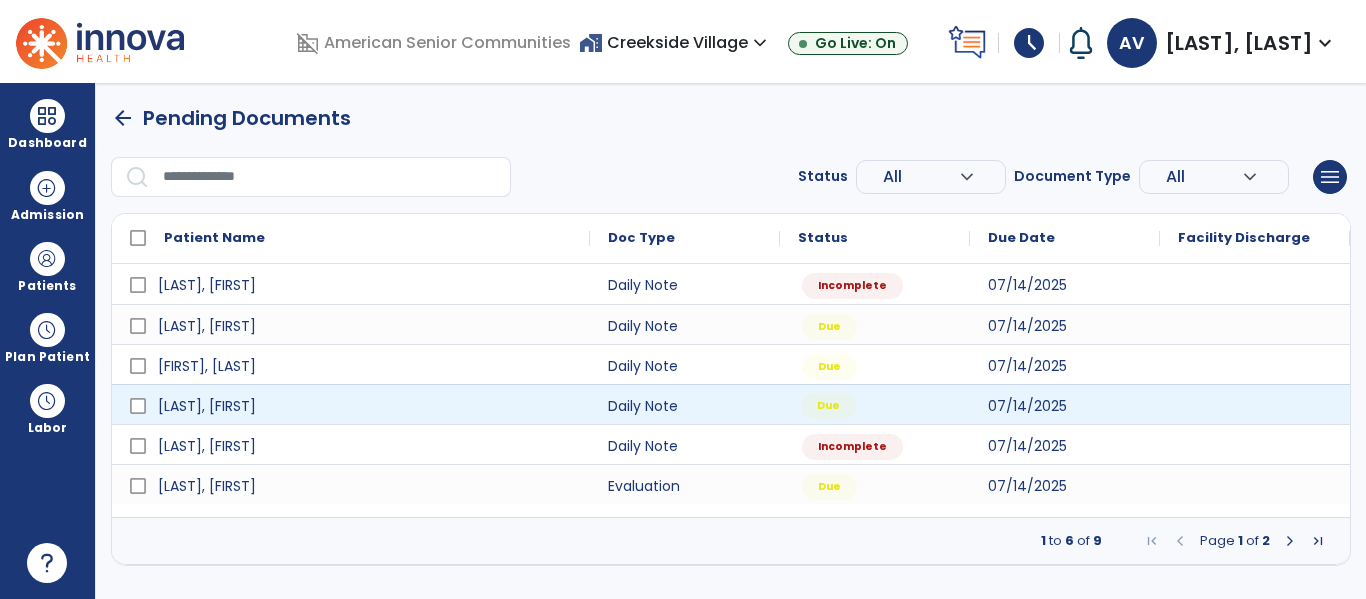 click on "Due" at bounding box center (875, 404) 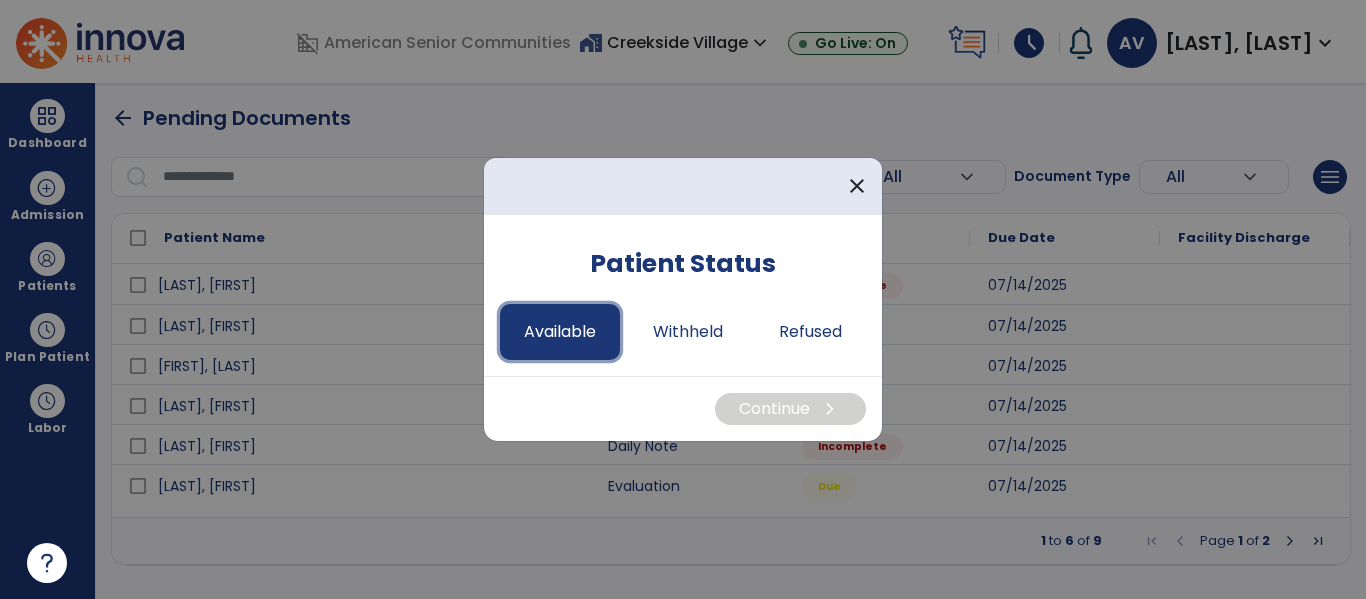 click on "Available" at bounding box center [560, 332] 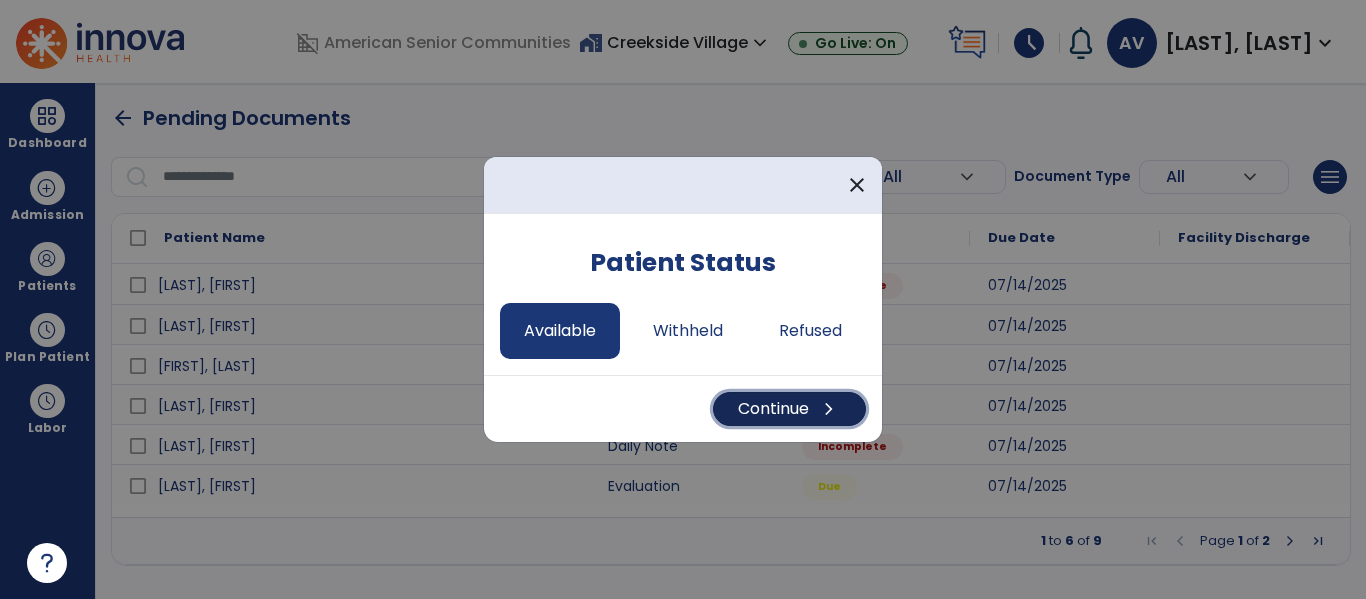 click on "Continue   chevron_right" at bounding box center (789, 409) 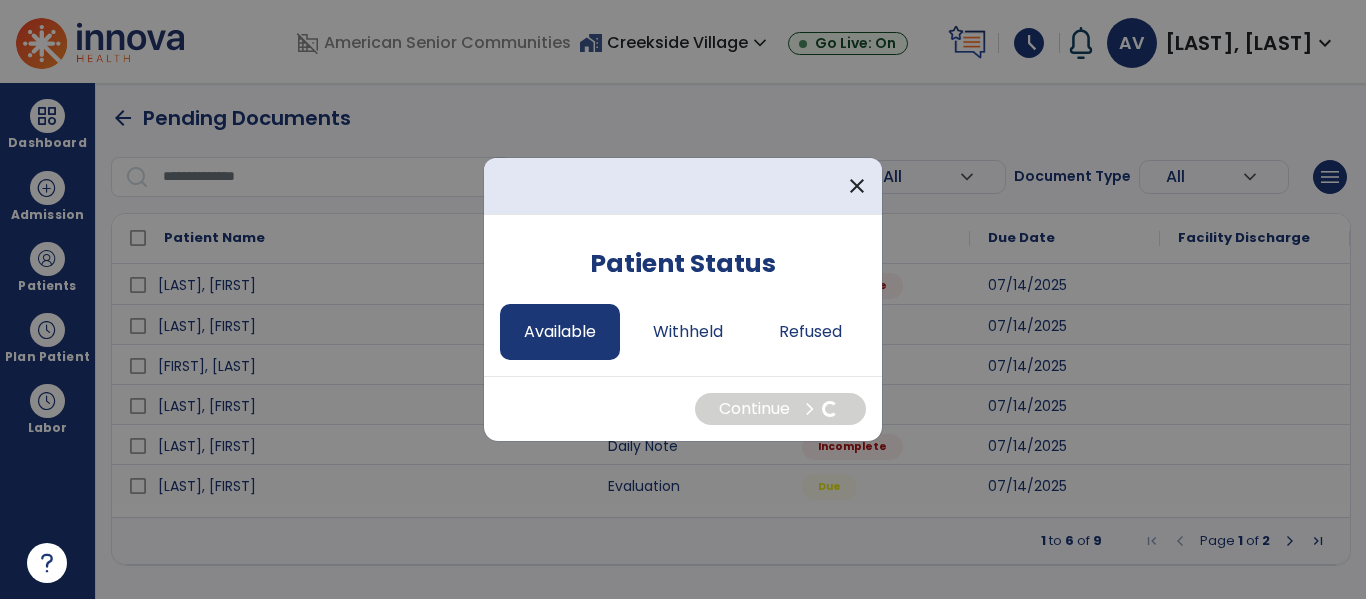 select on "*" 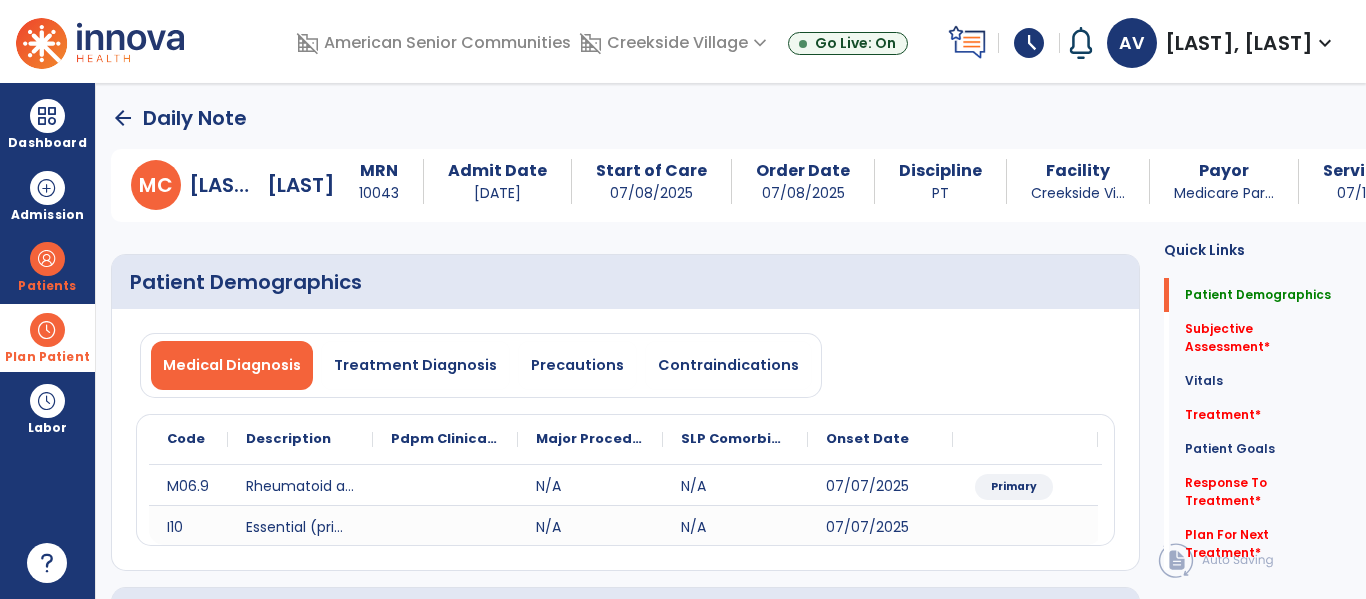 click at bounding box center [47, 330] 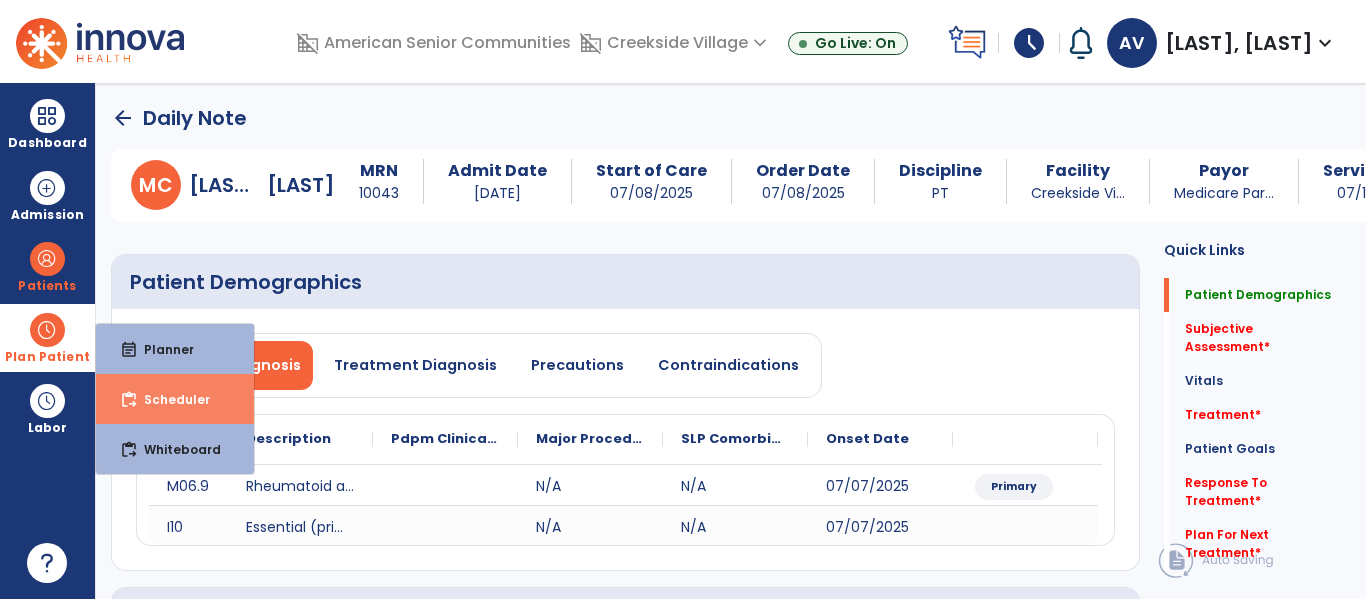 click on "content_paste_go  Scheduler" at bounding box center (175, 399) 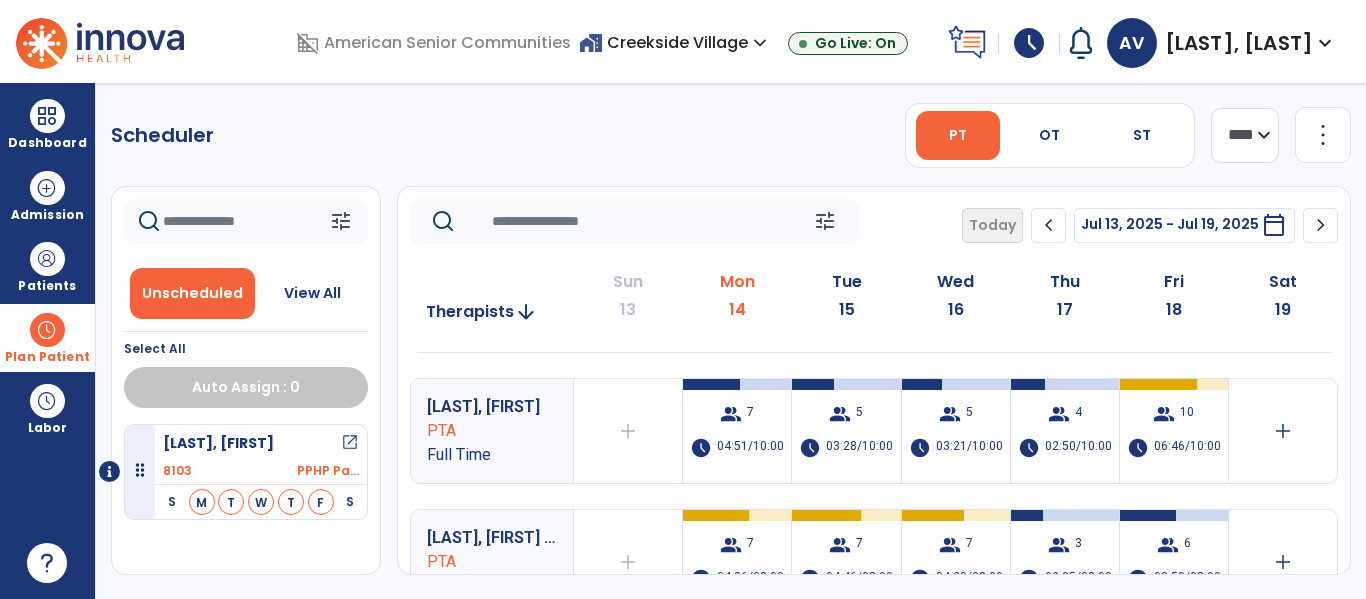 scroll, scrollTop: 0, scrollLeft: 0, axis: both 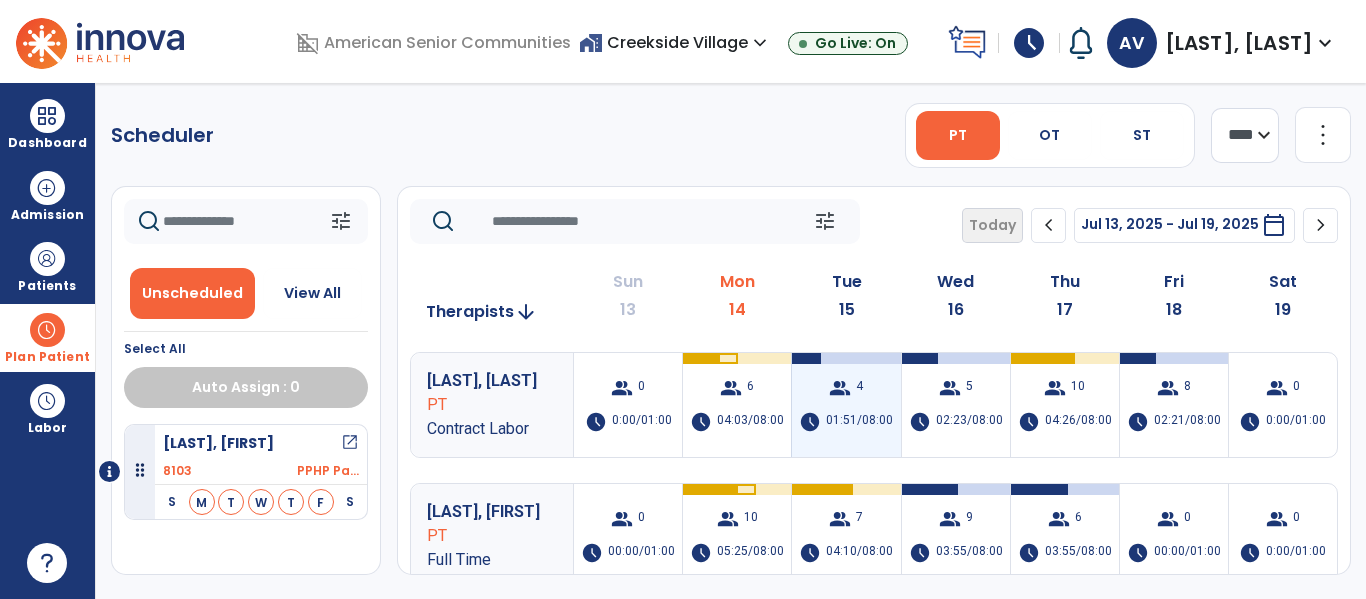 click on "group [NUMBER] [NUMBER] schedule [TIME]/[TIME]" at bounding box center (846, 405) 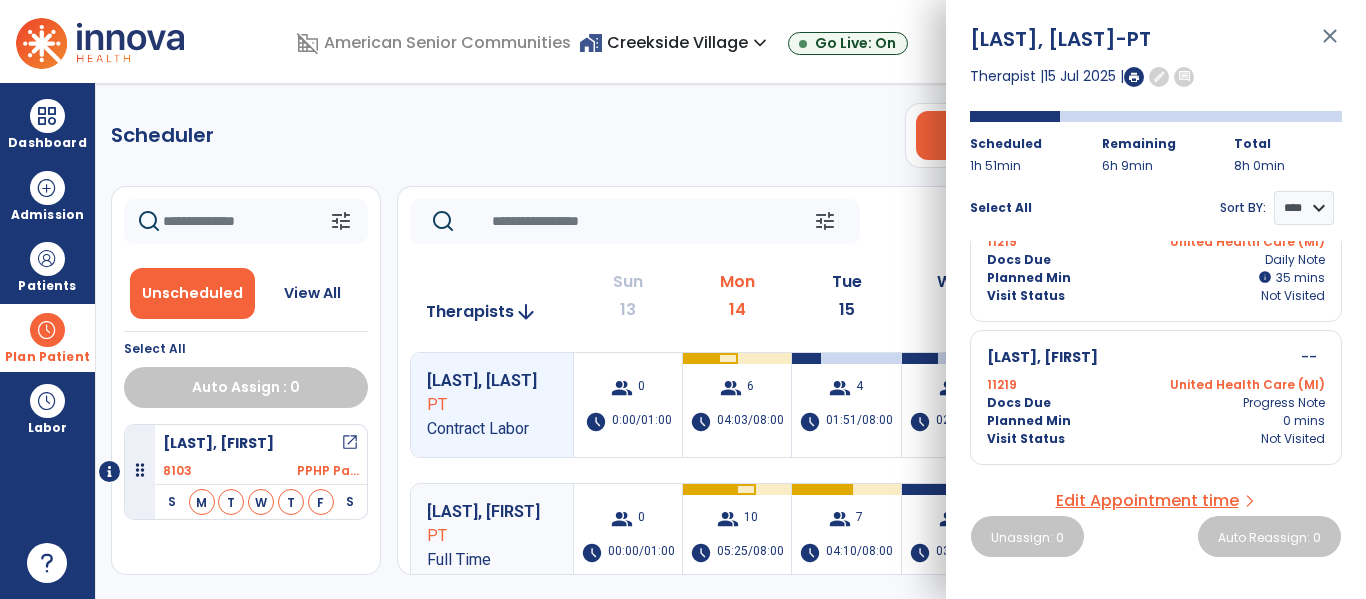 scroll, scrollTop: 0, scrollLeft: 0, axis: both 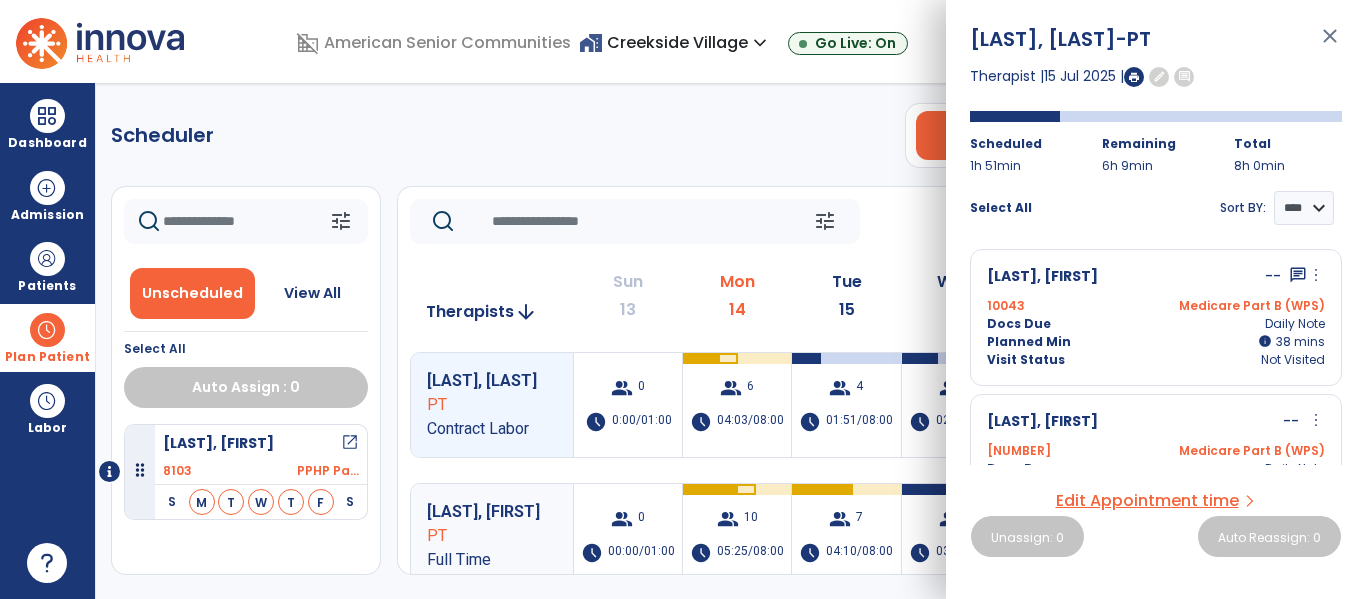 click on "close" at bounding box center [1330, 45] 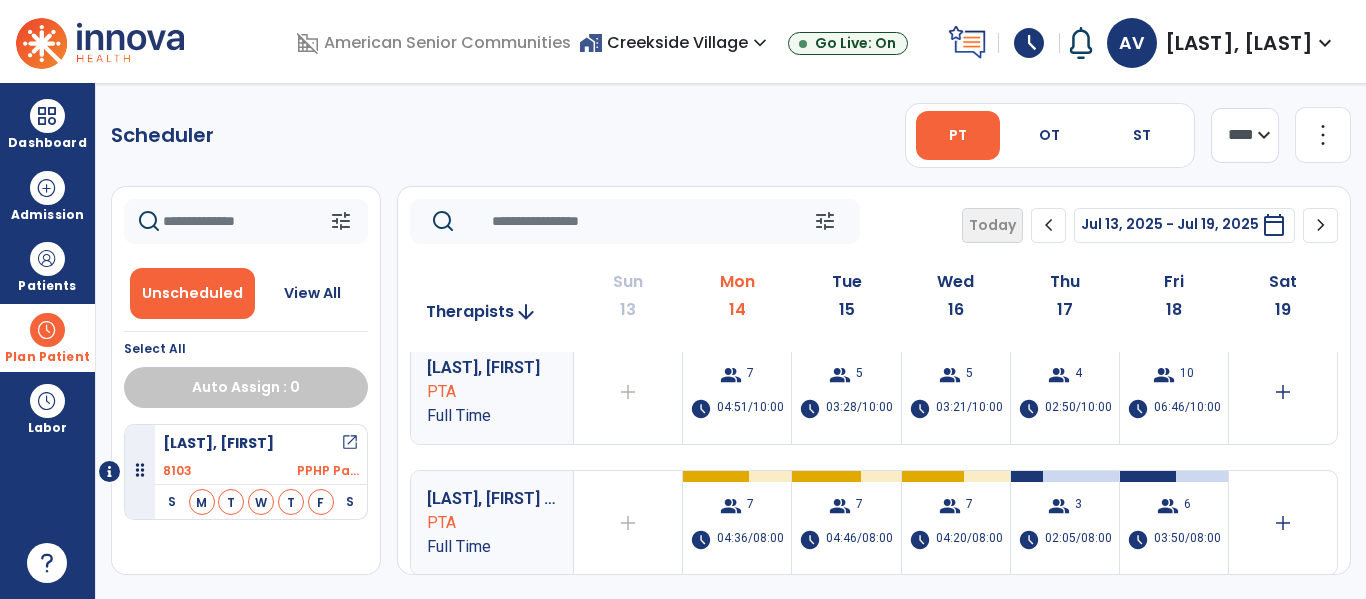 scroll, scrollTop: 284, scrollLeft: 0, axis: vertical 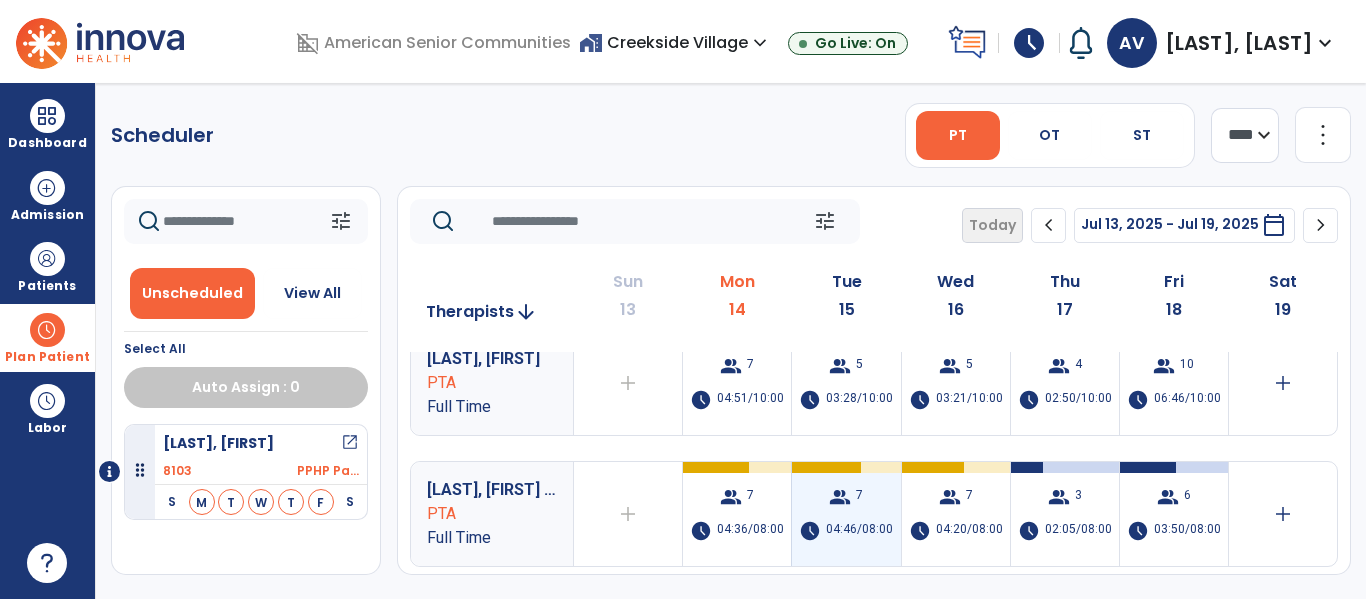 click on "04:46/08:00" at bounding box center [859, 531] 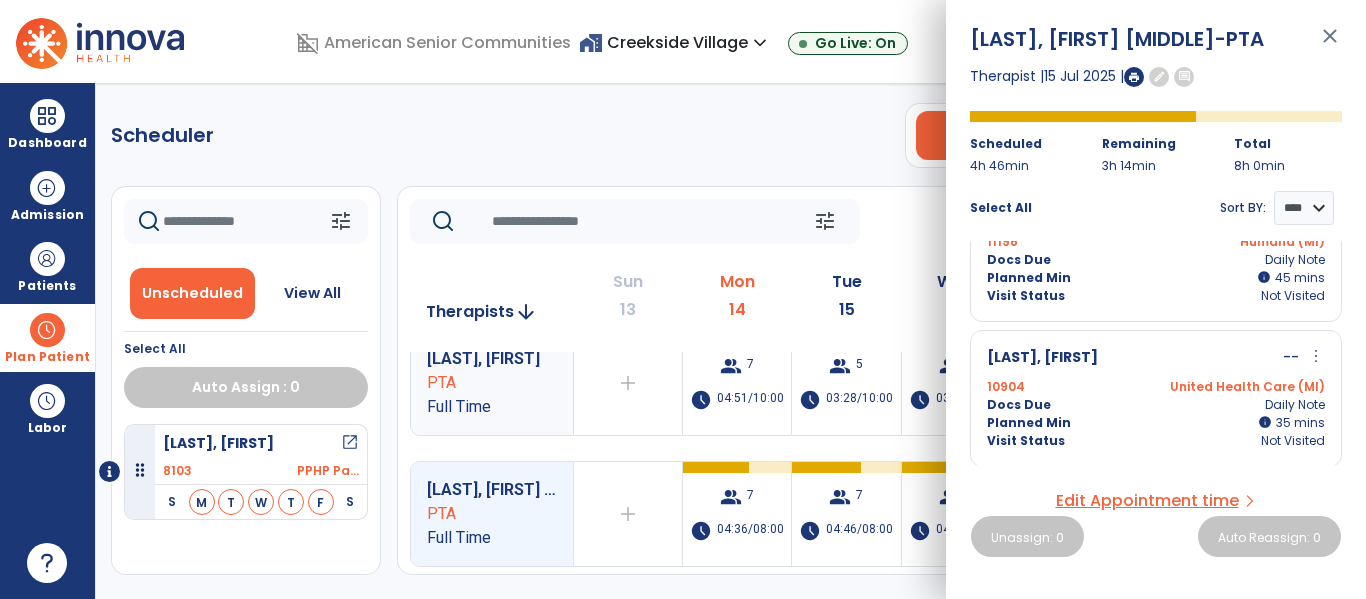 scroll, scrollTop: 0, scrollLeft: 0, axis: both 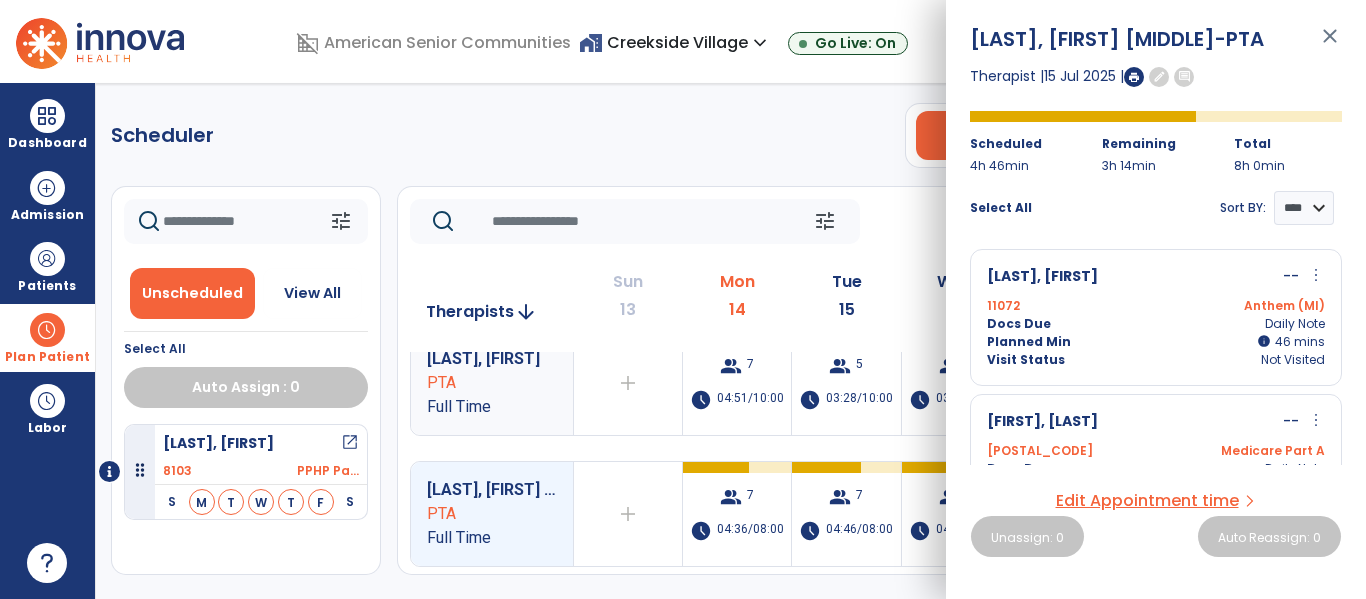 click on "close" at bounding box center (1330, 45) 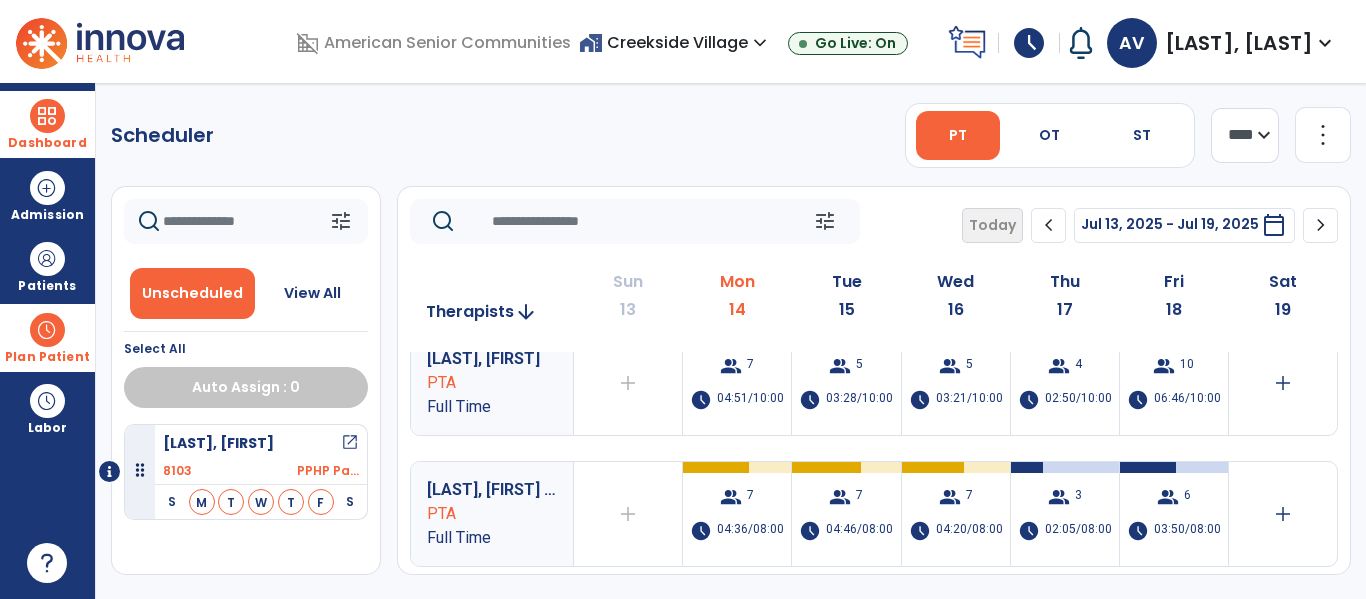 click at bounding box center (47, 116) 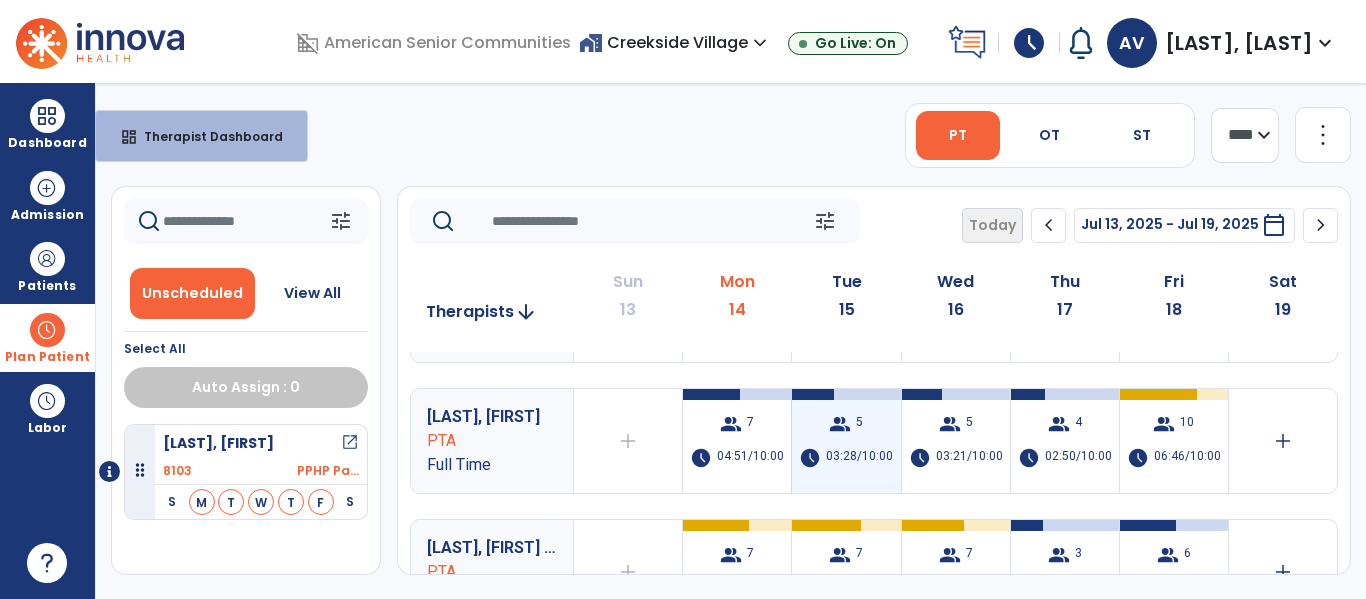 scroll, scrollTop: 227, scrollLeft: 0, axis: vertical 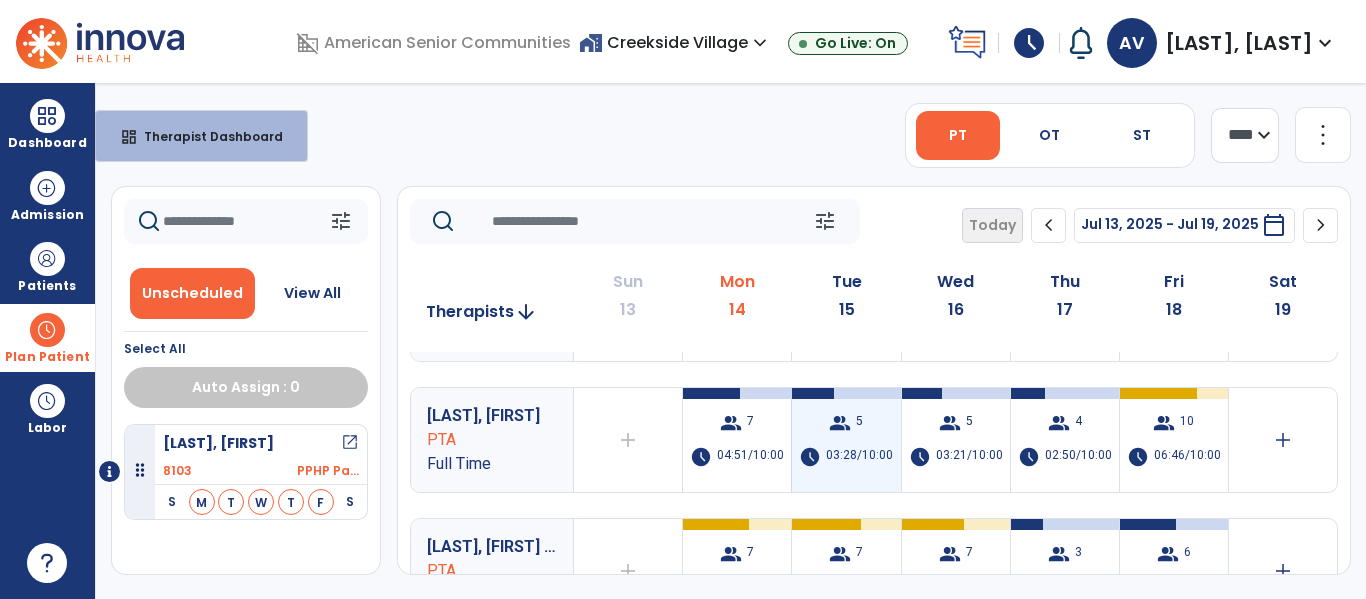 click on "03:28/10:00" at bounding box center (859, 457) 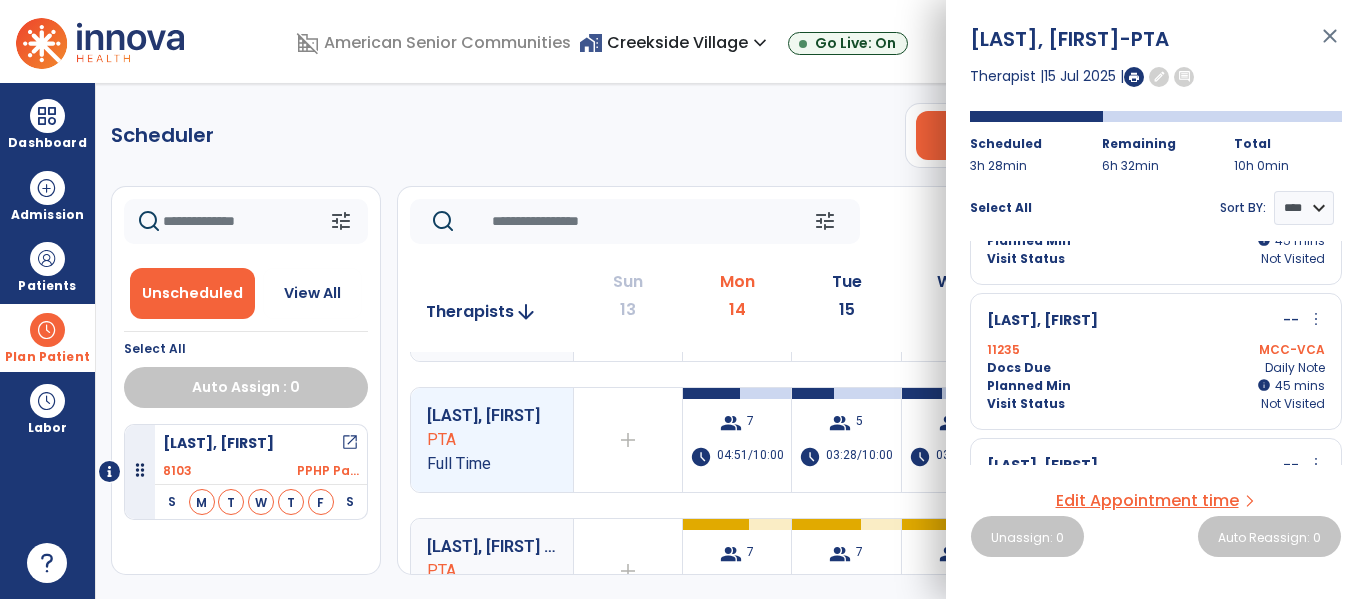 scroll, scrollTop: 259, scrollLeft: 0, axis: vertical 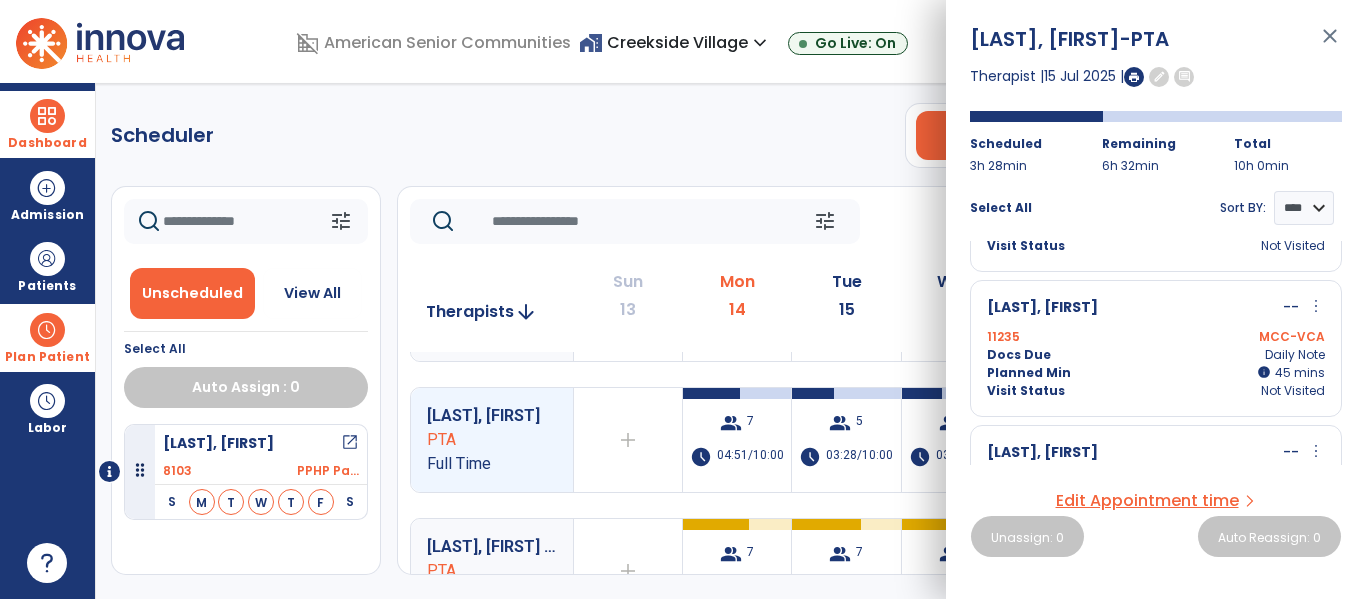 click at bounding box center (47, 116) 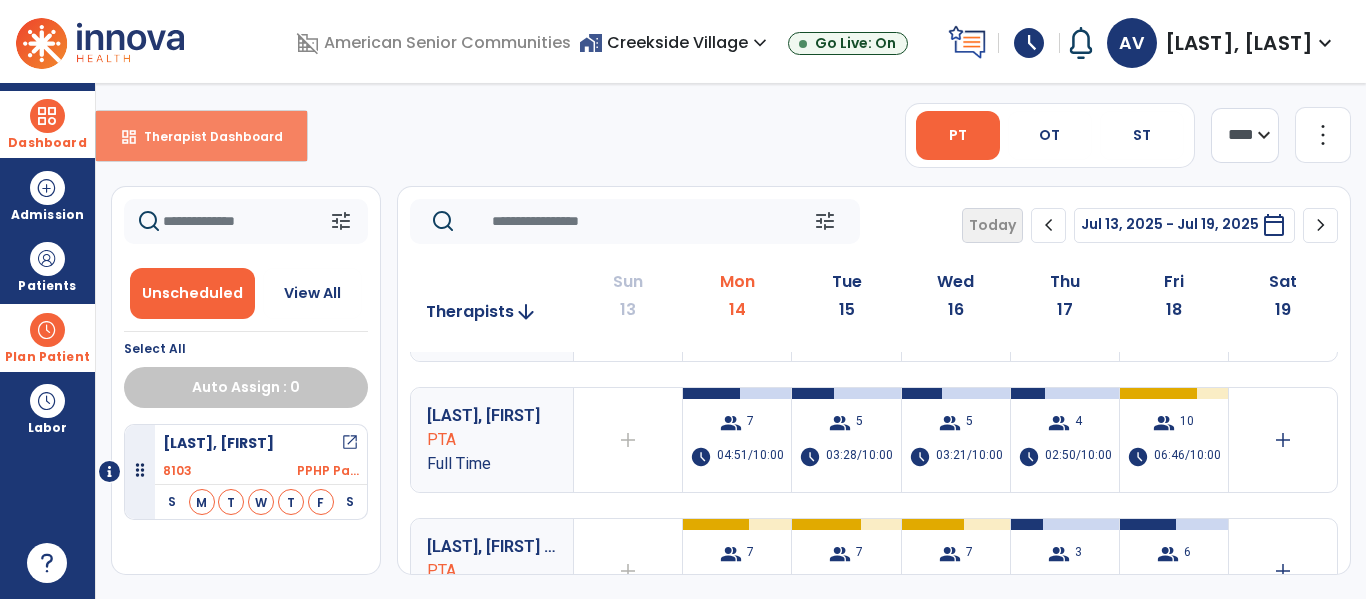 click on "Therapist Dashboard" at bounding box center (205, 136) 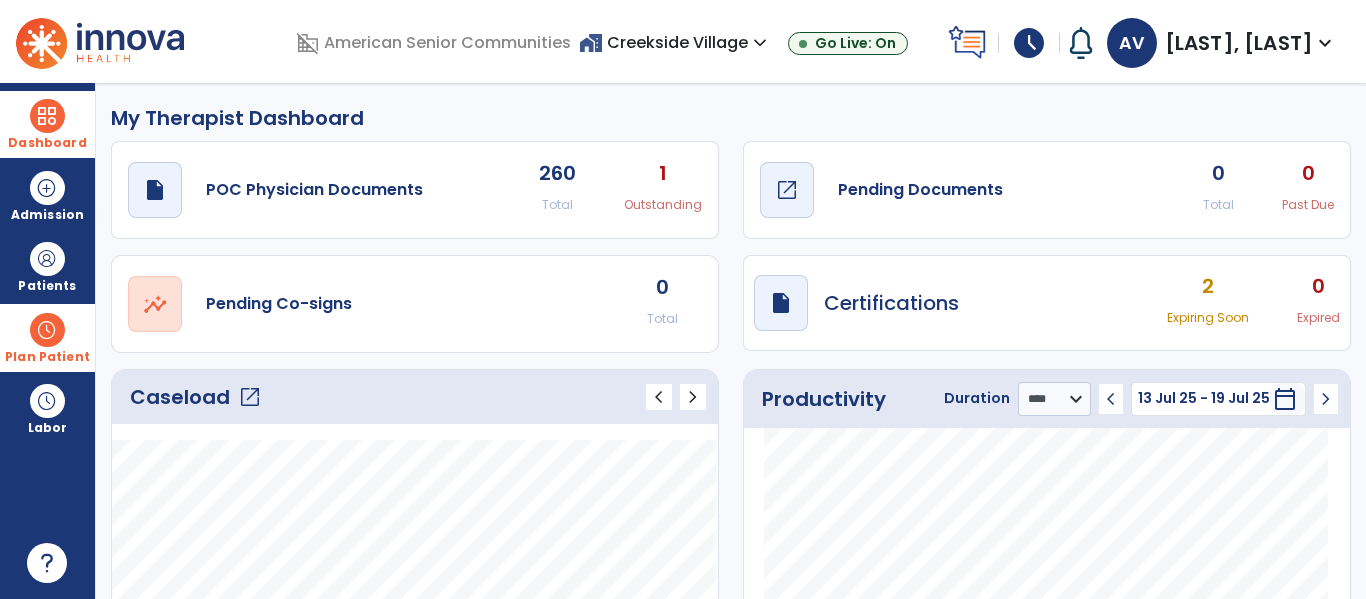 click on "draft   open_in_new  Pending Documents" 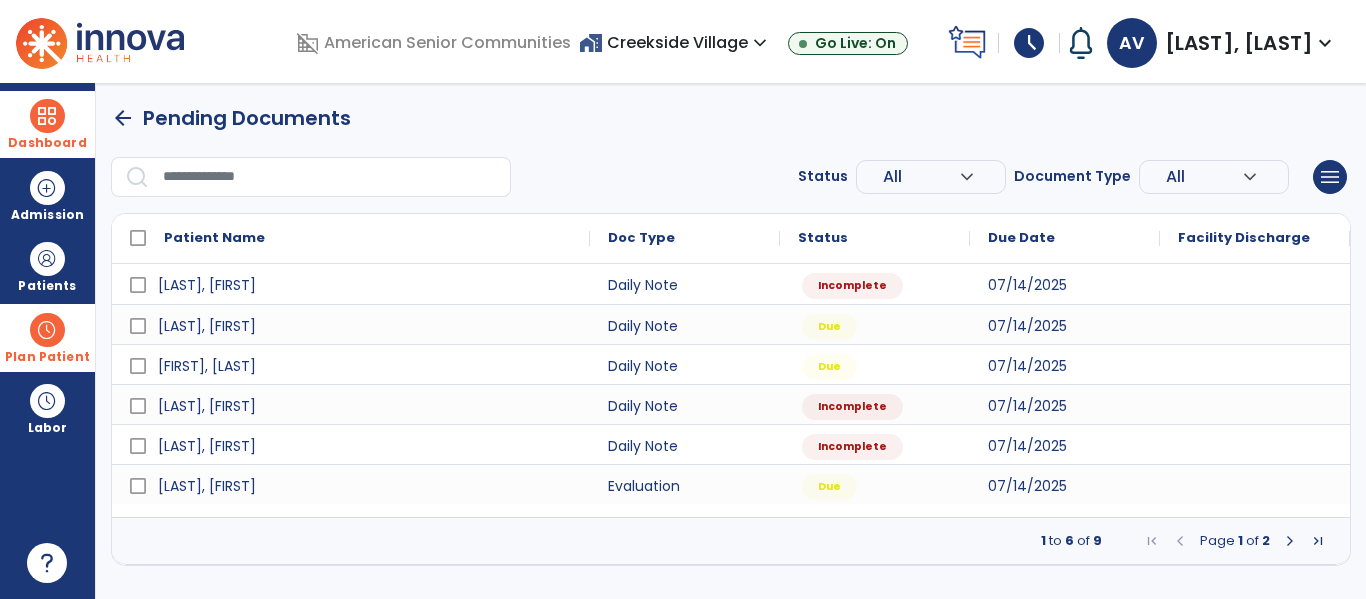 click at bounding box center (1290, 541) 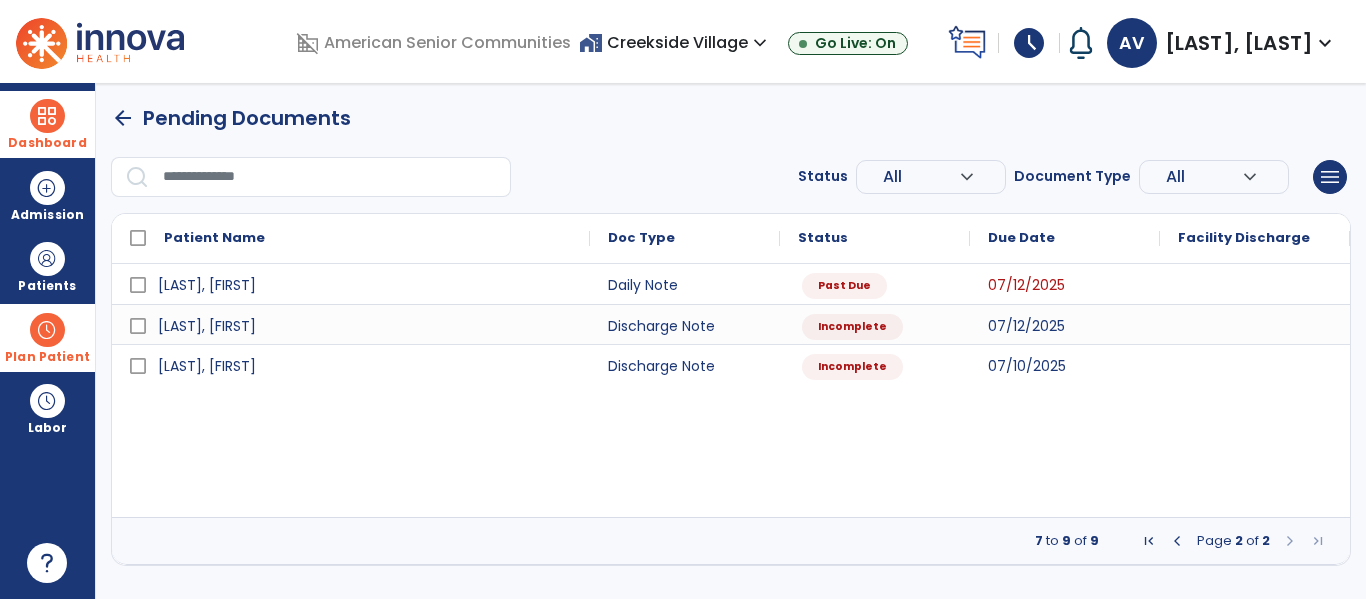 click on "Plan Patient" at bounding box center (47, 286) 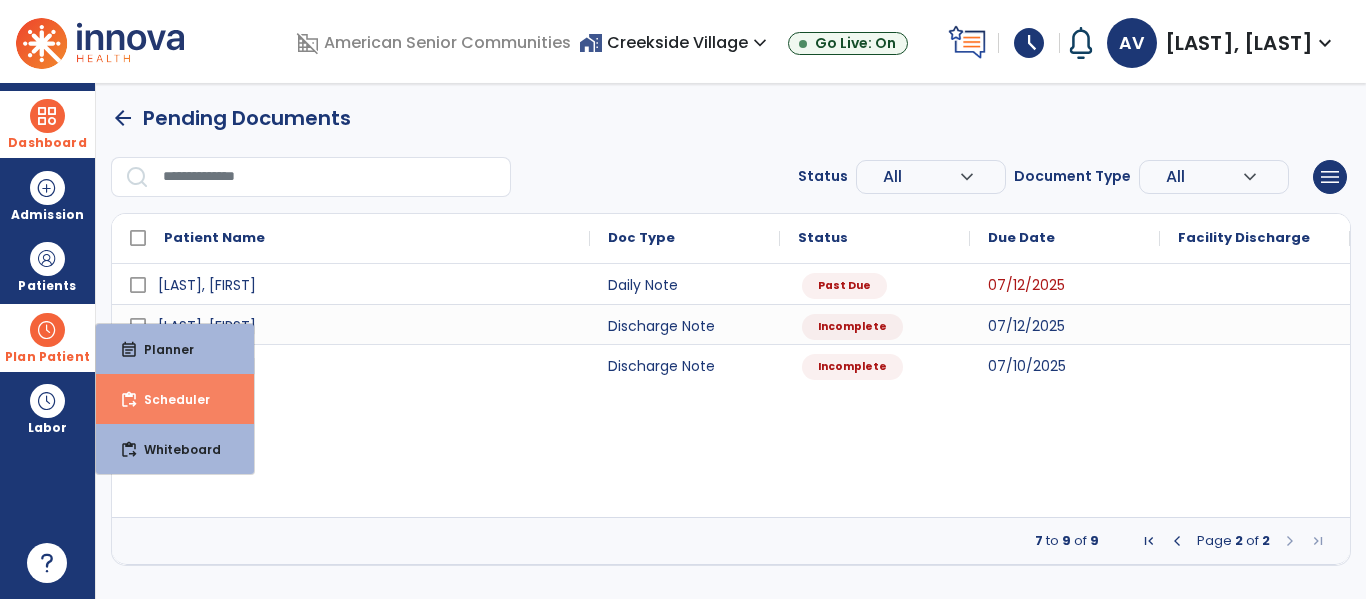 click on "Scheduler" at bounding box center [169, 399] 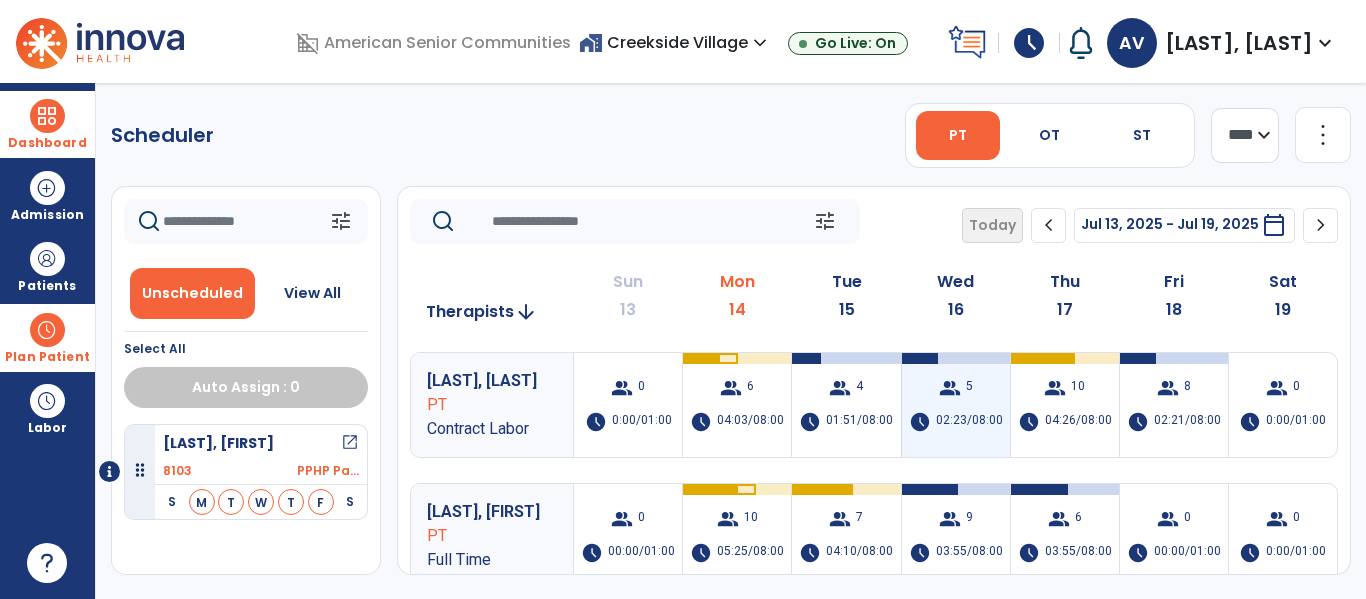 click on "02:23/08:00" at bounding box center (969, 422) 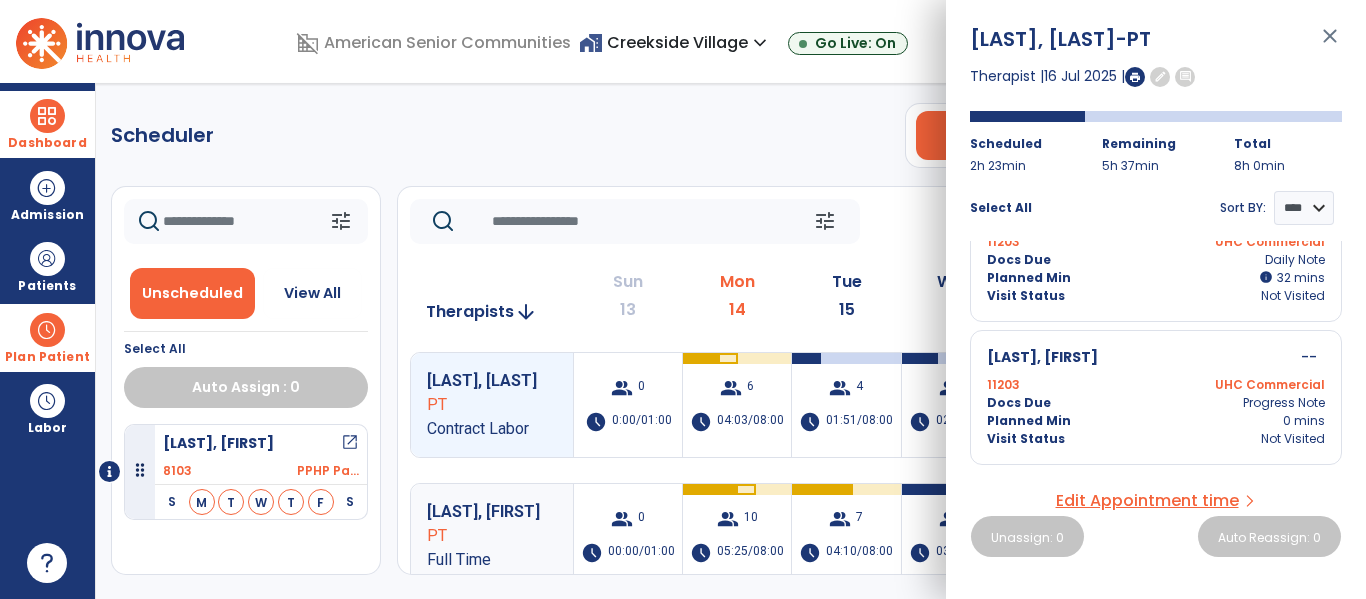 scroll, scrollTop: 0, scrollLeft: 0, axis: both 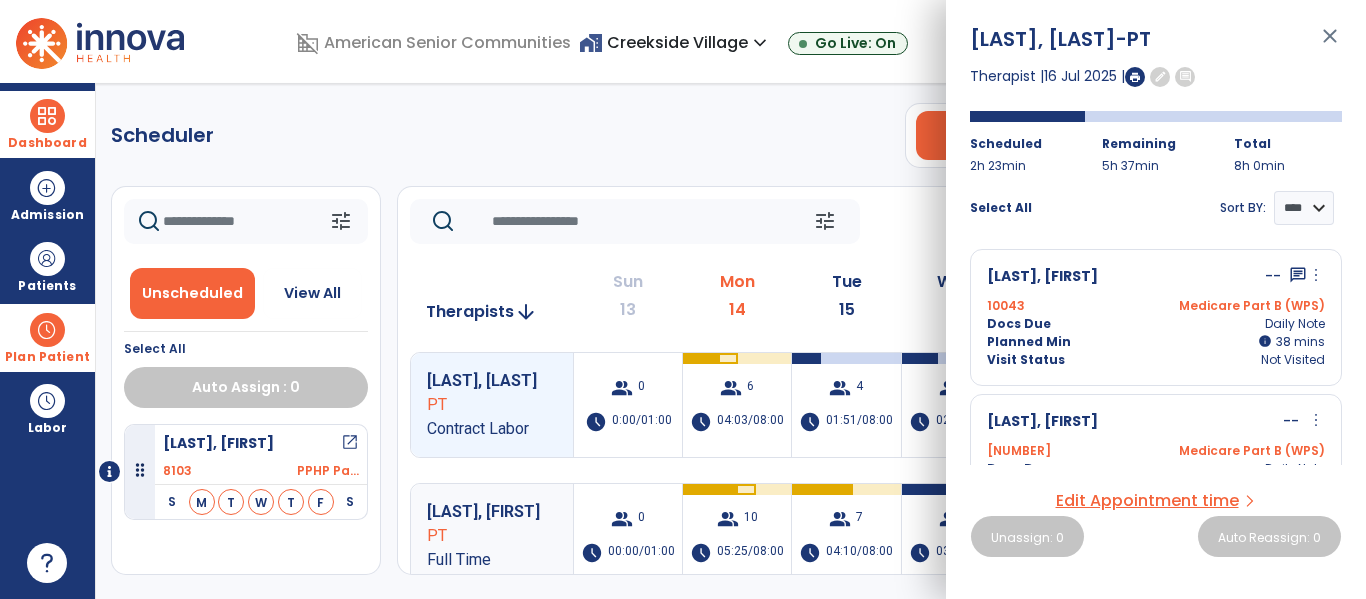 click on "close" at bounding box center [1330, 45] 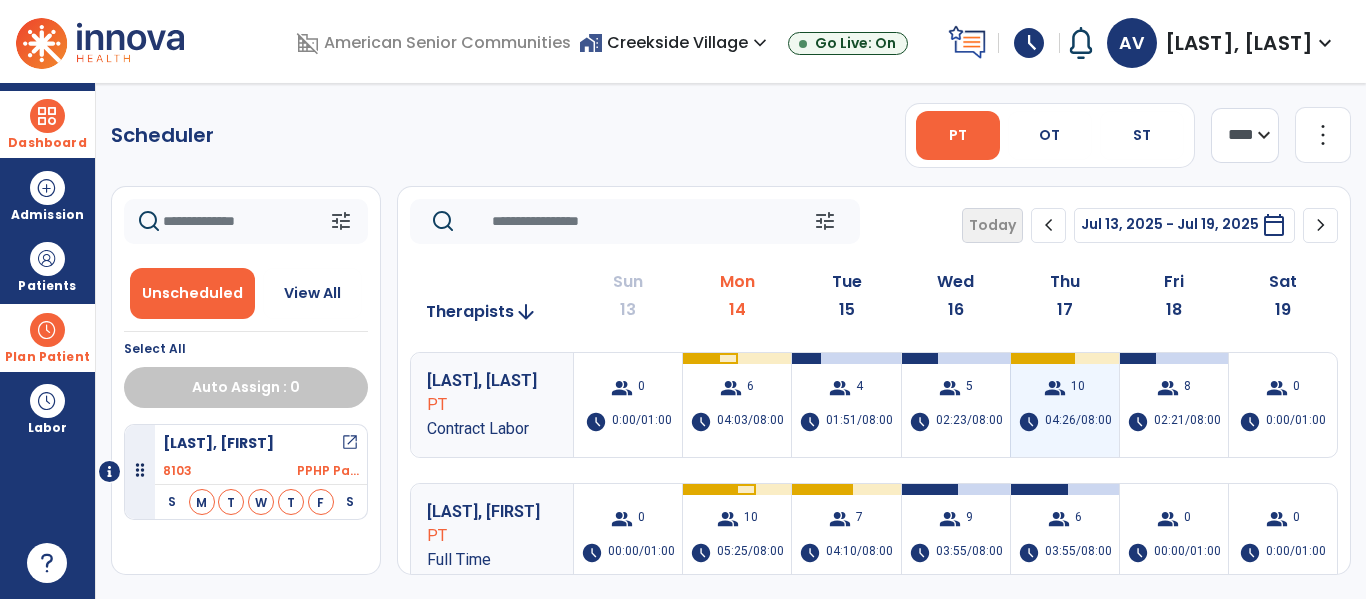 click on "04:26/08:00" at bounding box center (1078, 422) 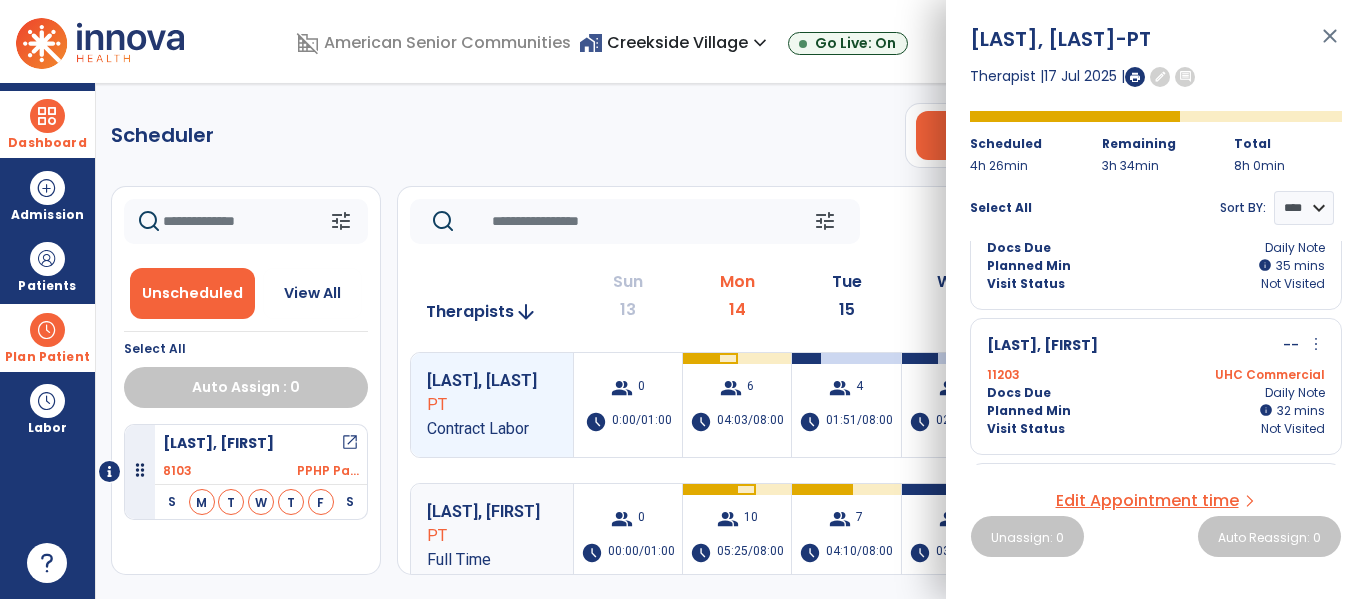 scroll, scrollTop: 0, scrollLeft: 0, axis: both 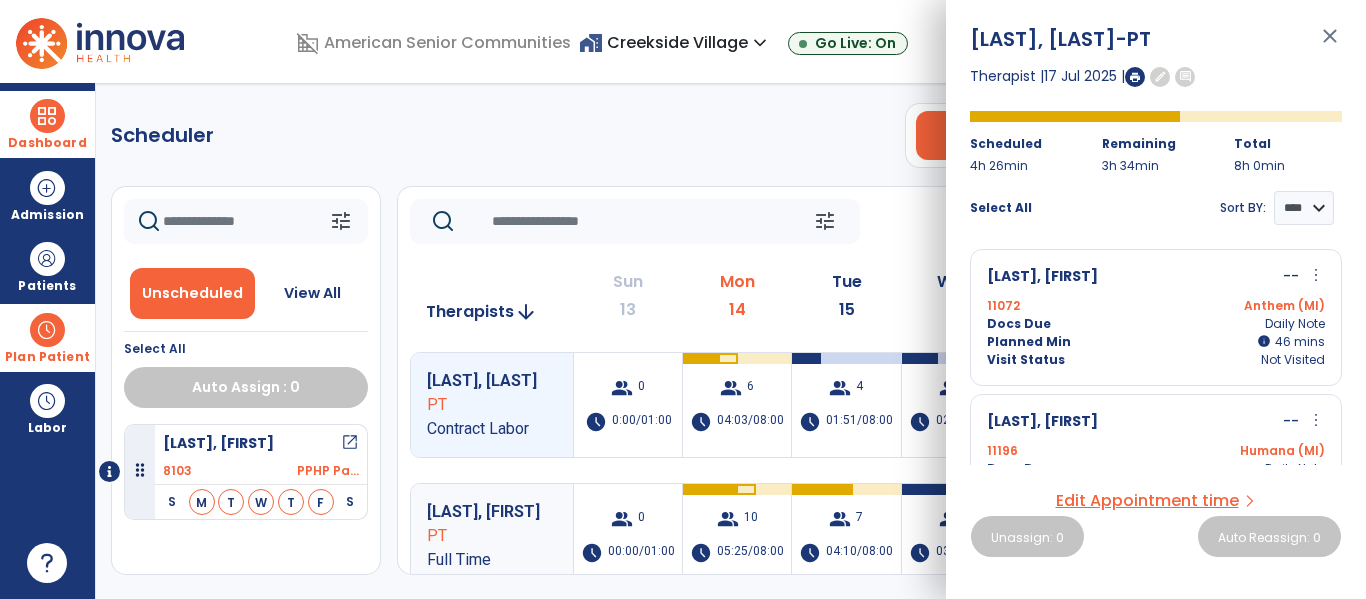 click on "close" at bounding box center [1330, 45] 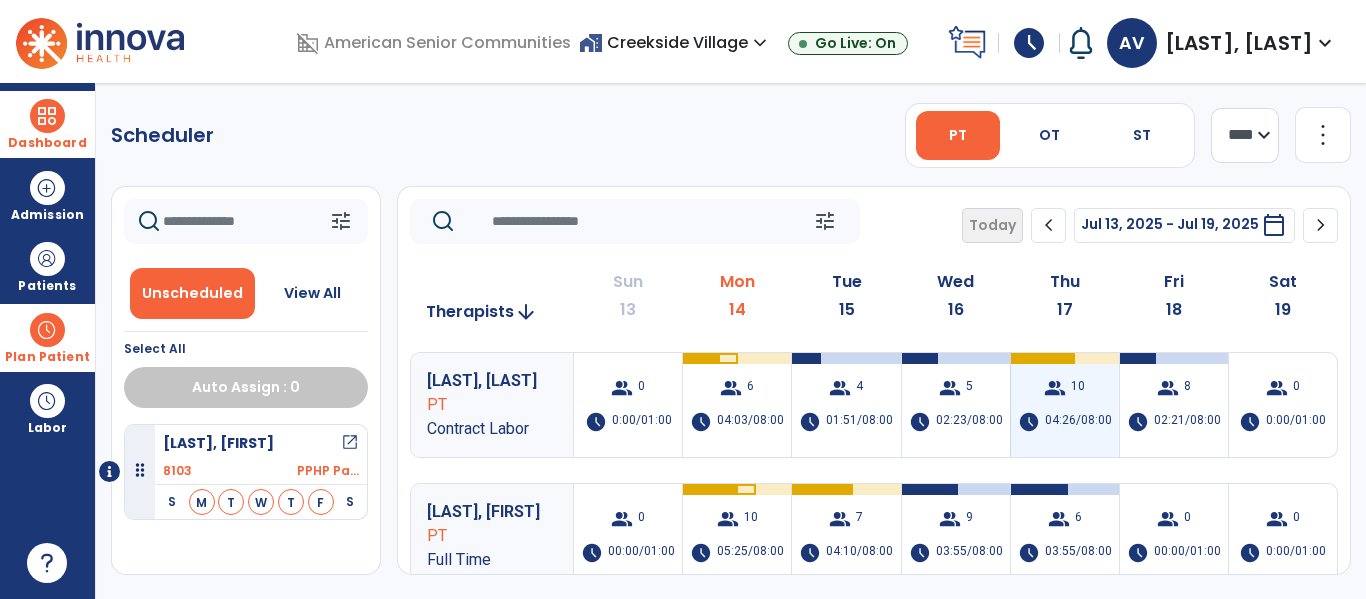 click on "04:26/08:00" at bounding box center (1078, 422) 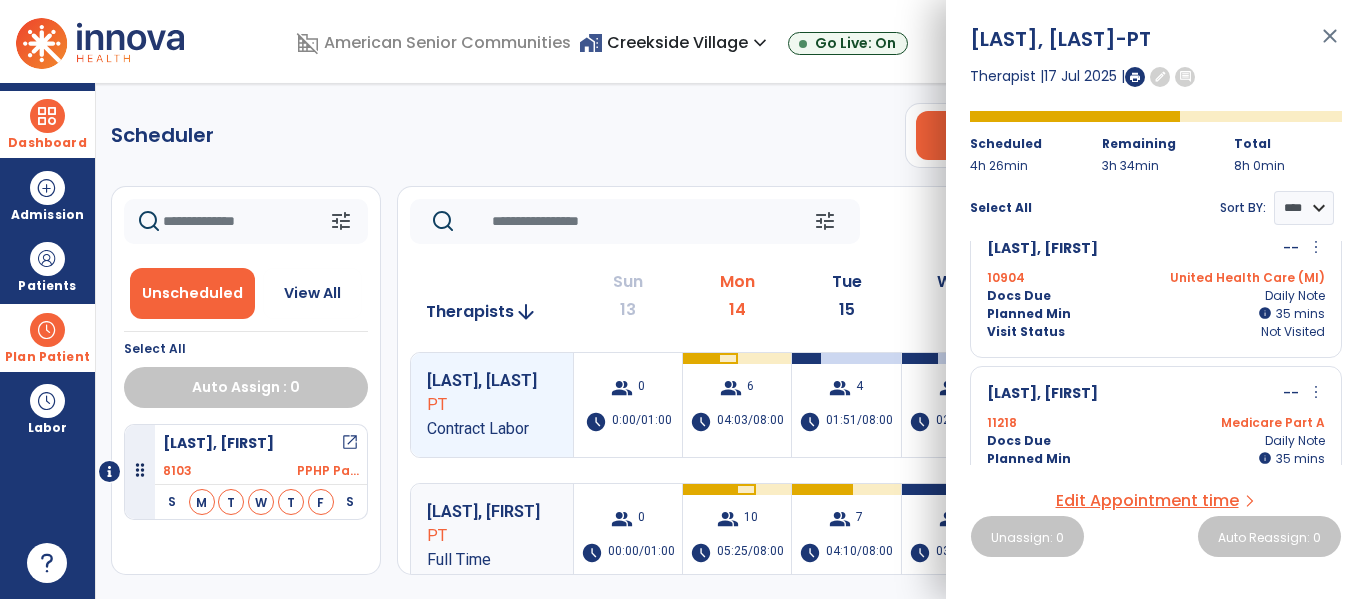 scroll, scrollTop: 591, scrollLeft: 0, axis: vertical 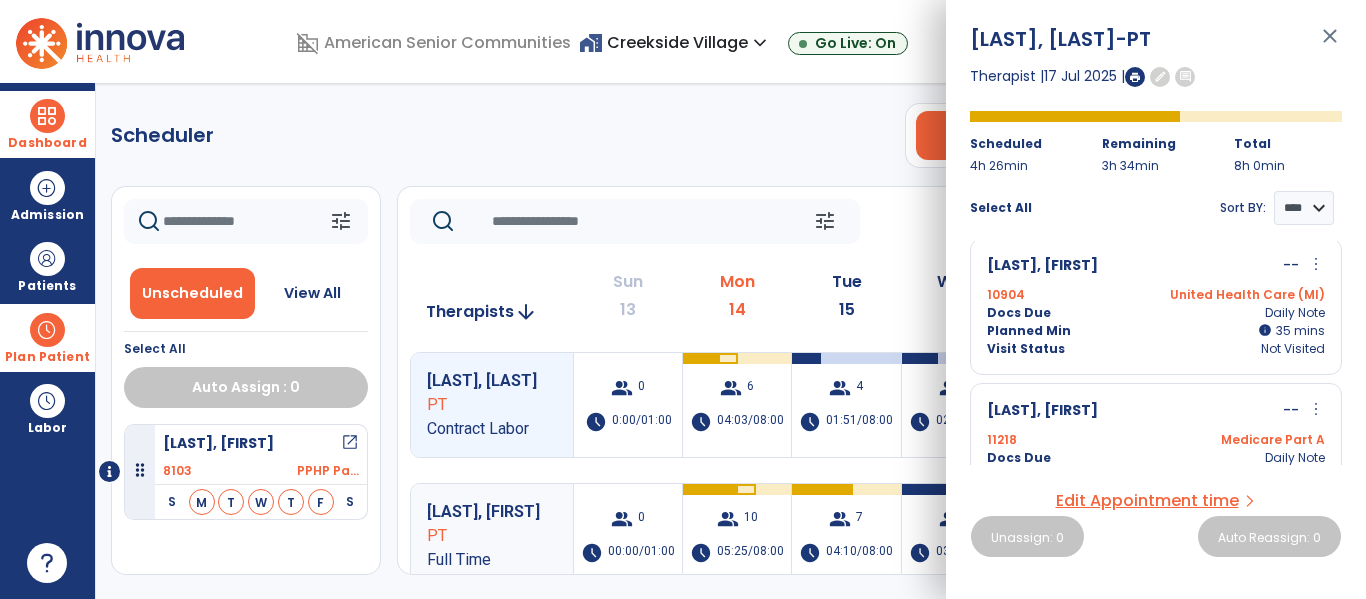 click on "close" at bounding box center [1330, 45] 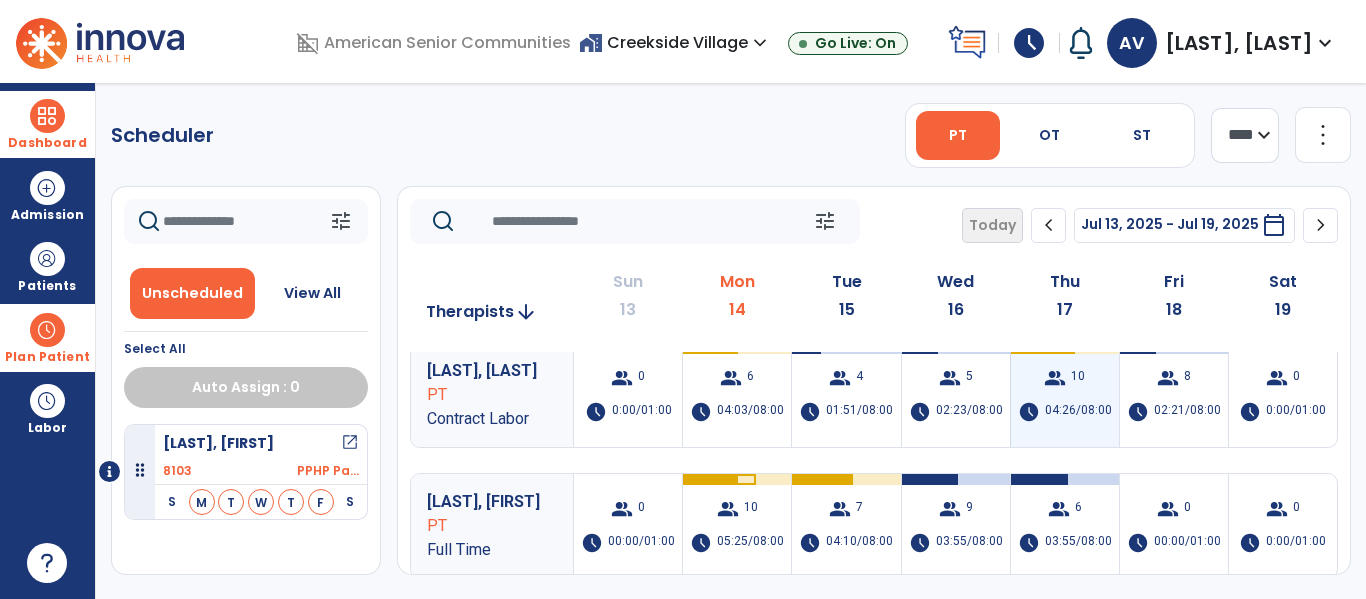 scroll, scrollTop: 13, scrollLeft: 0, axis: vertical 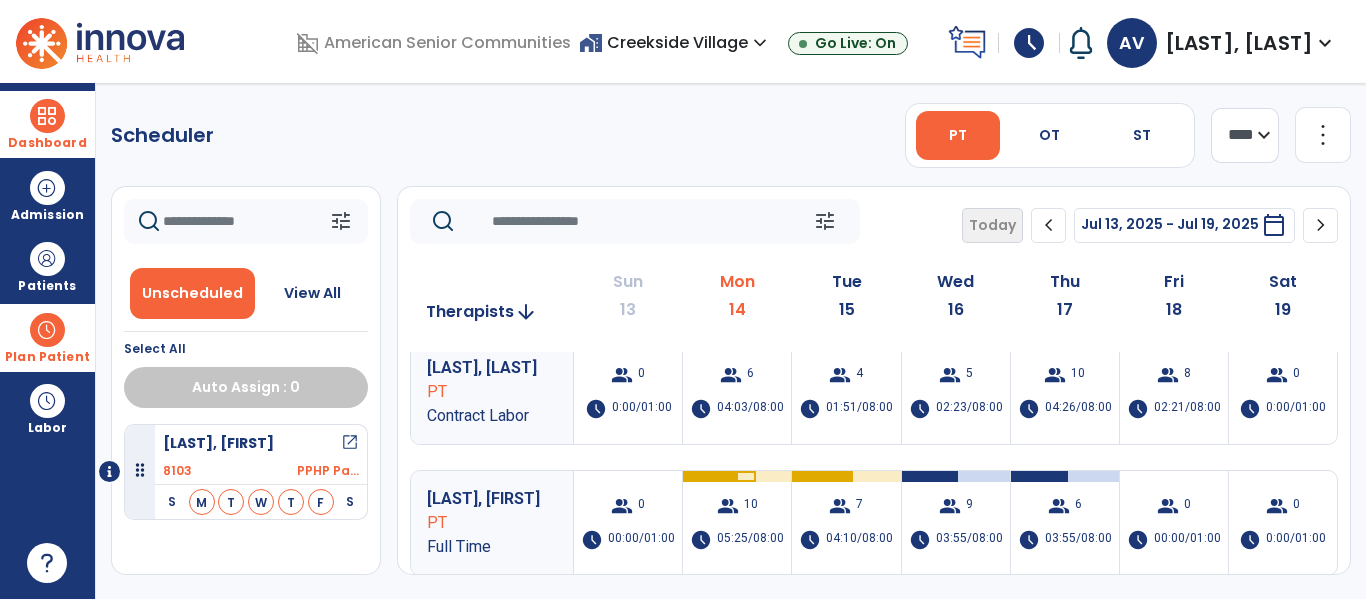 click on "Dashboard" at bounding box center (47, 143) 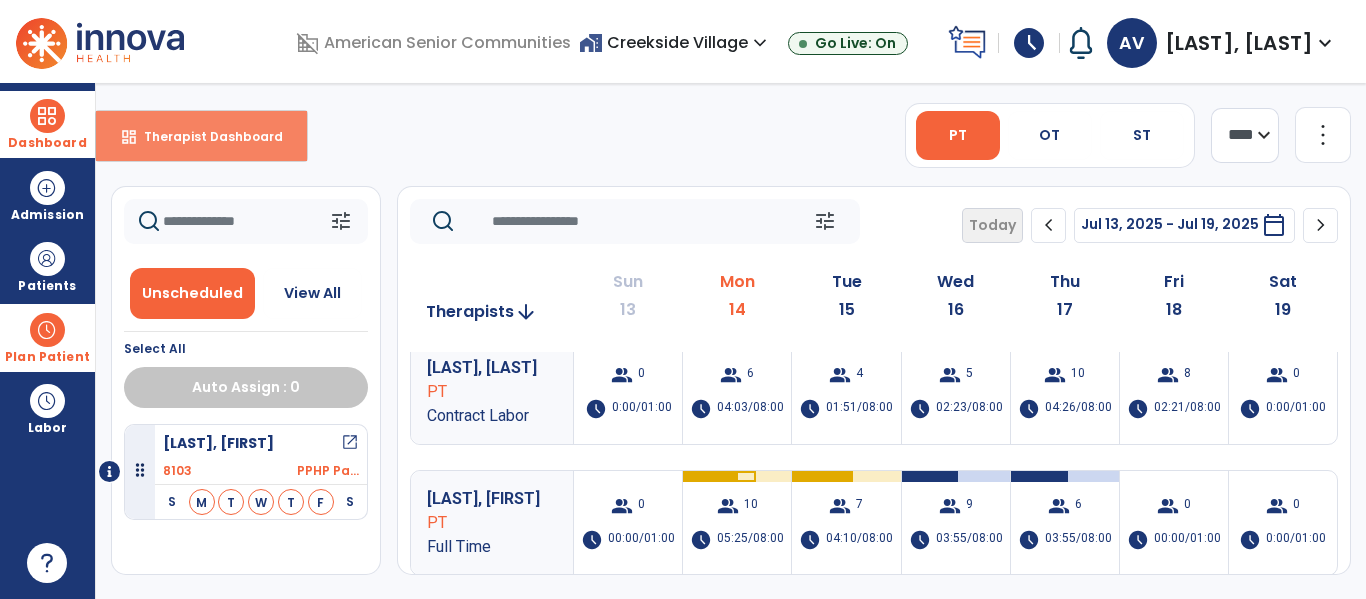 click on "Therapist Dashboard" at bounding box center [205, 136] 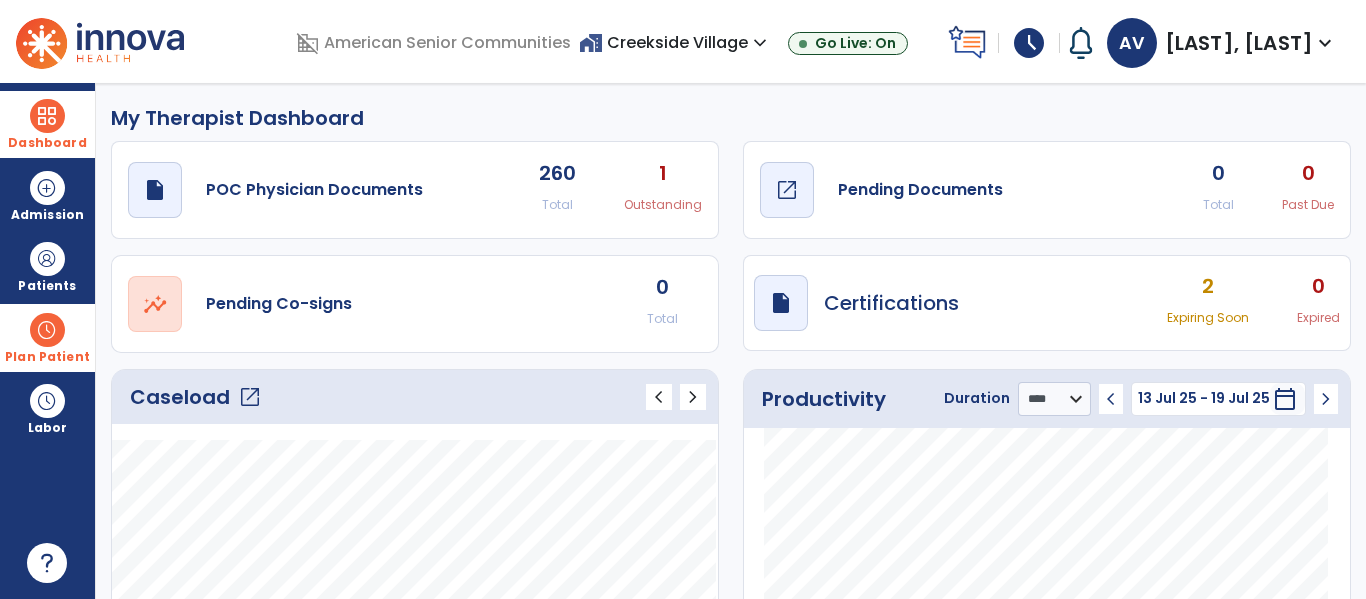 click on "draft   open_in_new  Pending Documents" 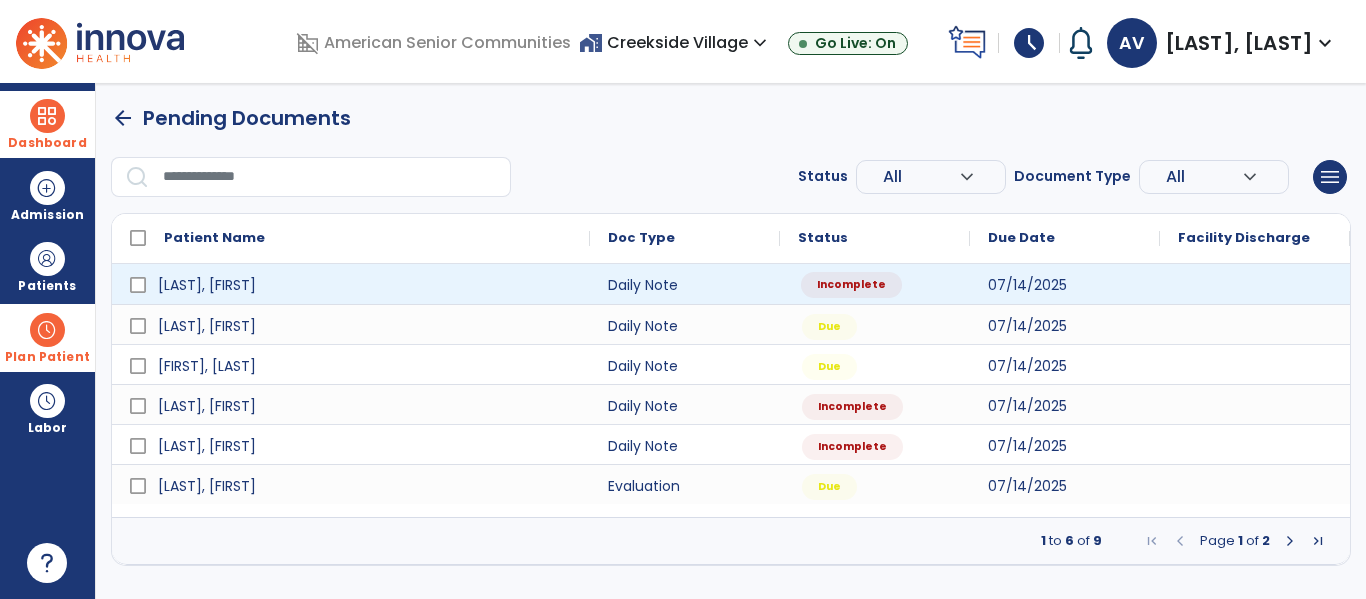 click on "Incomplete" at bounding box center [851, 285] 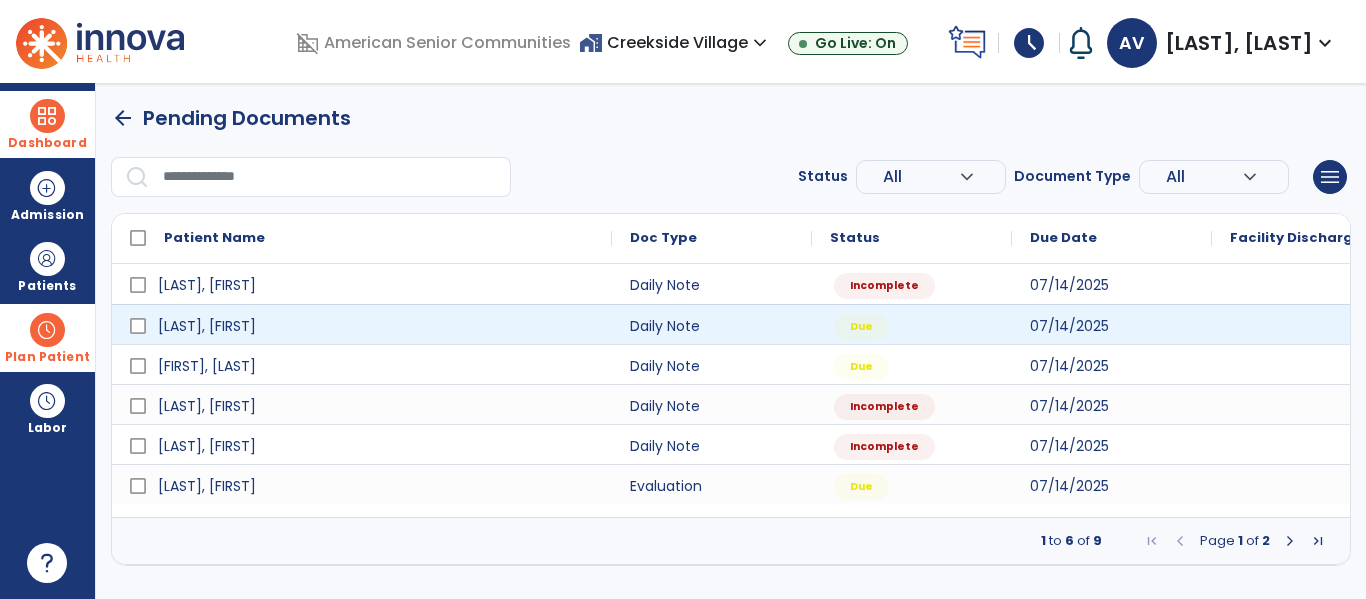 select on "*" 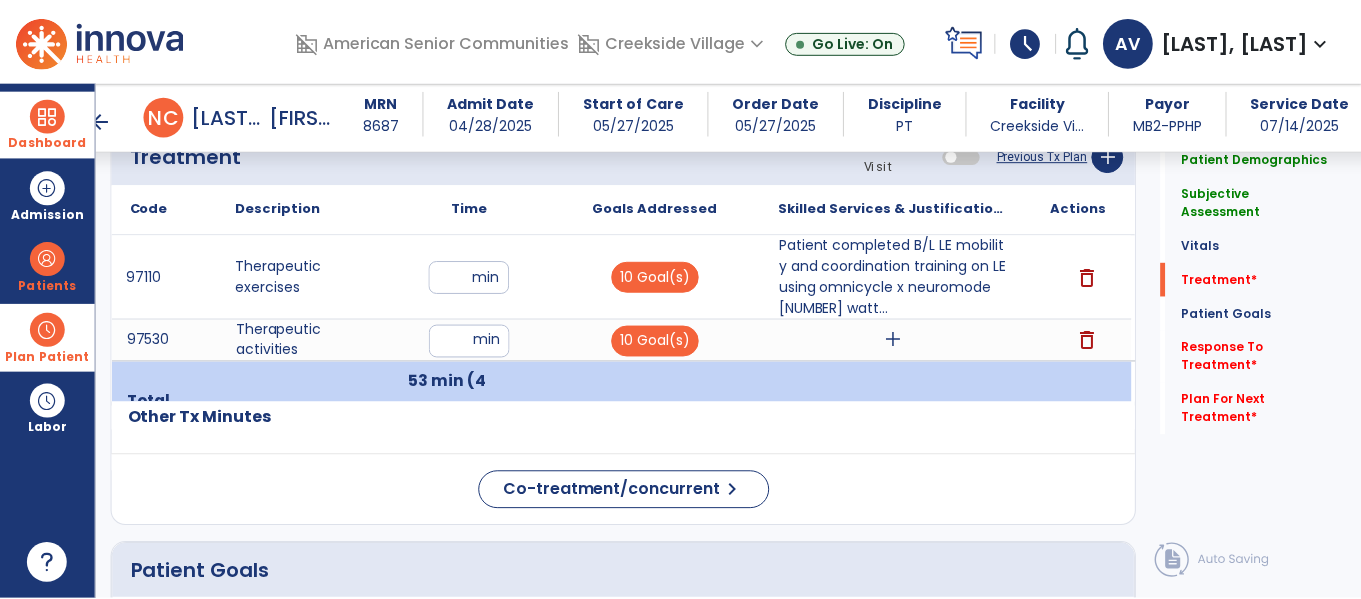 scroll, scrollTop: 1253, scrollLeft: 0, axis: vertical 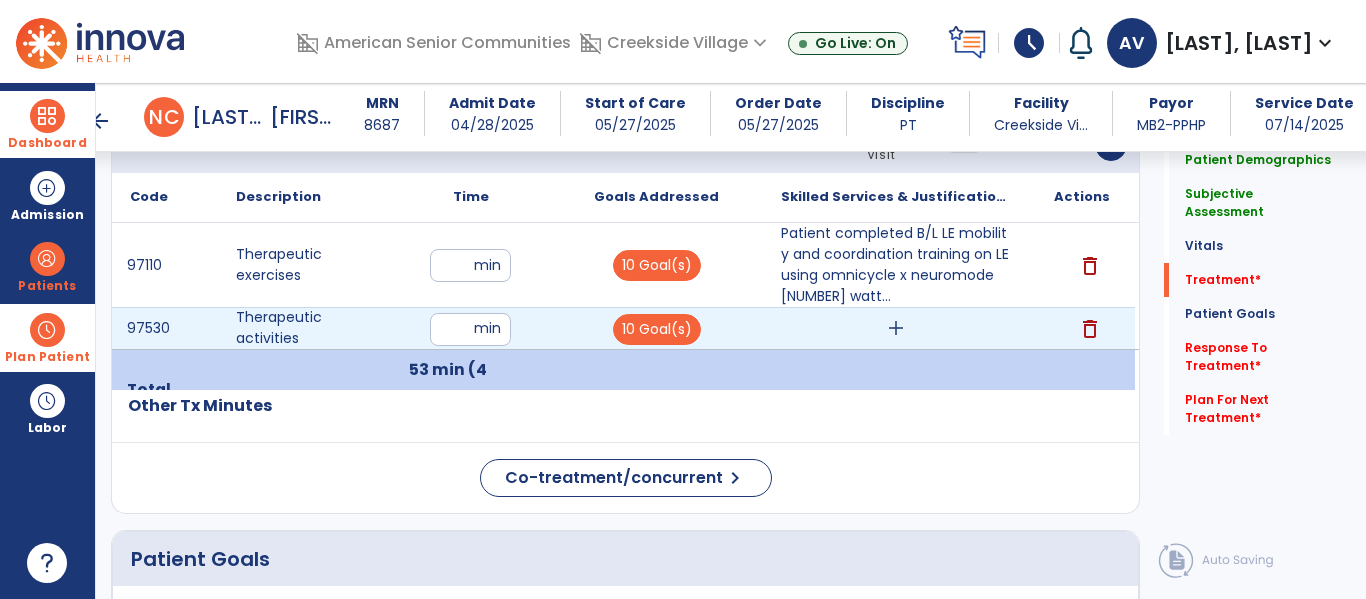 click on "add" at bounding box center (896, 328) 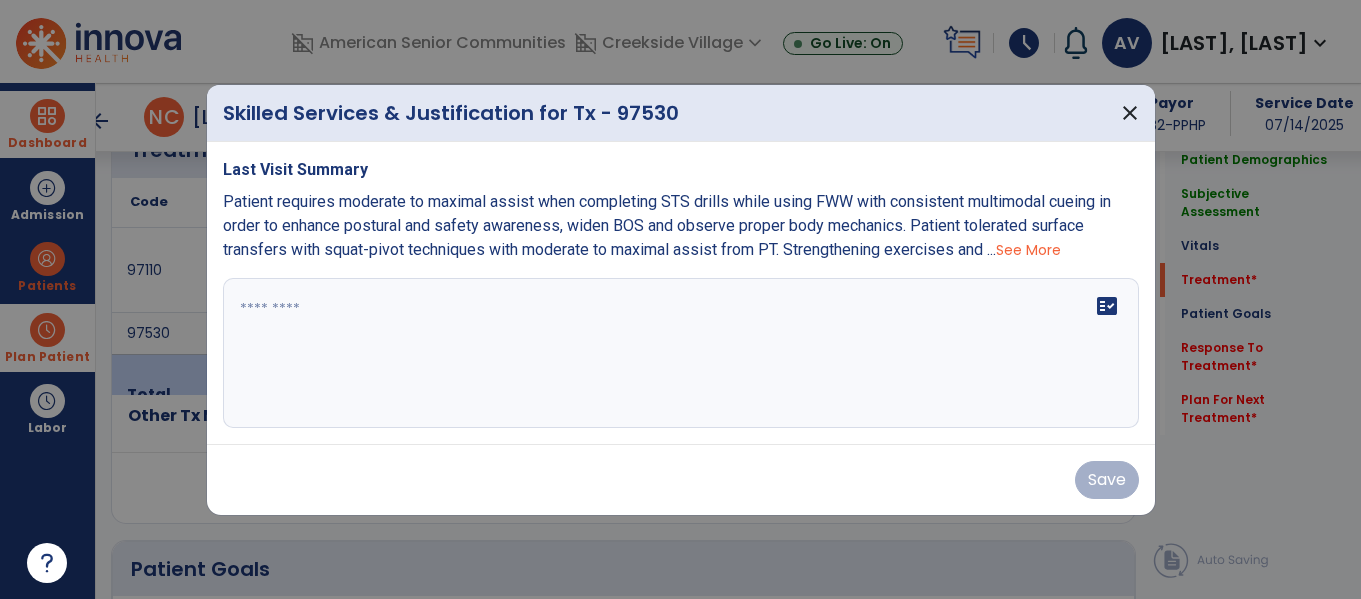 scroll, scrollTop: 1253, scrollLeft: 0, axis: vertical 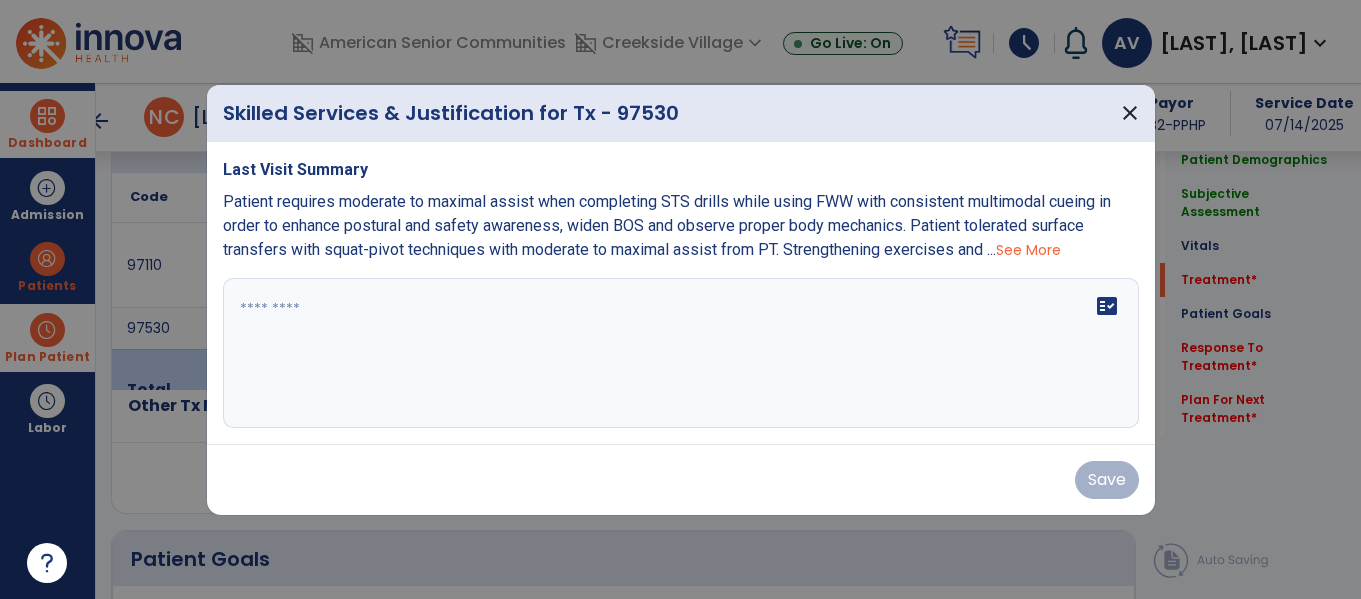 click on "See More" at bounding box center [1028, 250] 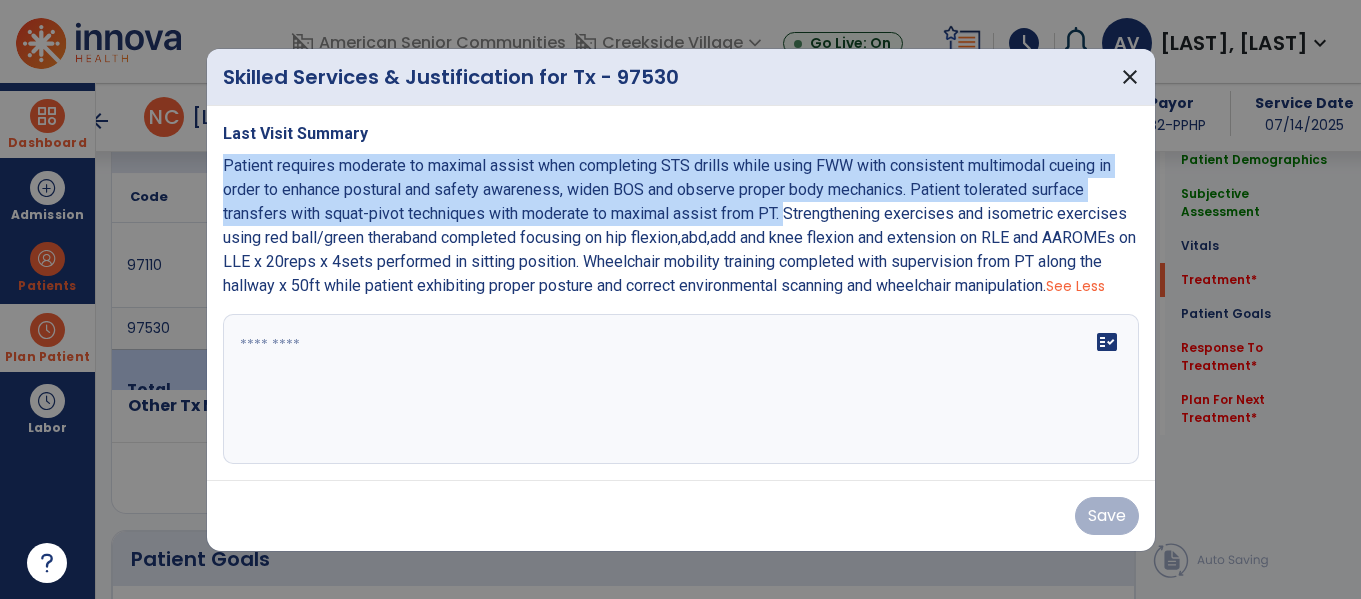 drag, startPoint x: 225, startPoint y: 162, endPoint x: 790, endPoint y: 214, distance: 567.3879 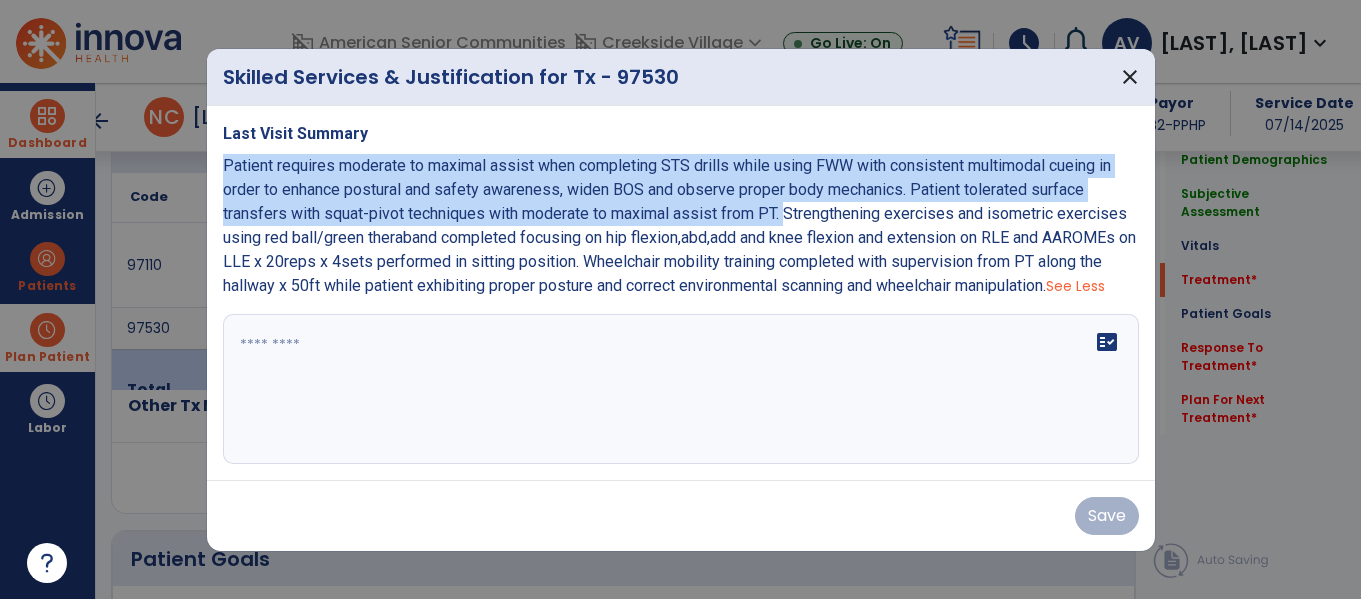 click on "Patient requires moderate to maximal assist when completing STS drills while using FWW with consistent multimodal cueing in order to enhance postural and safety awareness, widen BOS and observe proper body mechanics. Patient tolerated surface transfers with squat-pivot techniques with moderate to maximal assist from PT. Strengthening exercises and isometric exercises using red ball/green theraband completed focusing on hip flexion,abd,add and knee flexion and extension on RLE and AAROMEs on LLE x 20reps x 4sets performed in sitting position. Wheelchair mobility training completed with supervision from PT along the hallway x 50ft while patient exhibiting proper posture and correct environmental scanning and wheelchair manipulation." at bounding box center (679, 225) 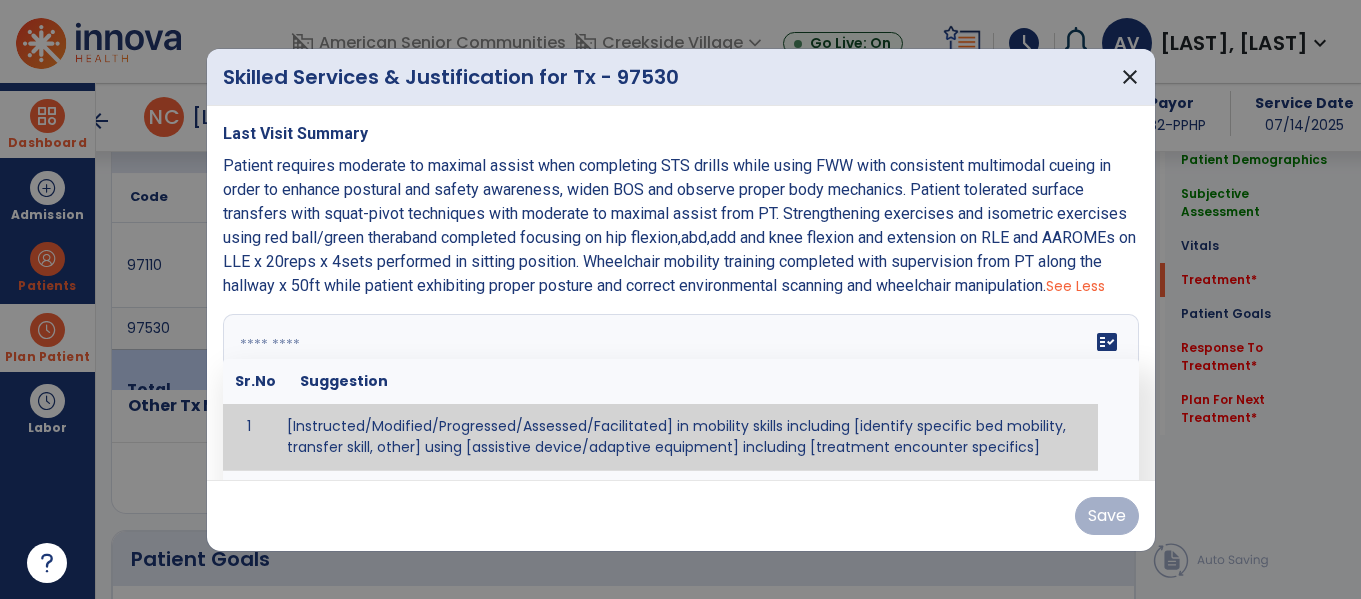 paste on "**********" 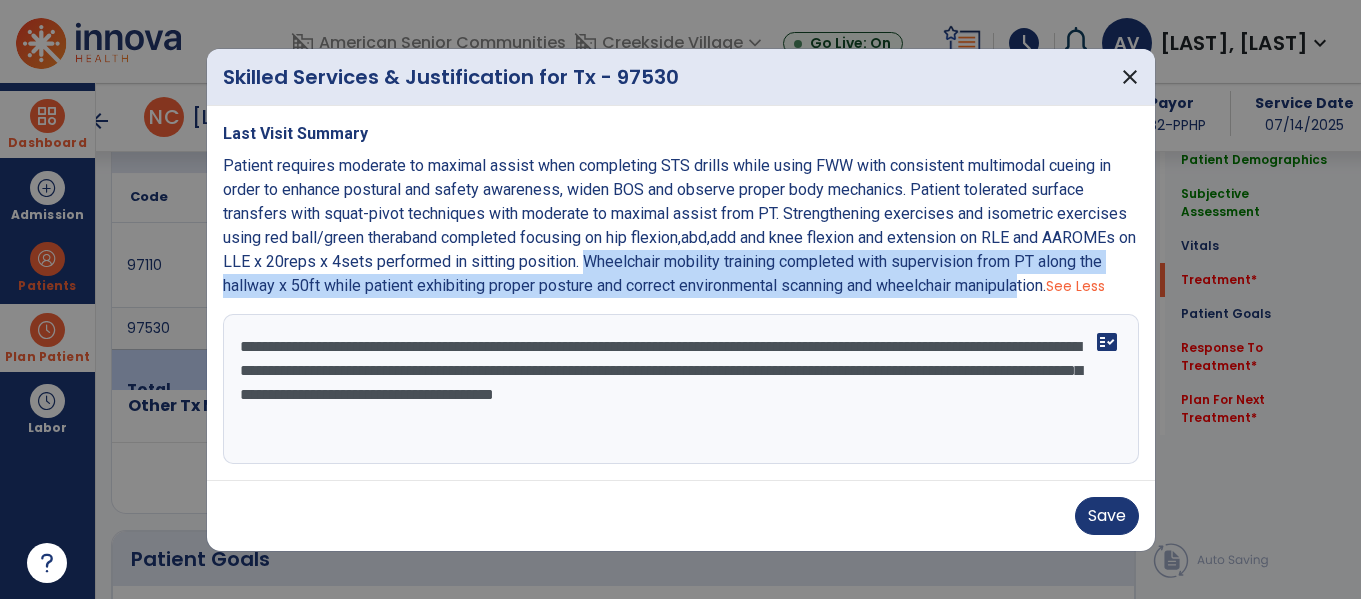 drag, startPoint x: 602, startPoint y: 259, endPoint x: 1040, endPoint y: 287, distance: 438.89407 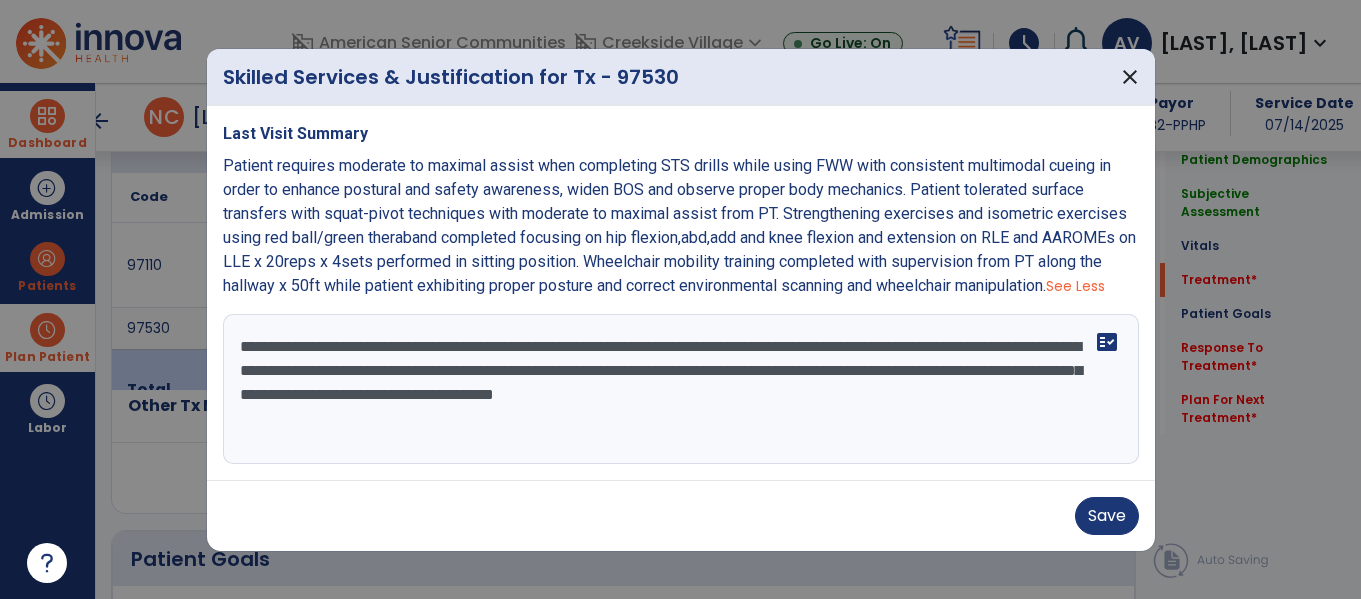 click on "Patient requires moderate to maximal assist when completing STS drills while using FWW with consistent multimodal cueing in order to enhance postural and safety awareness, widen BOS and observe proper body mechanics. Patient tolerated surface transfers with squat-pivot techniques with moderate to maximal assist from PT. Strengthening exercises and isometric exercises using red ball/green theraband completed focusing on hip flexion,abd,add and knee flexion and extension on RLE and AAROMEs on LLE x 20reps x 4sets performed in sitting position. Wheelchair mobility training completed with supervision from PT along the hallway x 50ft while patient exhibiting proper posture and correct environmental scanning and wheelchair manipulation." at bounding box center [679, 225] 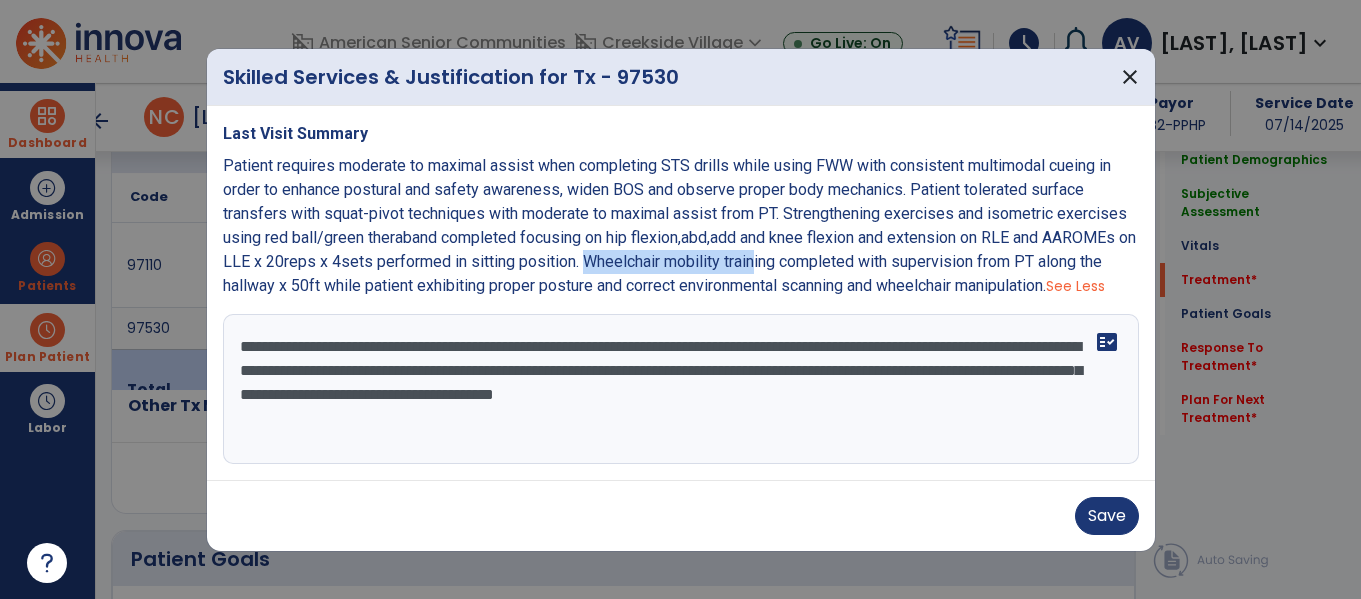 drag, startPoint x: 604, startPoint y: 263, endPoint x: 788, endPoint y: 262, distance: 184.00272 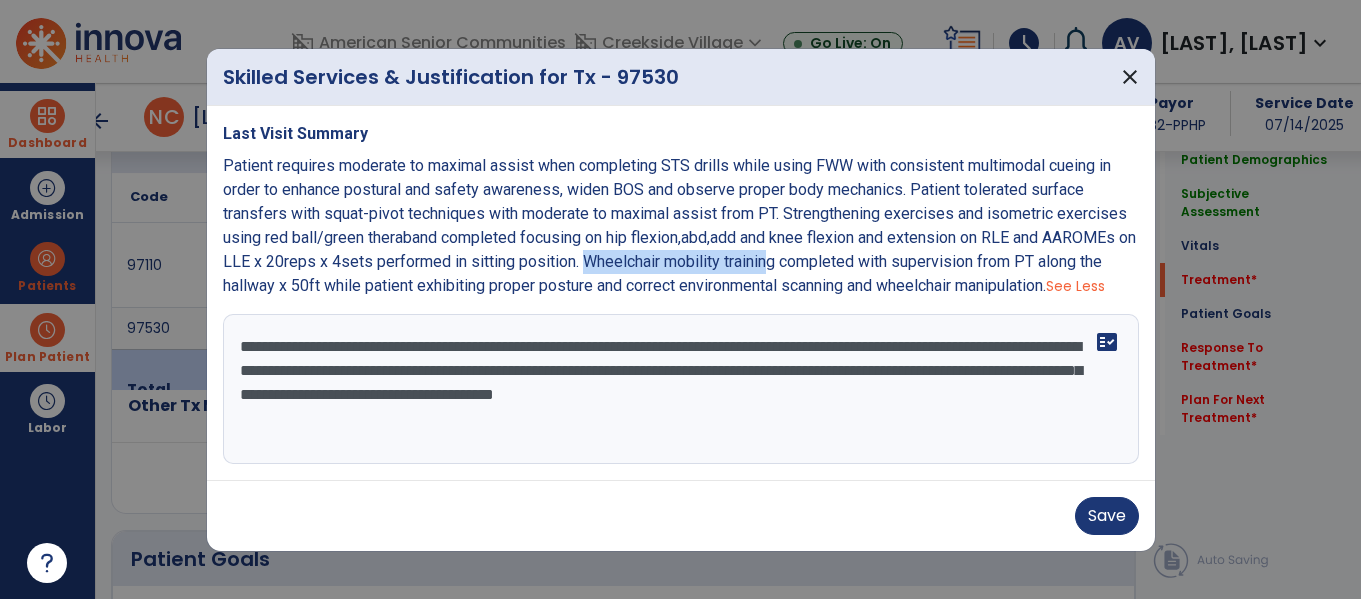 click on "Patient requires moderate to maximal assist when completing STS drills while using FWW with consistent multimodal cueing in order to enhance postural and safety awareness, widen BOS and observe proper body mechanics. Patient tolerated surface transfers with squat-pivot techniques with moderate to maximal assist from PT. Strengthening exercises and isometric exercises using red ball/green theraband completed focusing on hip flexion,abd,add and knee flexion and extension on RLE and AAROMEs on LLE x 20reps x 4sets performed in sitting position. Wheelchair mobility training completed with supervision from PT along the hallway x 50ft while patient exhibiting proper posture and correct environmental scanning and wheelchair manipulation." at bounding box center [679, 225] 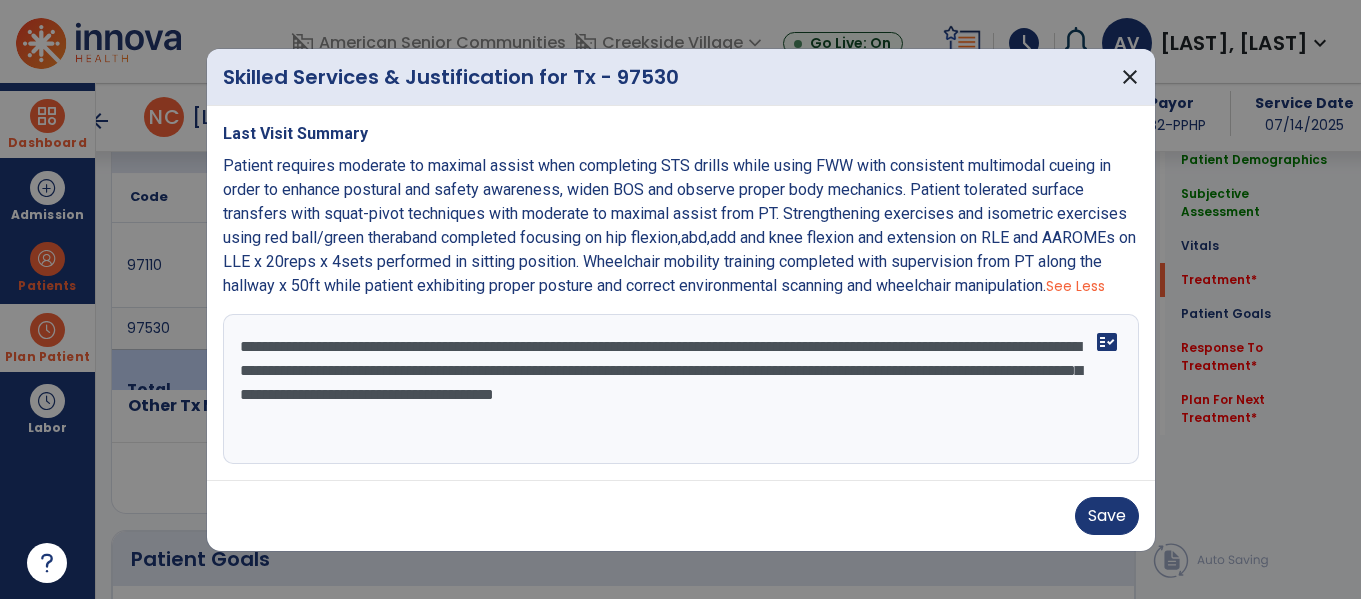 drag, startPoint x: 608, startPoint y: 260, endPoint x: 1070, endPoint y: 290, distance: 462.973 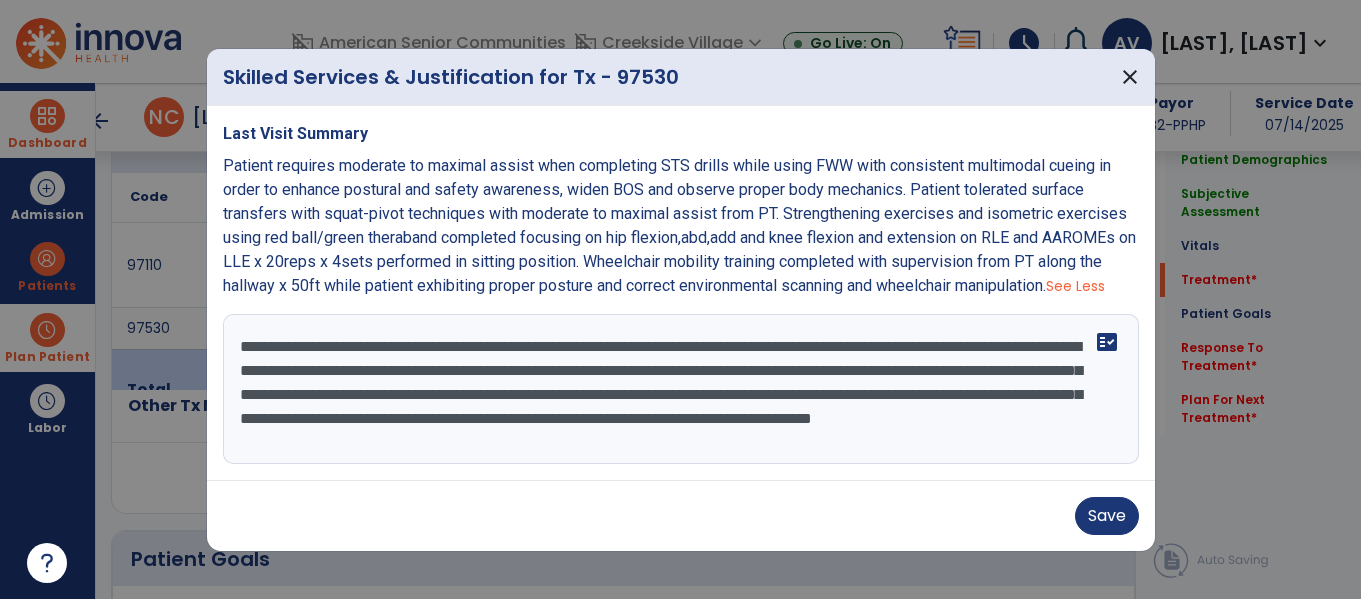 scroll, scrollTop: 16, scrollLeft: 0, axis: vertical 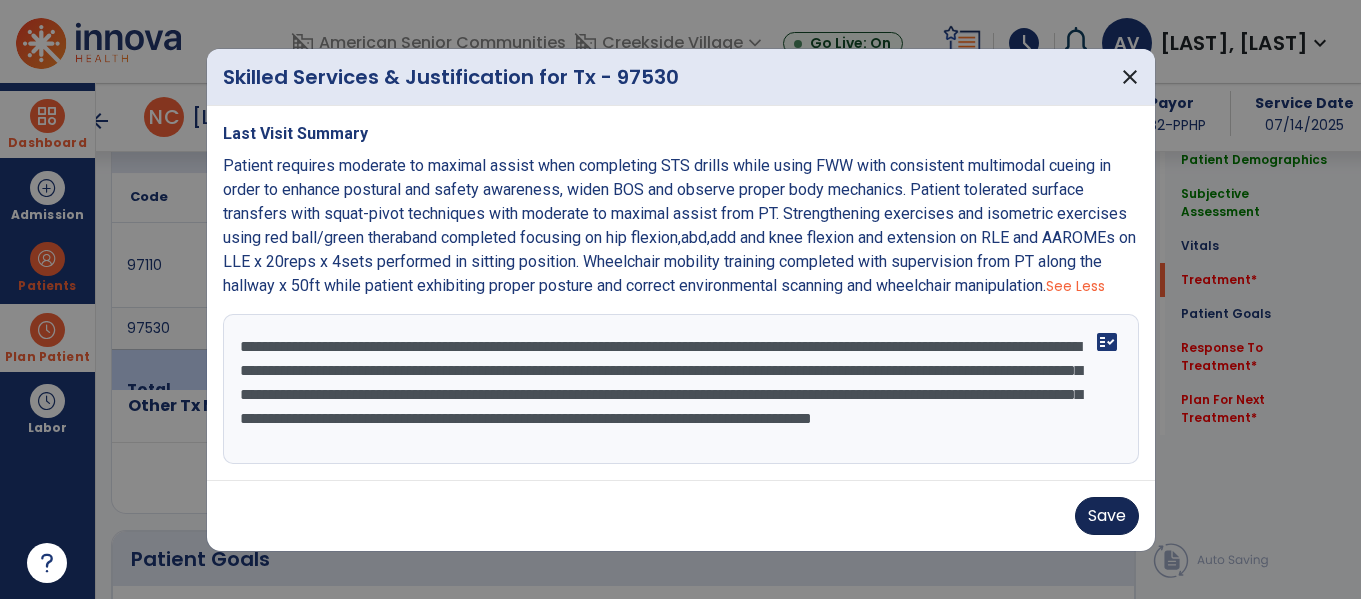 type on "**********" 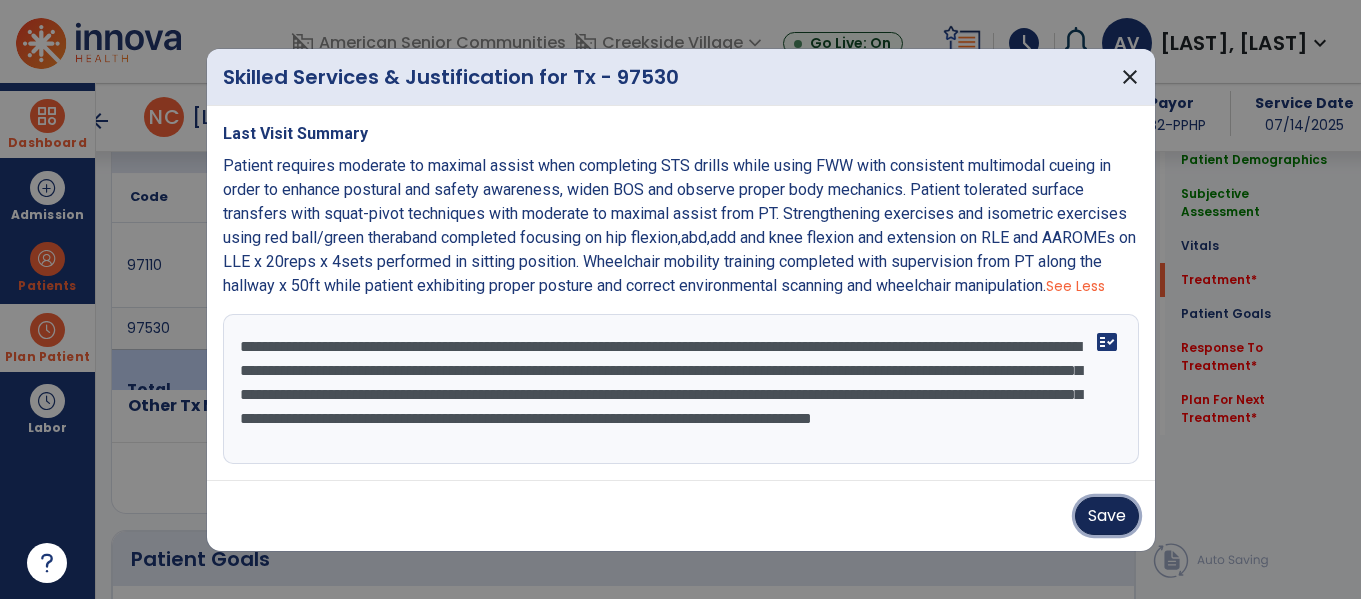 click on "Save" at bounding box center [1107, 516] 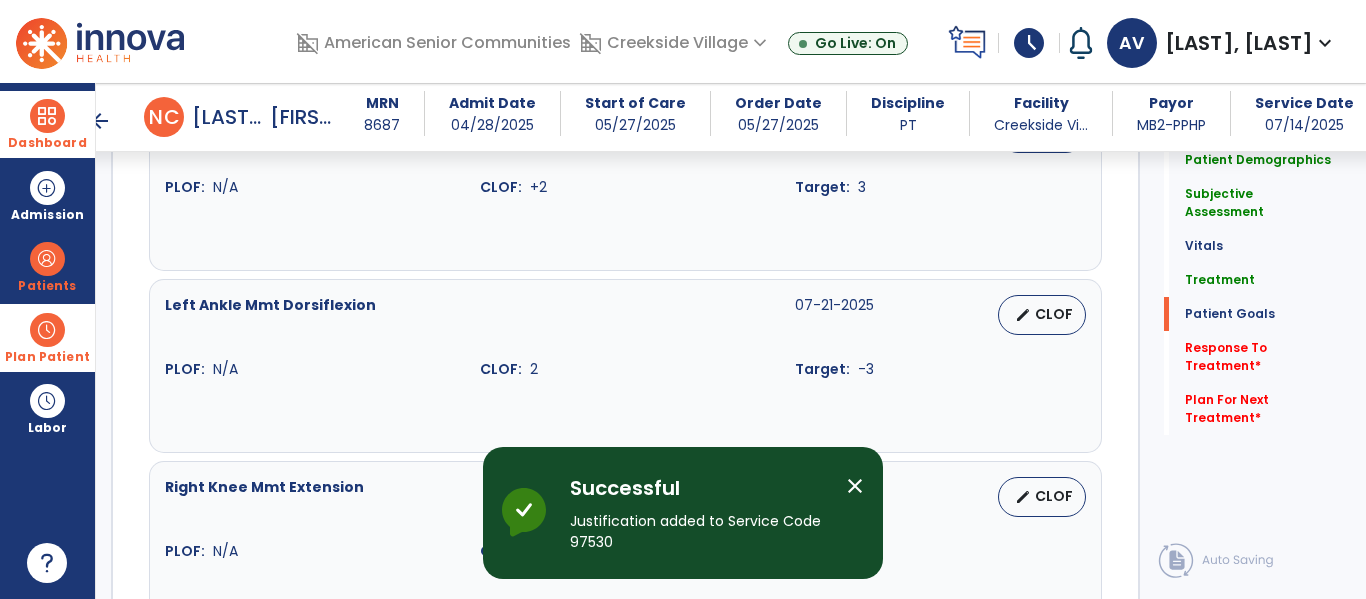 scroll, scrollTop: 3710, scrollLeft: 0, axis: vertical 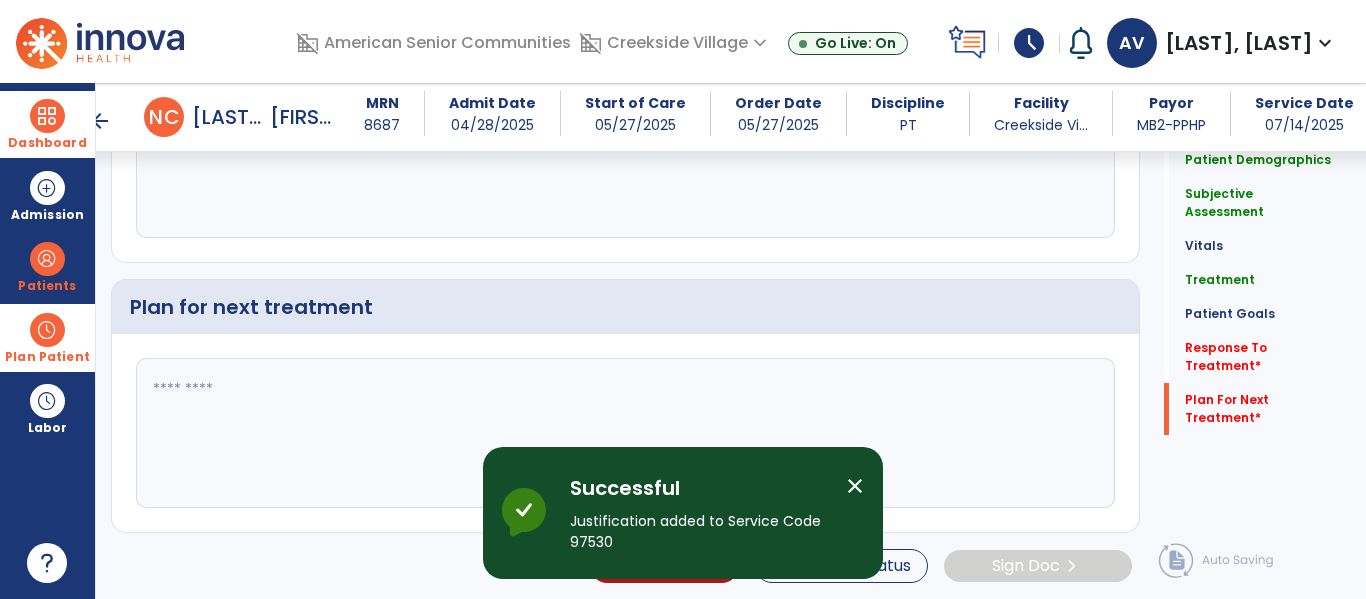click 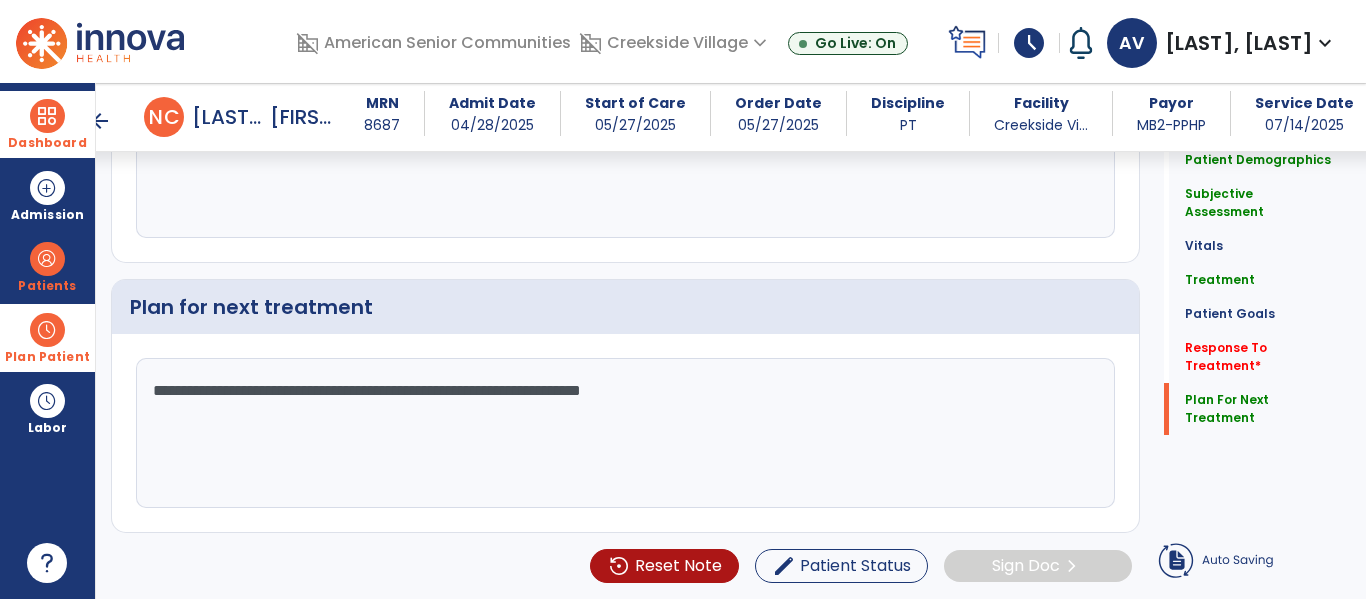 type on "**********" 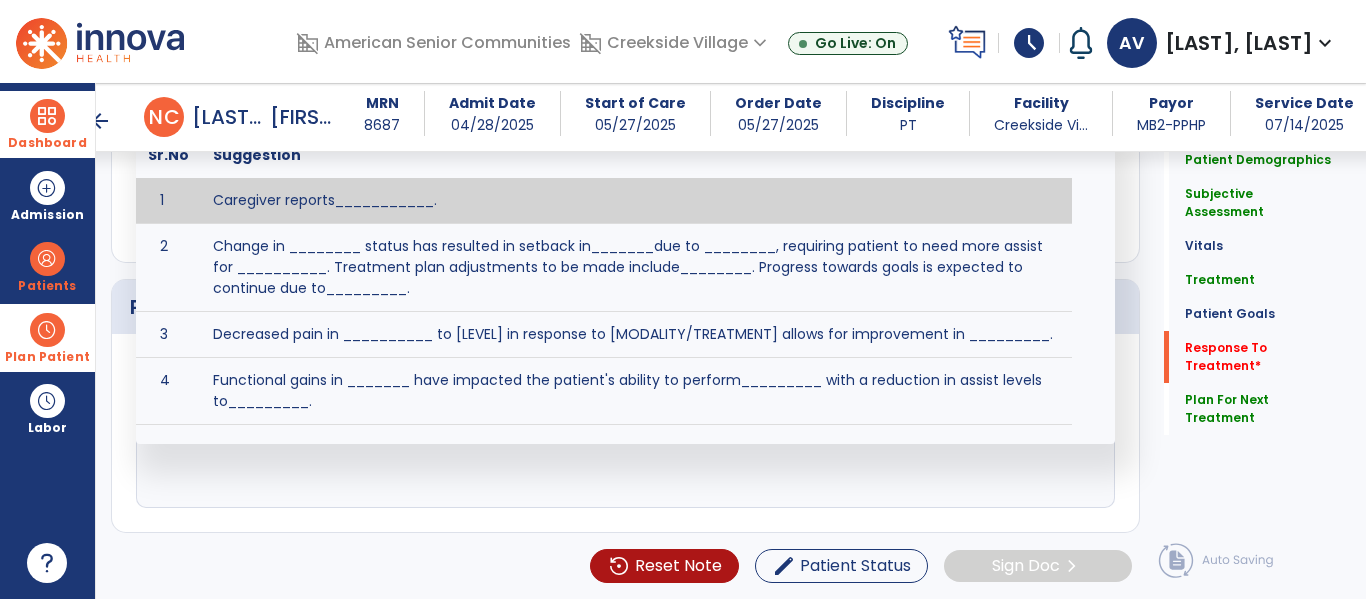click on "fact_check  Sr.No Suggestion 1 Caregiver reports___________. 2 Change in ________ status has resulted in setback in_______due to ________, requiring patient to need more assist for __________.   Treatment plan adjustments to be made include________.  Progress towards goals is expected to continue due to_________. 3 Decreased pain in __________ to [LEVEL] in response to [MODALITY/TREATMENT] allows for improvement in _________. 4 Functional gains in _______ have impacted the patient's ability to perform_________ with a reduction in assist levels to_________. 5 Functional progress this week has been significant due to__________. 6 Gains in ________ have improved the patient's ability to perform ______with decreased levels of assist to___________. 7 Improvement in ________allows patient to tolerate higher levels of challenges in_________. 8 Pain in [AREA] has decreased to [LEVEL] in response to [TREATMENT/MODALITY], allowing fore ease in completing__________. 9 10 11 12 13 14 15 16 17 18 19 20 21" 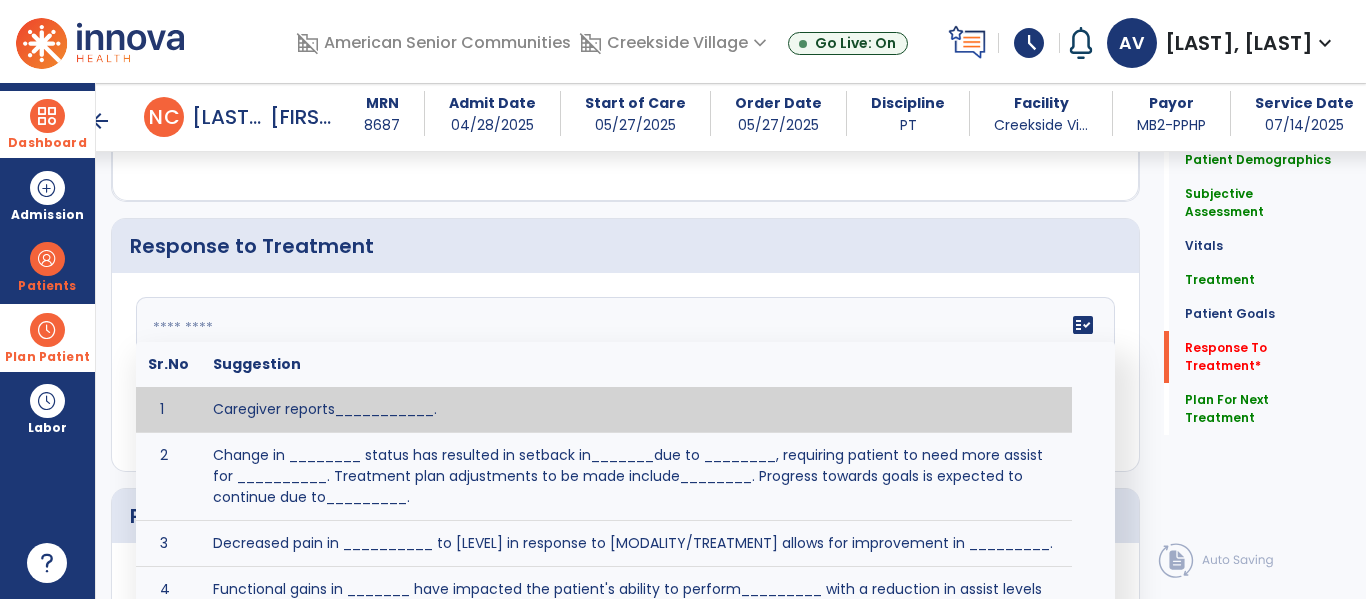 scroll, scrollTop: 3589, scrollLeft: 0, axis: vertical 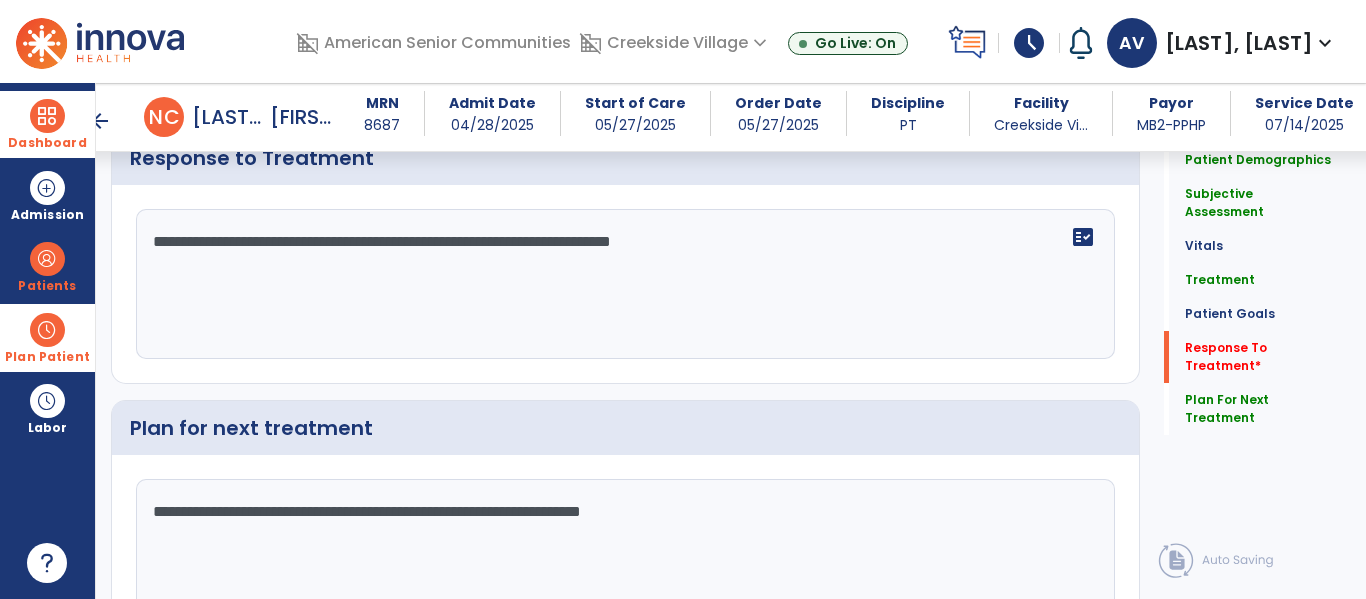type on "**********" 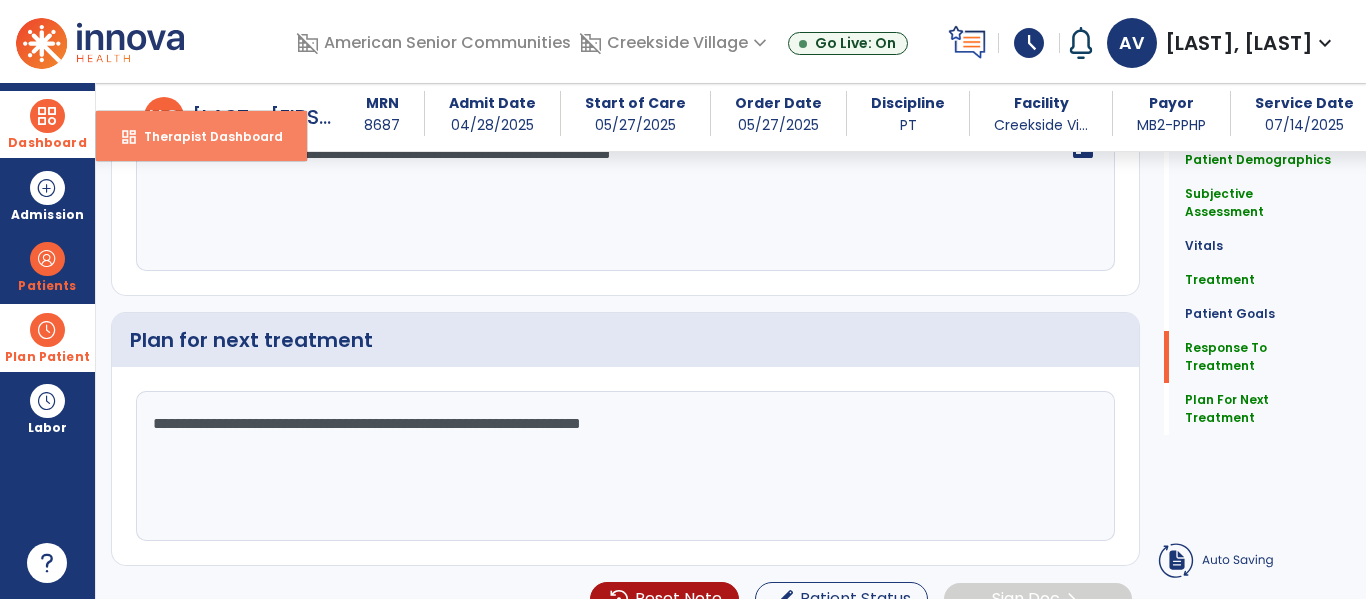click on "Therapist Dashboard" at bounding box center (205, 136) 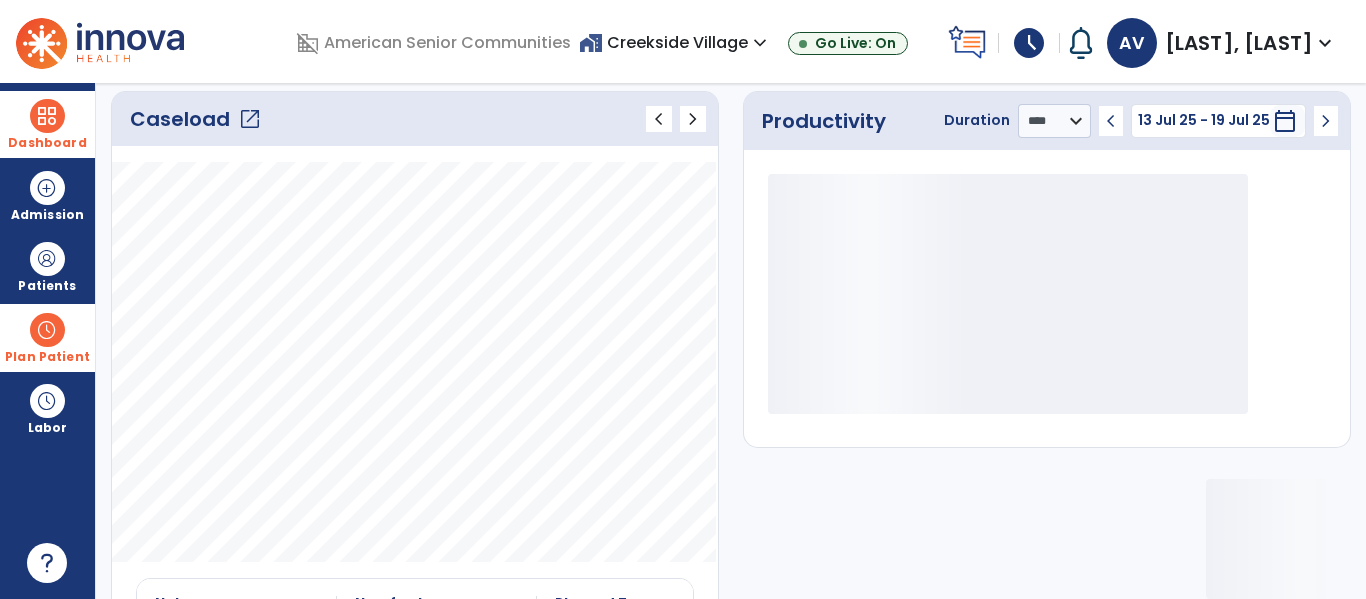 scroll, scrollTop: 0, scrollLeft: 0, axis: both 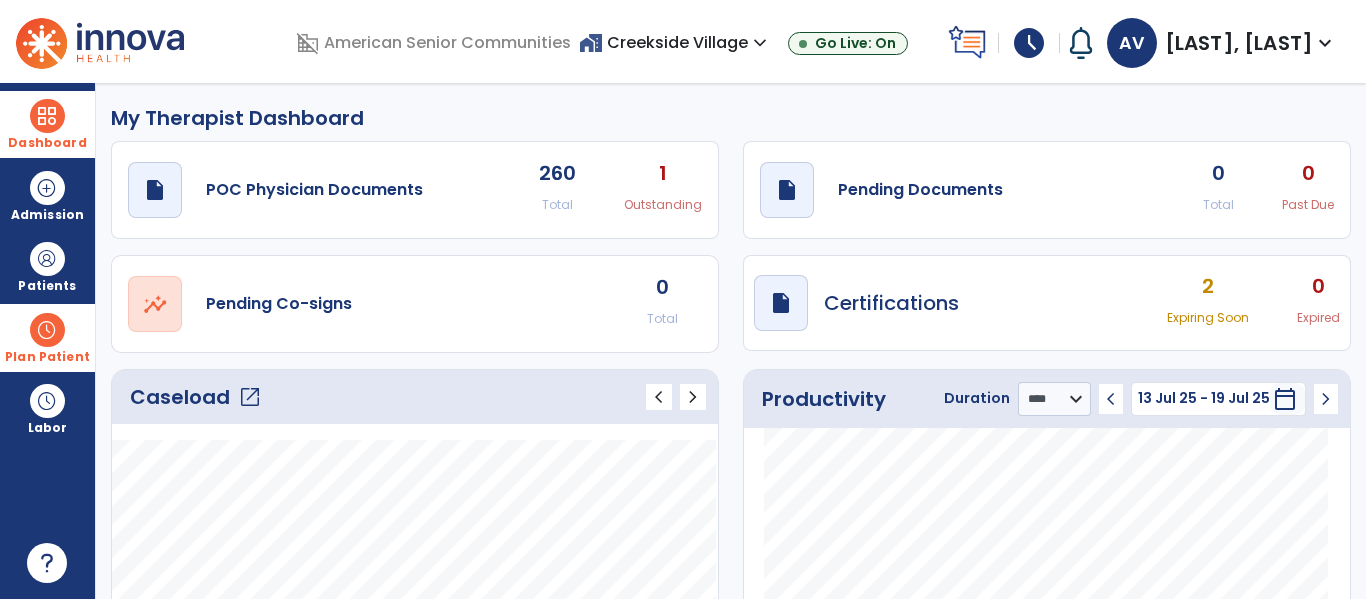 click on "draft   open_in_new  Pending Documents 0 Total 0 Past Due" 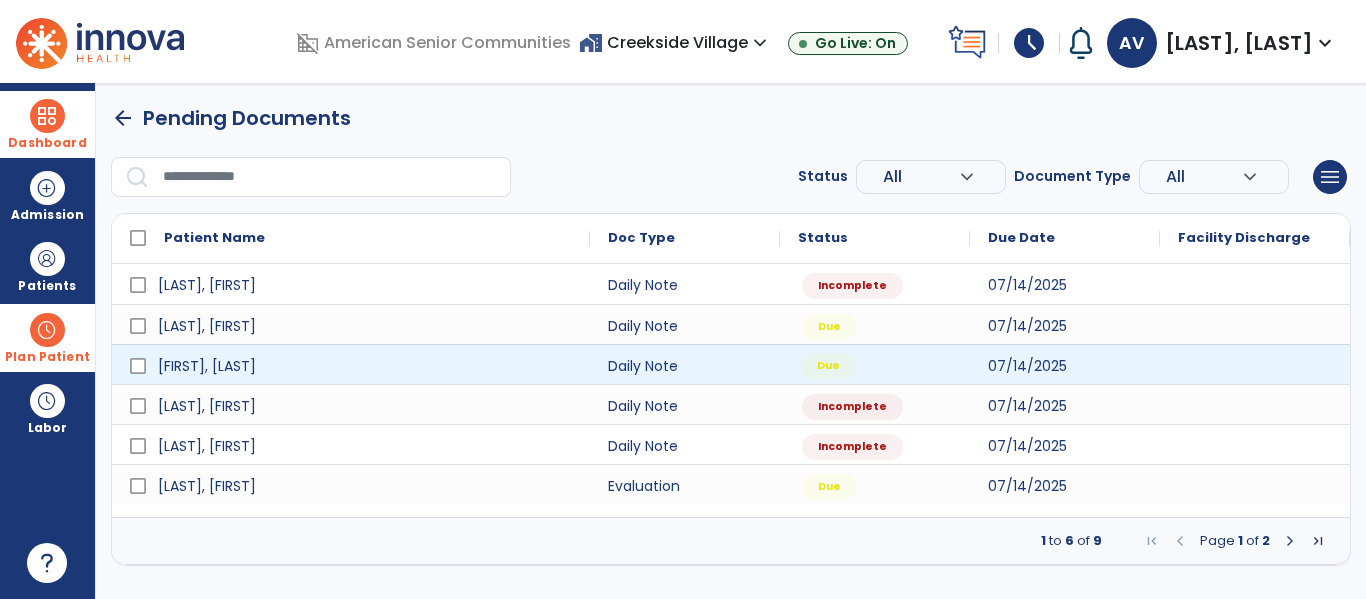 click on "Due" at bounding box center [875, 364] 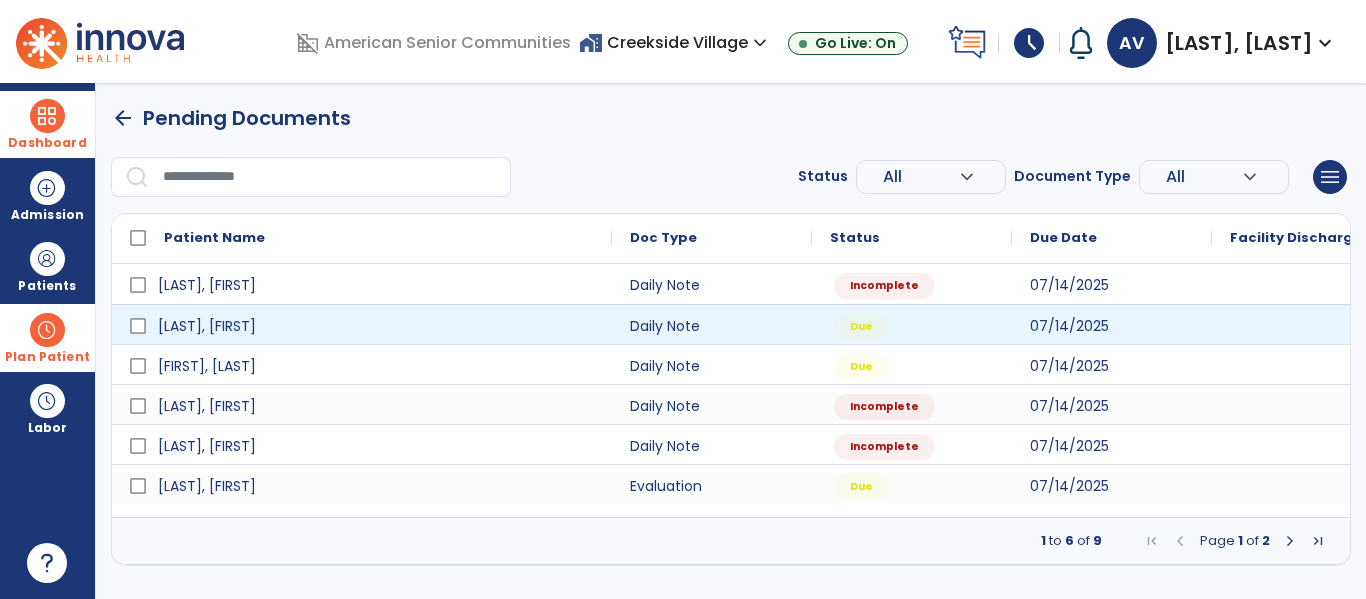 scroll, scrollTop: 0, scrollLeft: 0, axis: both 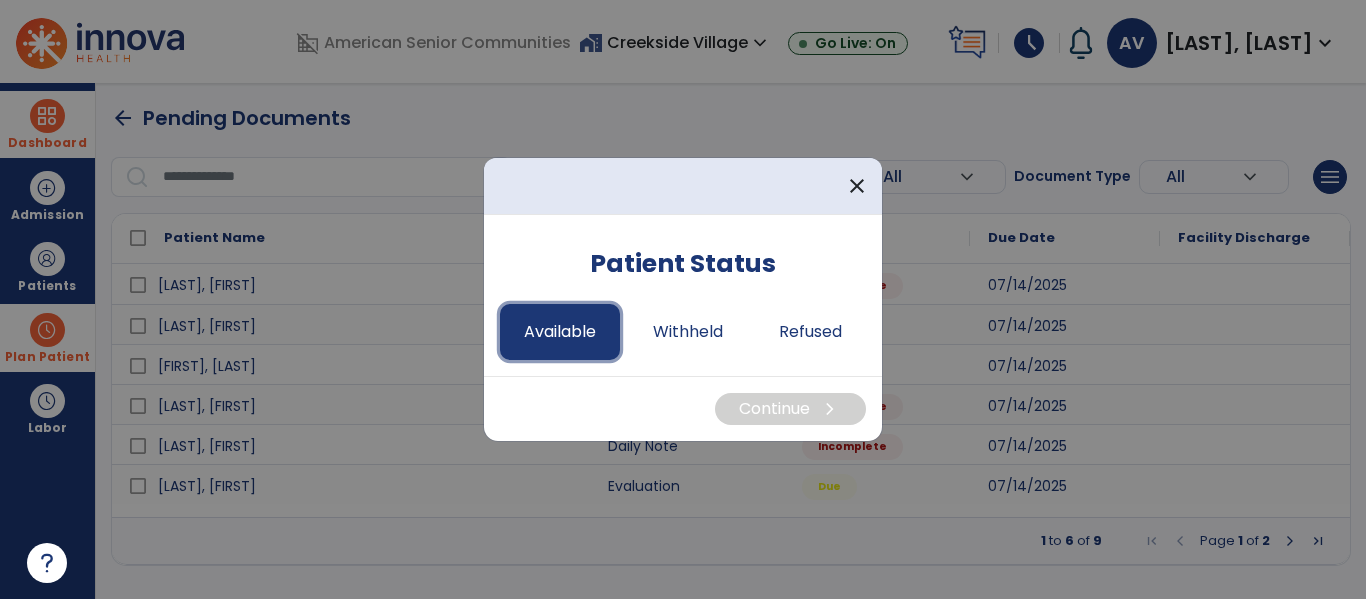 click on "Available" at bounding box center [560, 332] 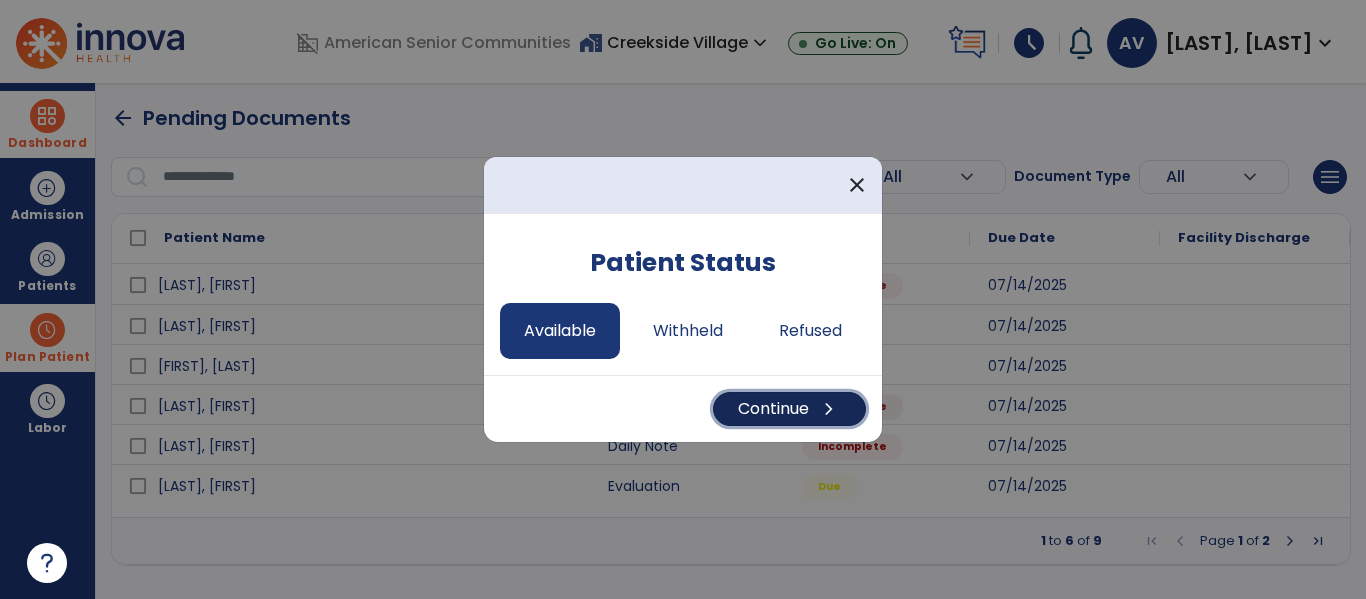 click on "chevron_right" at bounding box center (829, 409) 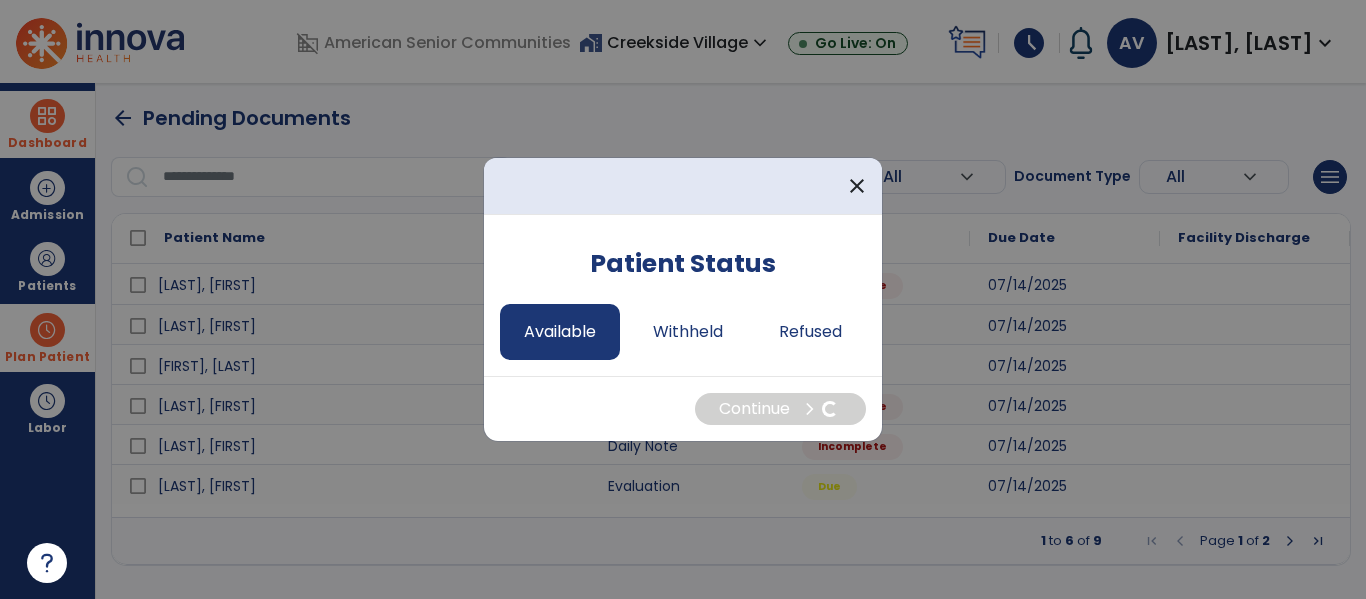 select on "*" 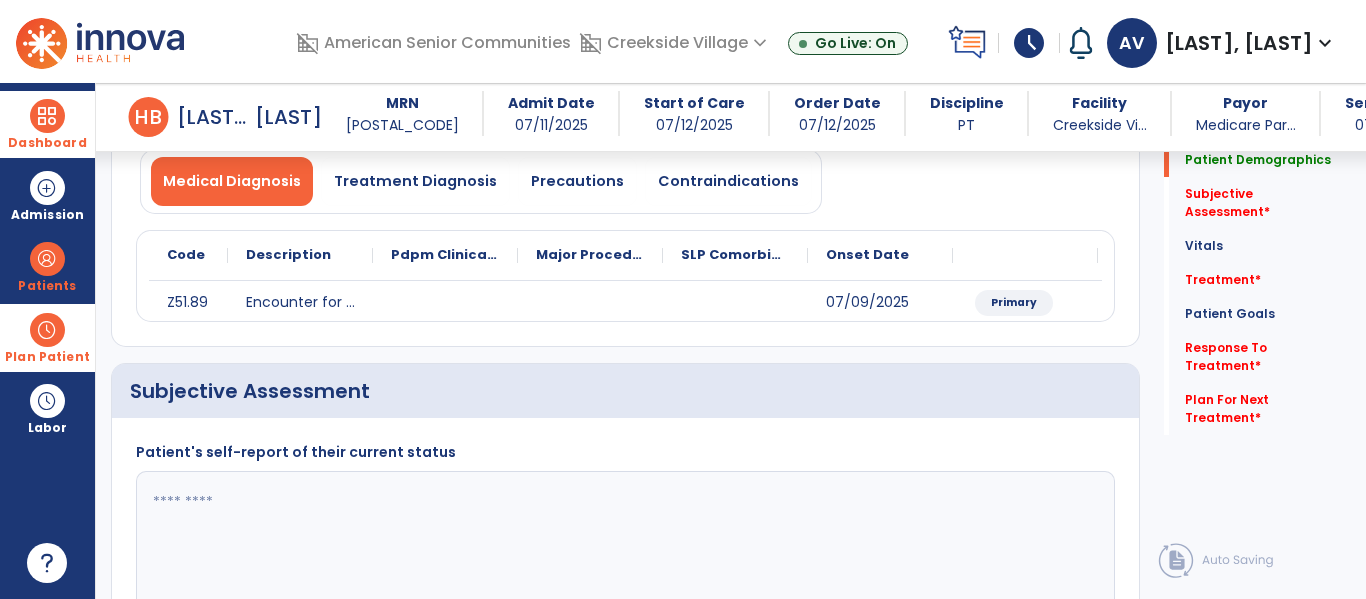 scroll, scrollTop: 171, scrollLeft: 0, axis: vertical 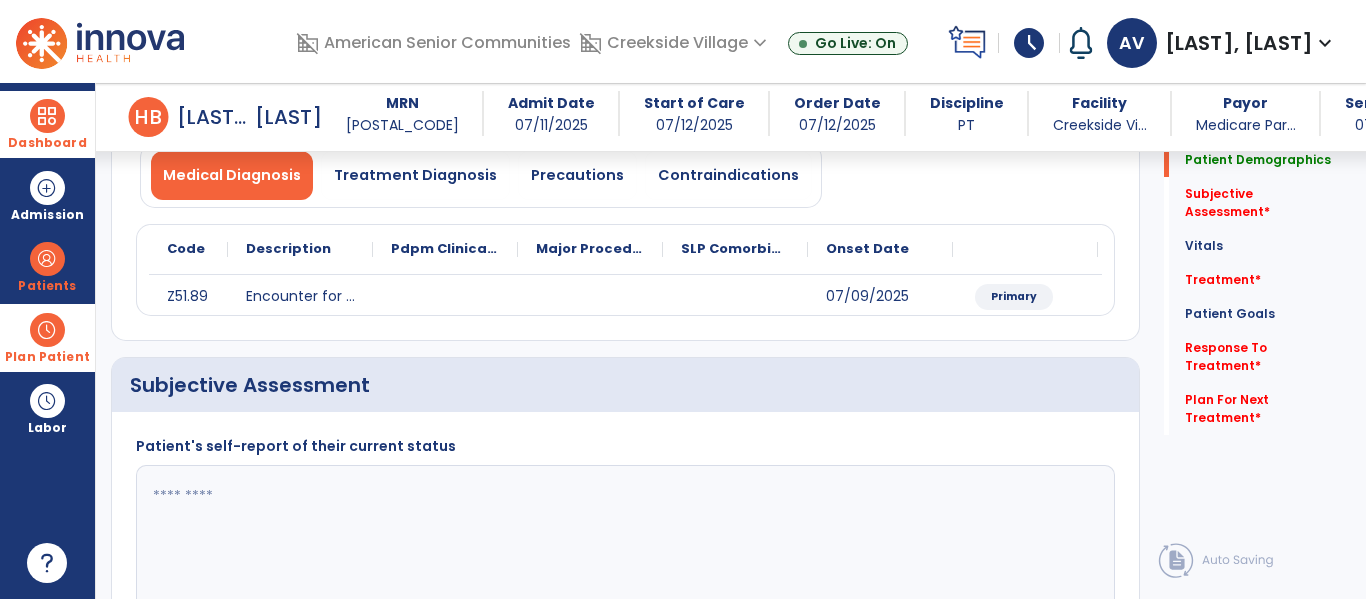 click on "Plan Patient" at bounding box center (47, 266) 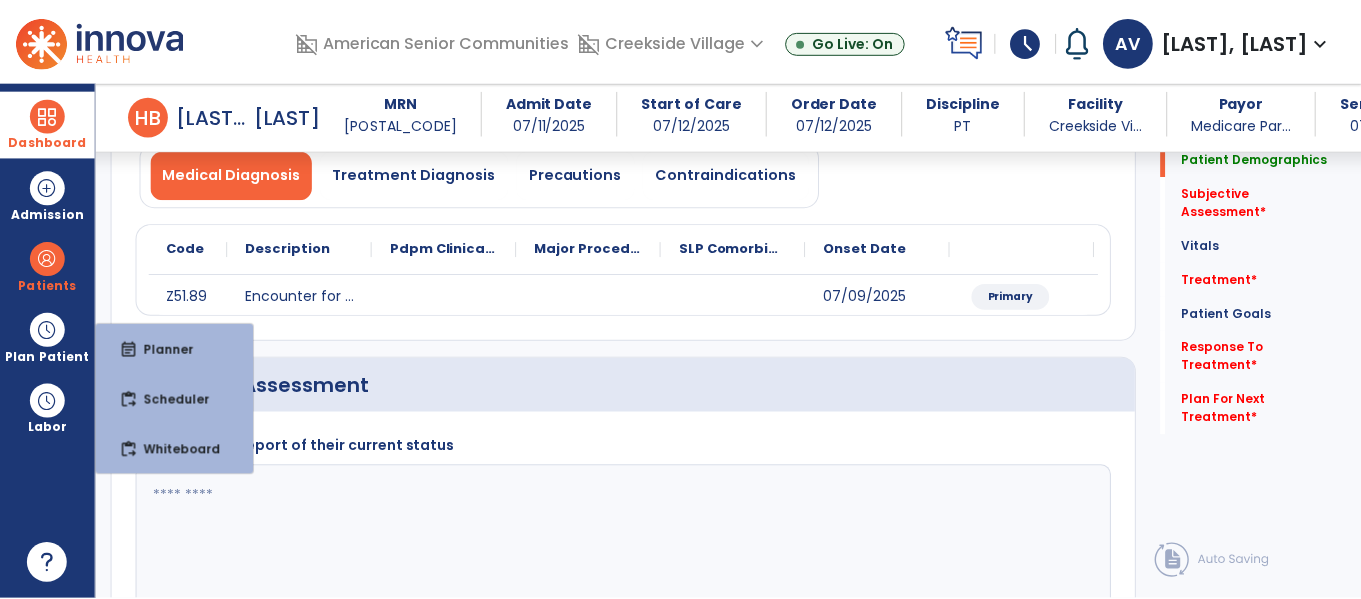 scroll, scrollTop: 3601, scrollLeft: 0, axis: vertical 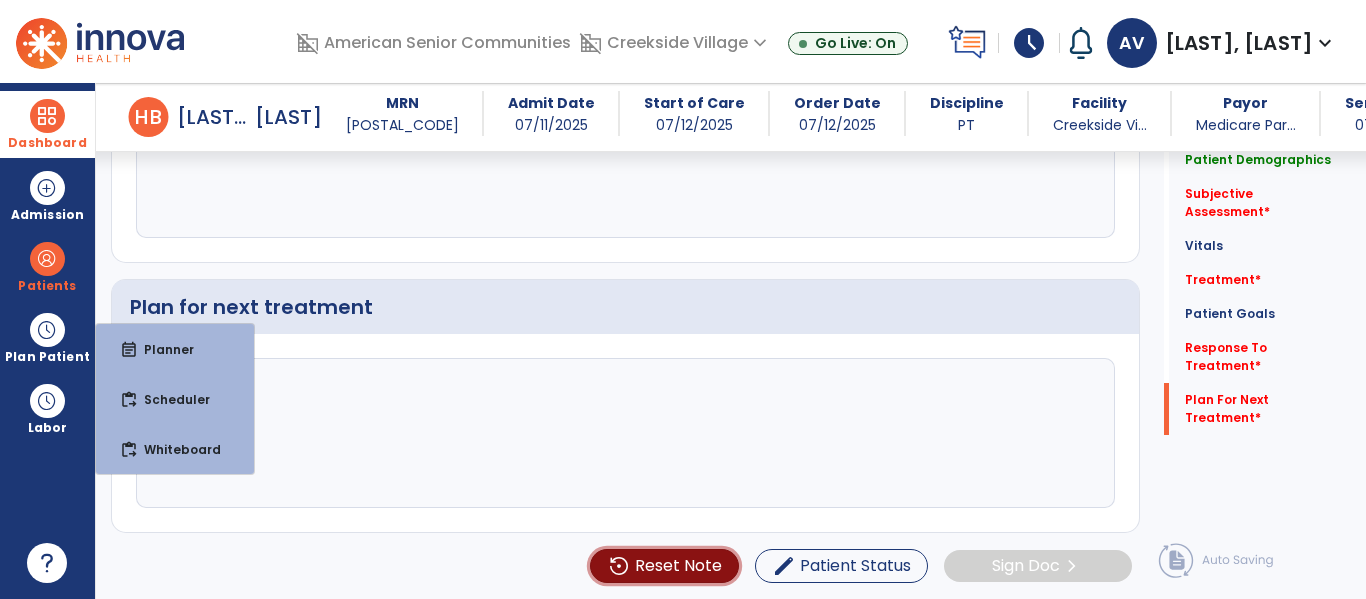 click on "Reset Note" 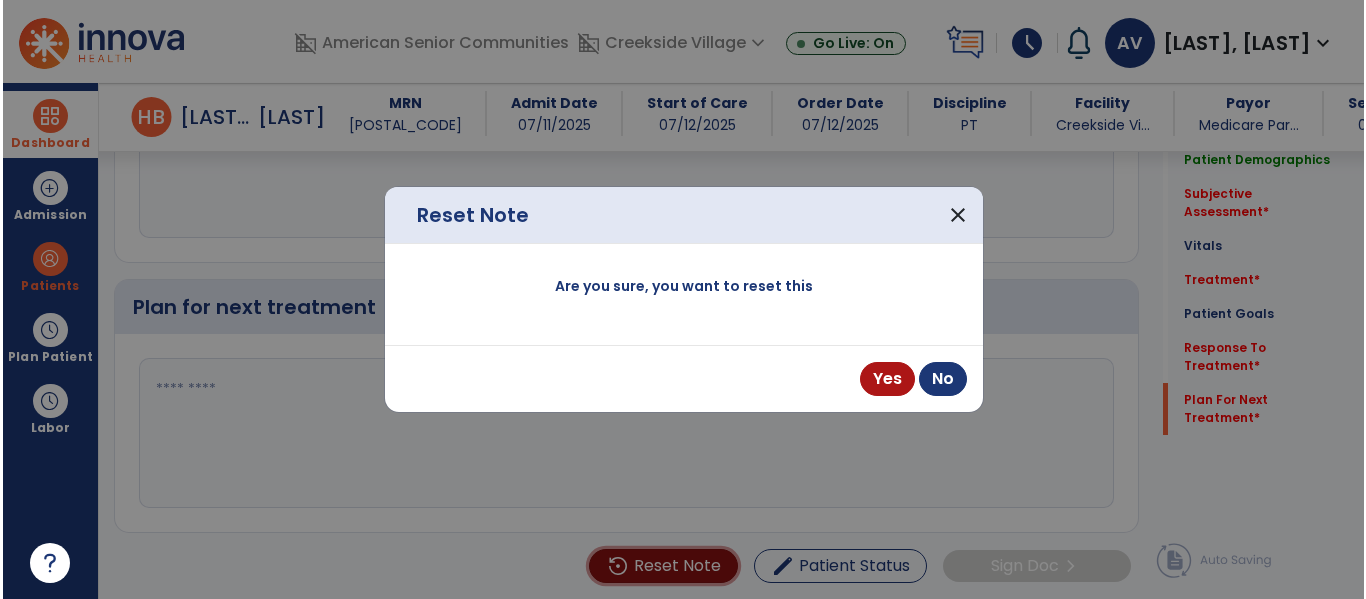 scroll, scrollTop: 3601, scrollLeft: 0, axis: vertical 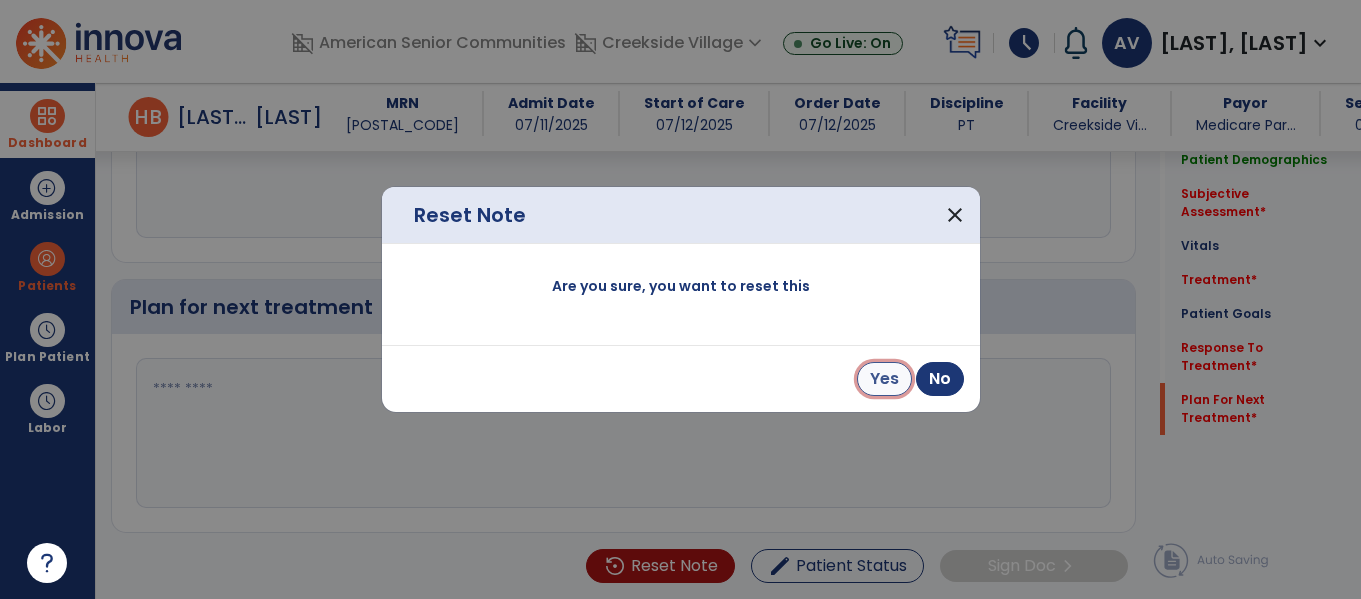 click on "Yes" at bounding box center (884, 379) 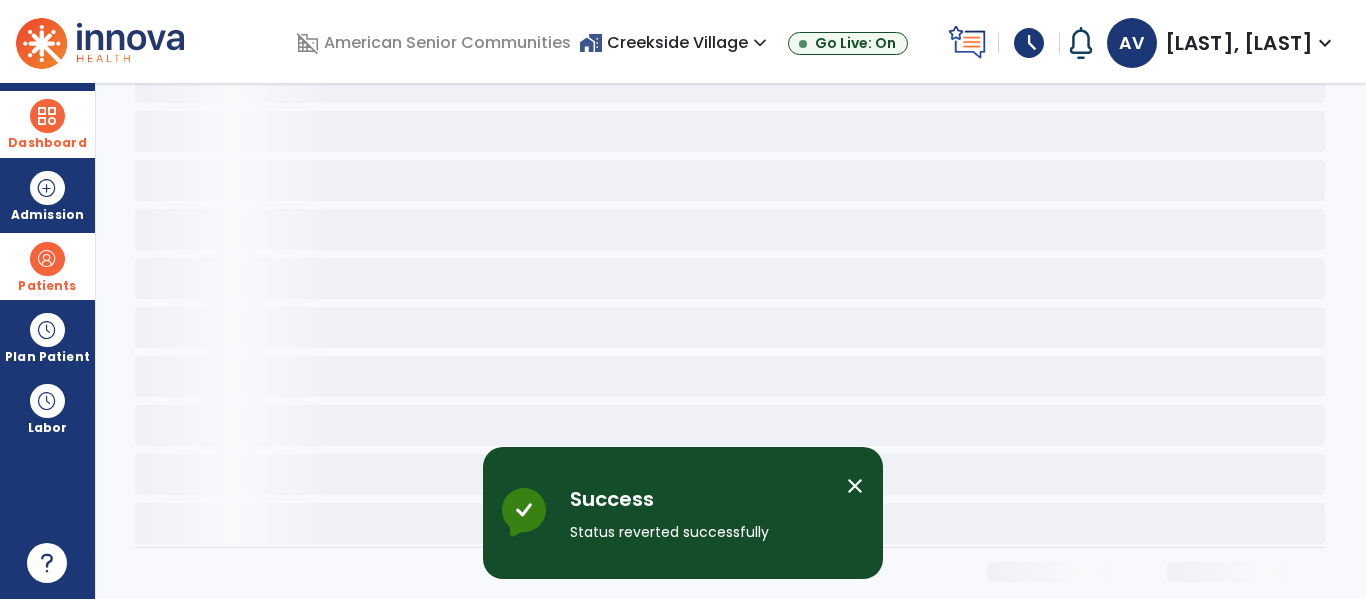 scroll, scrollTop: 114, scrollLeft: 0, axis: vertical 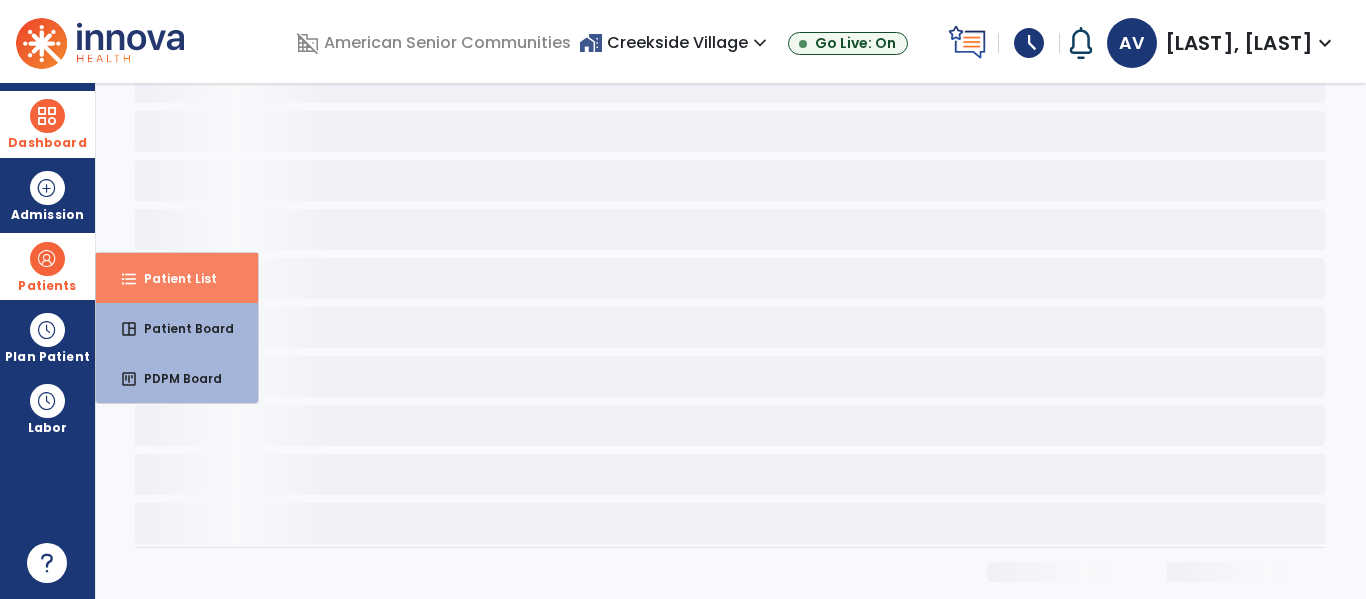 click on "format_list_bulleted  Patient List" at bounding box center (177, 278) 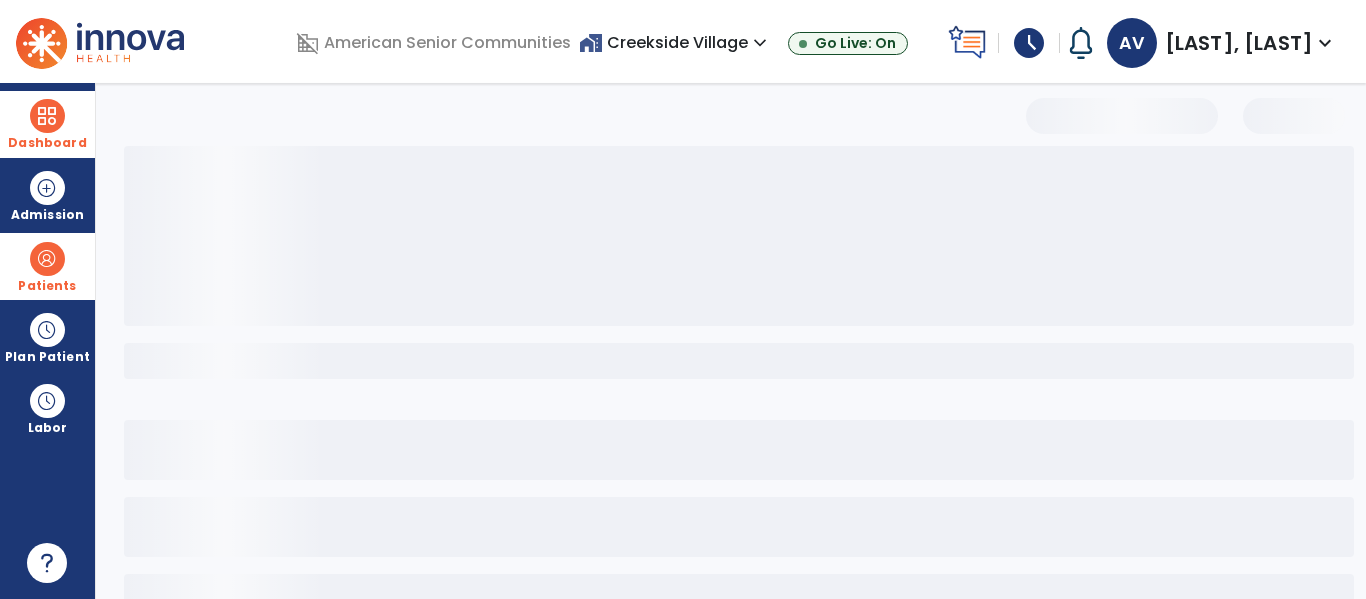 select on "***" 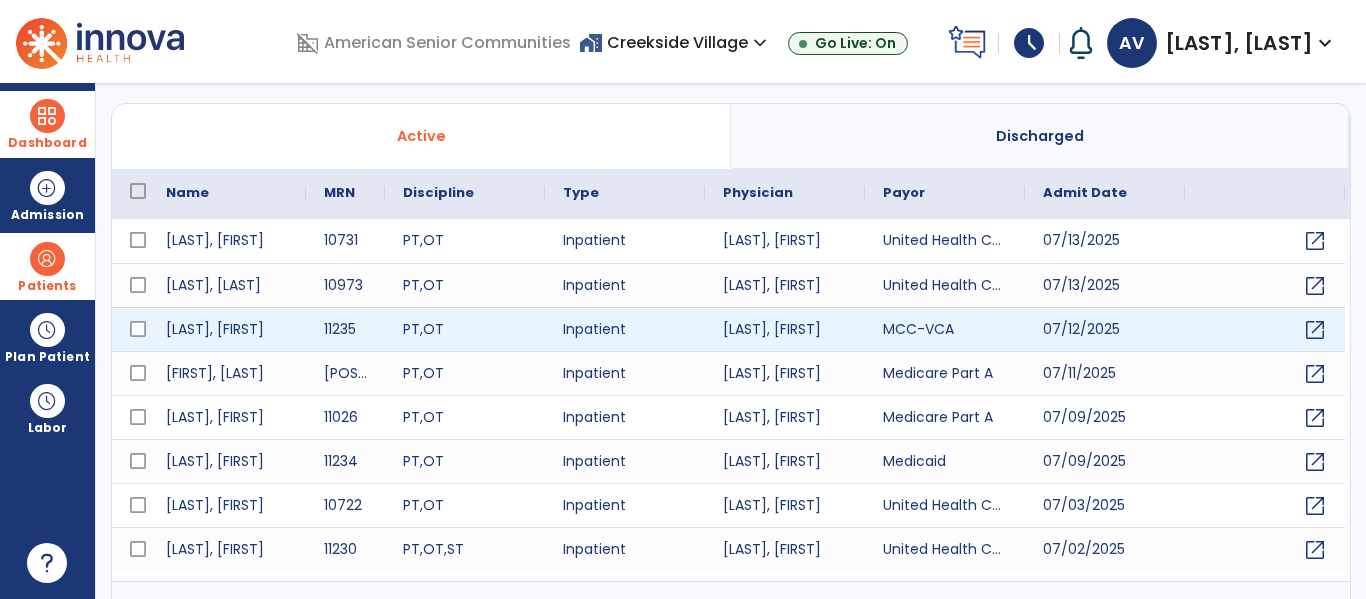 scroll, scrollTop: 0, scrollLeft: 0, axis: both 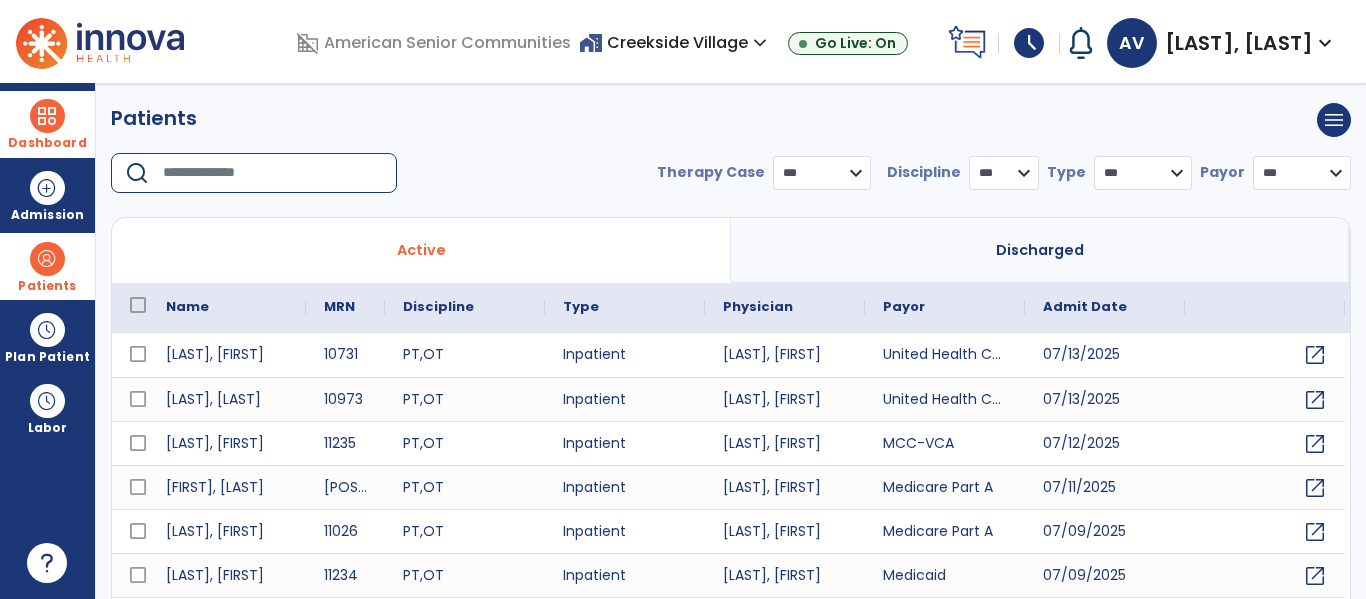 click at bounding box center [273, 173] 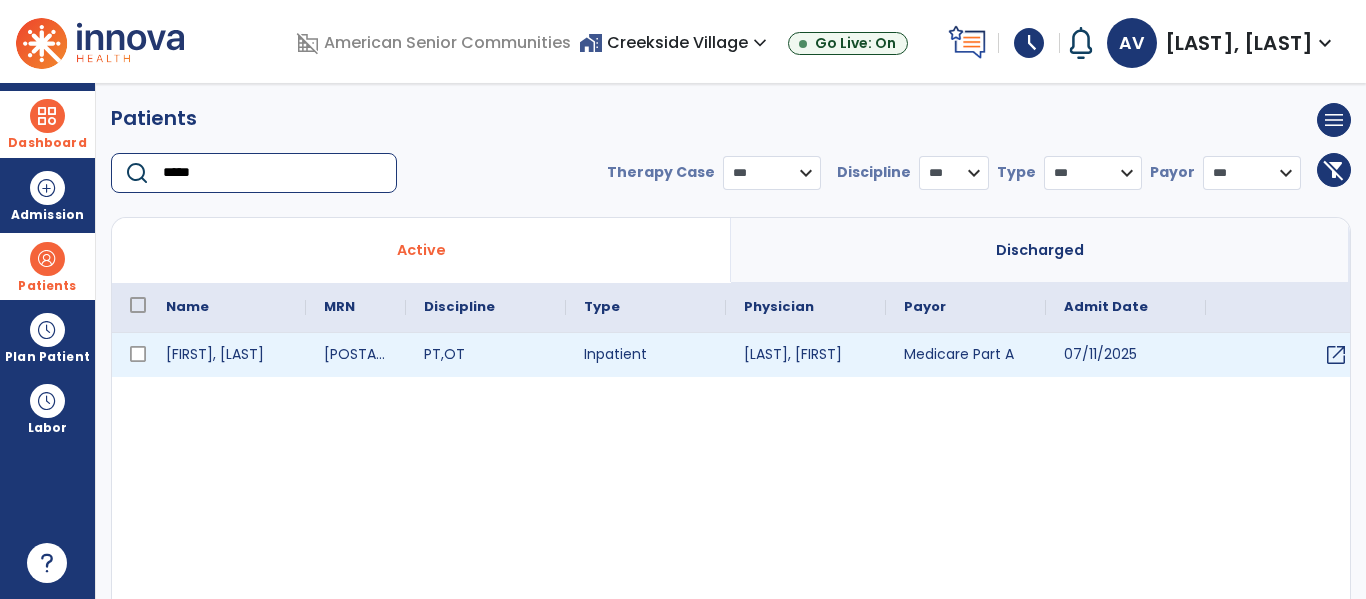 type on "*****" 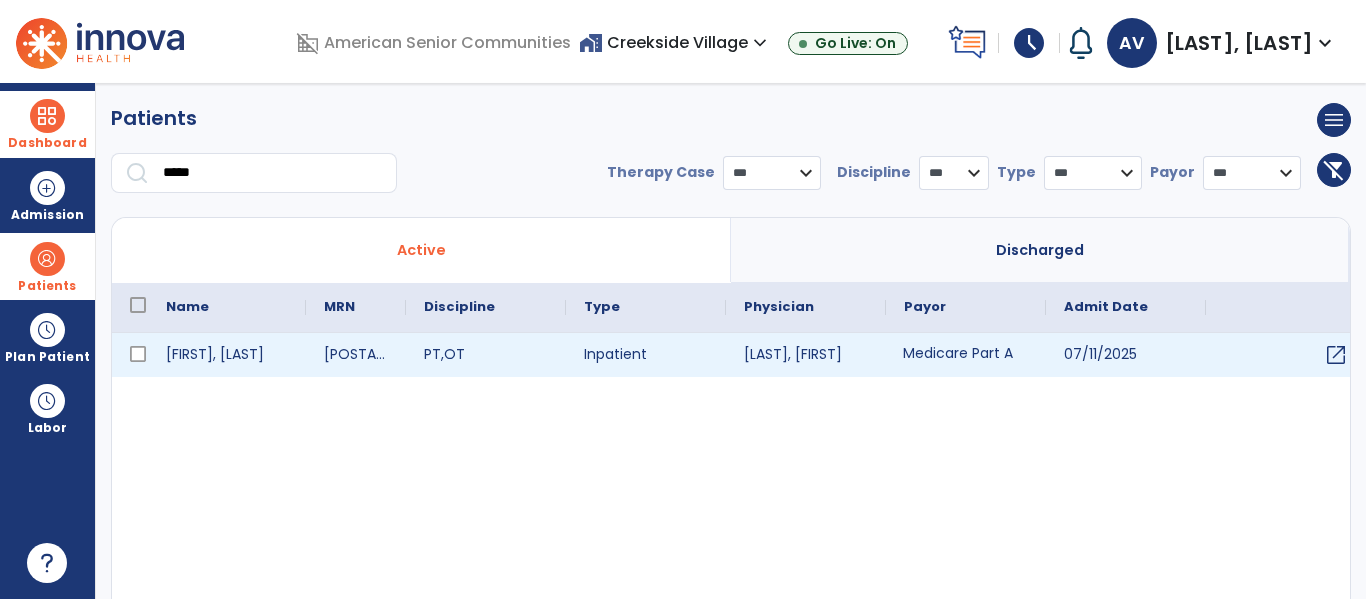click on "Medicare Part A" at bounding box center [966, 355] 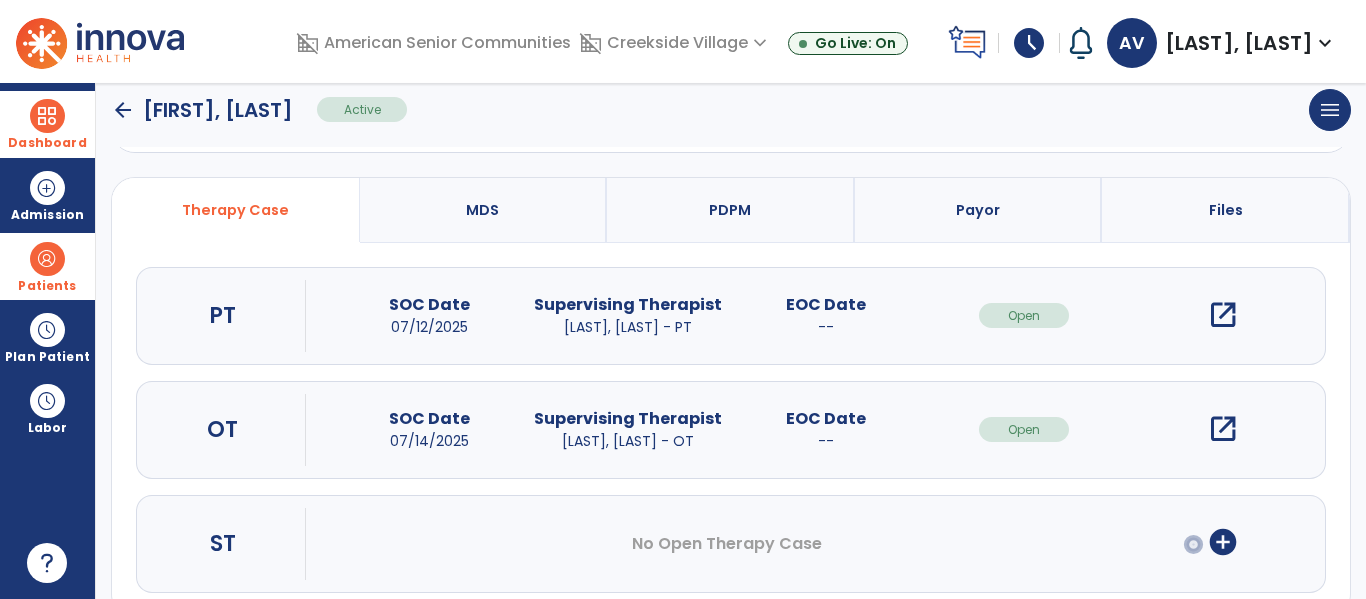 scroll, scrollTop: 123, scrollLeft: 0, axis: vertical 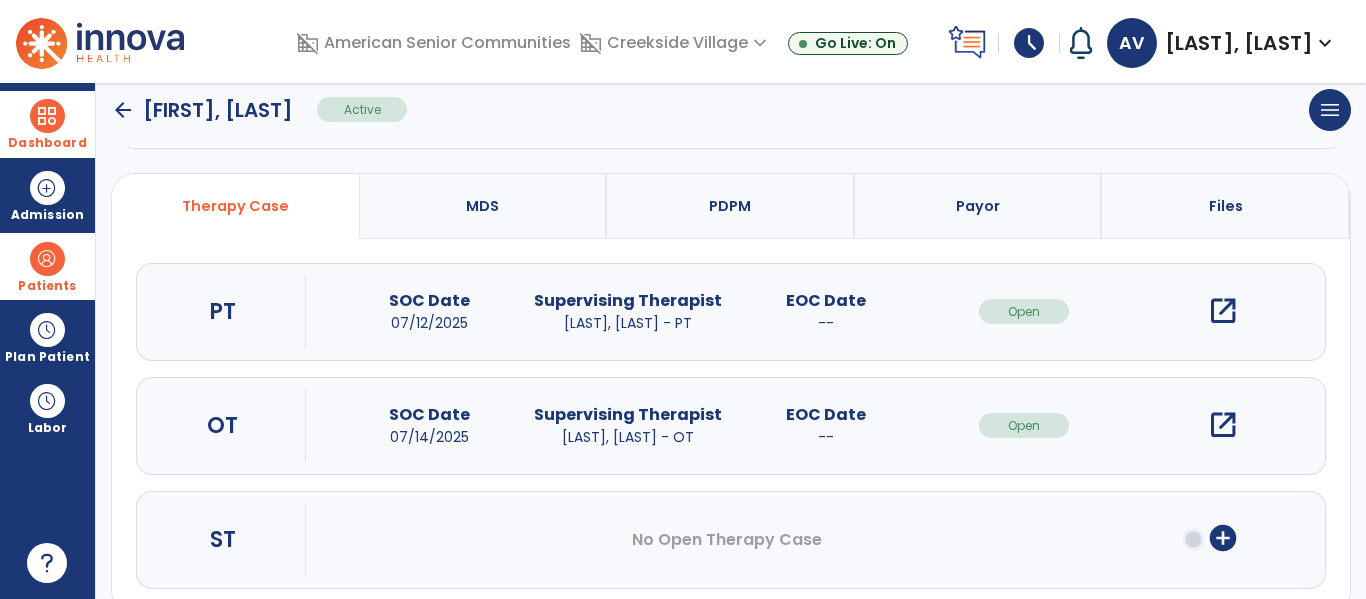 click on "open_in_new" at bounding box center [1223, 311] 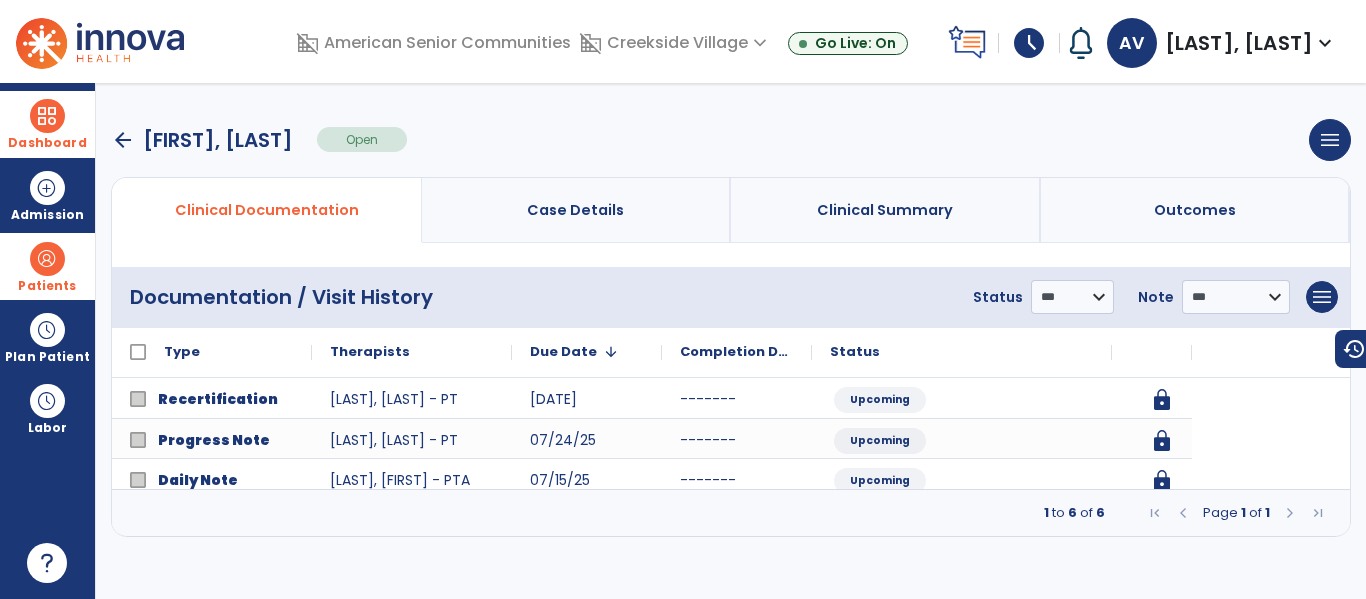 scroll, scrollTop: 0, scrollLeft: 0, axis: both 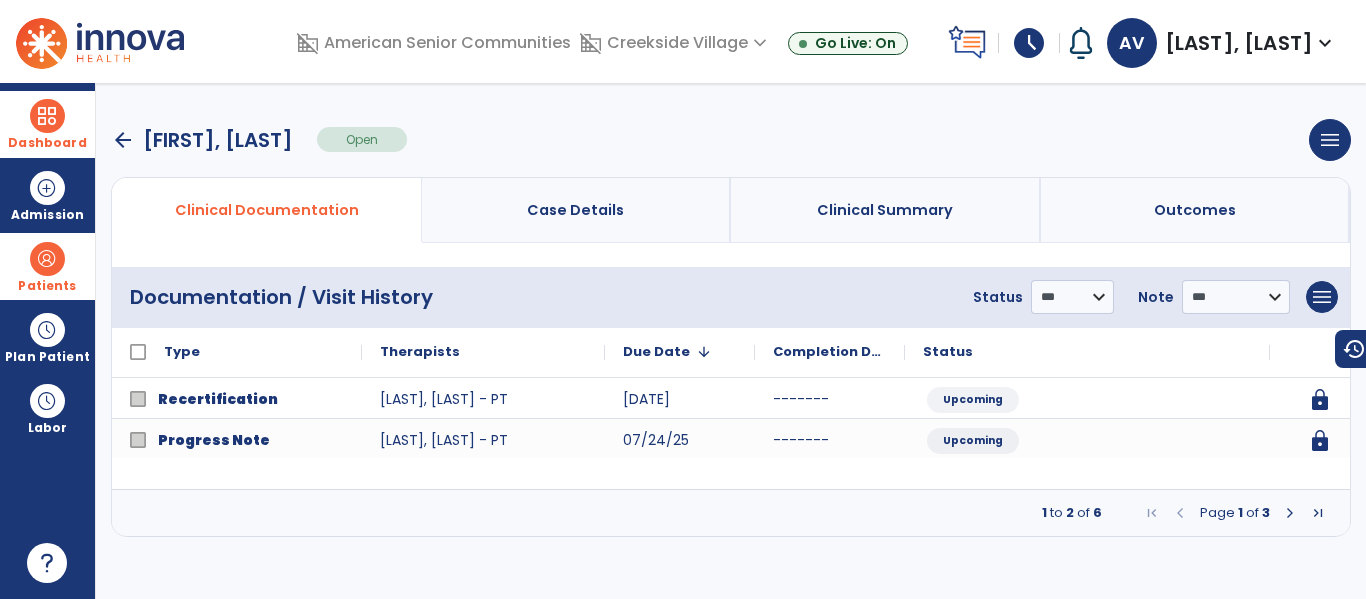 click at bounding box center [1290, 513] 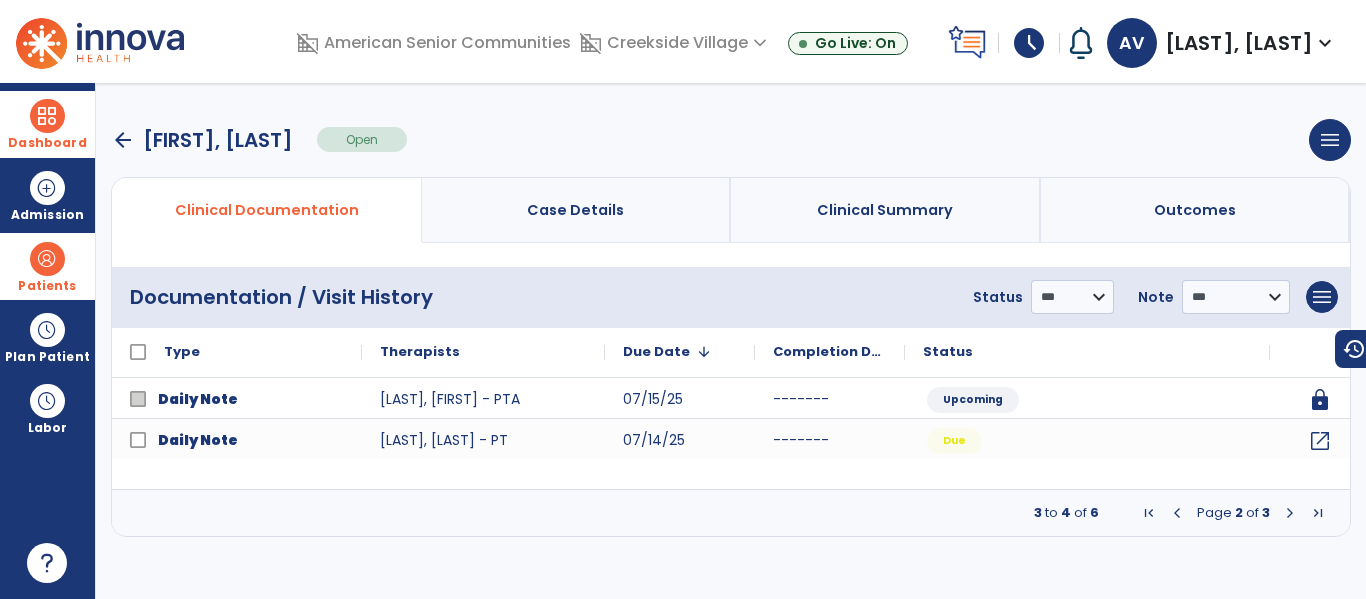 click at bounding box center (1290, 513) 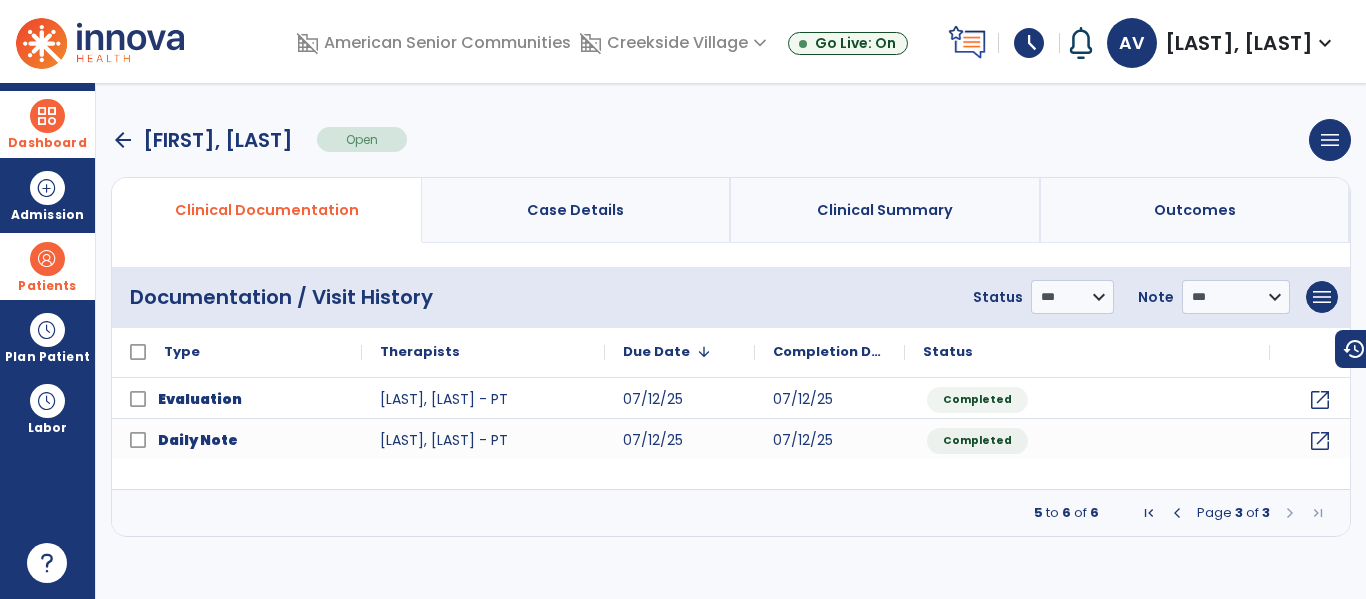 click at bounding box center [1290, 513] 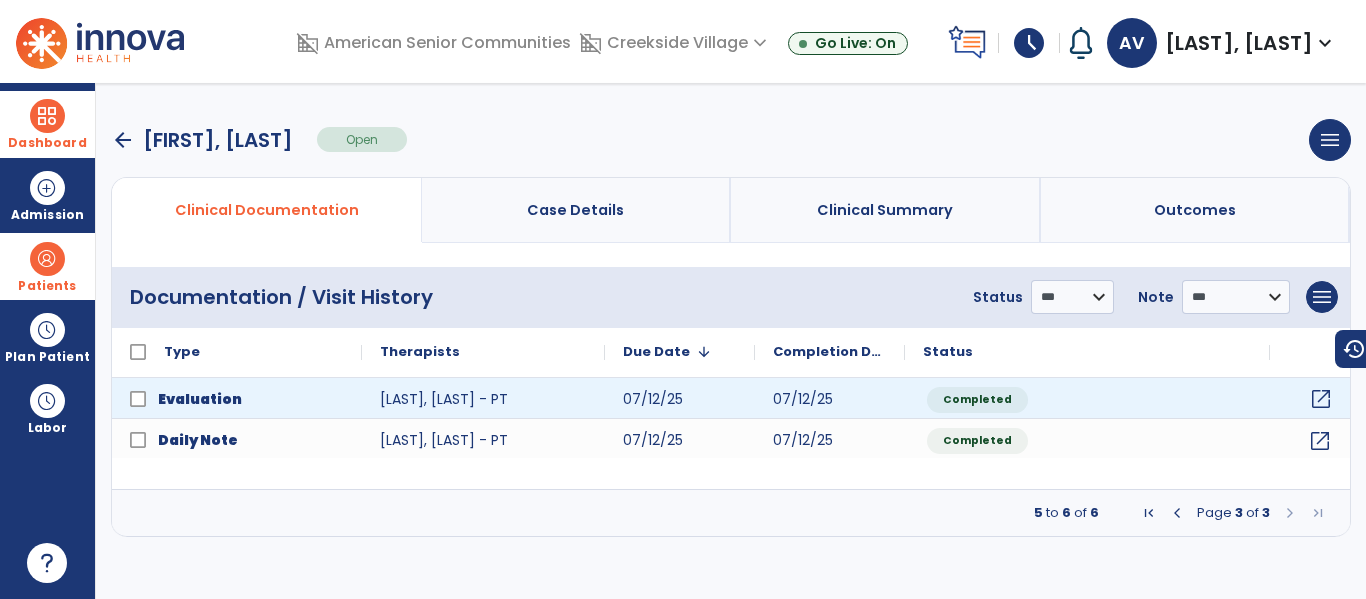 click on "open_in_new" 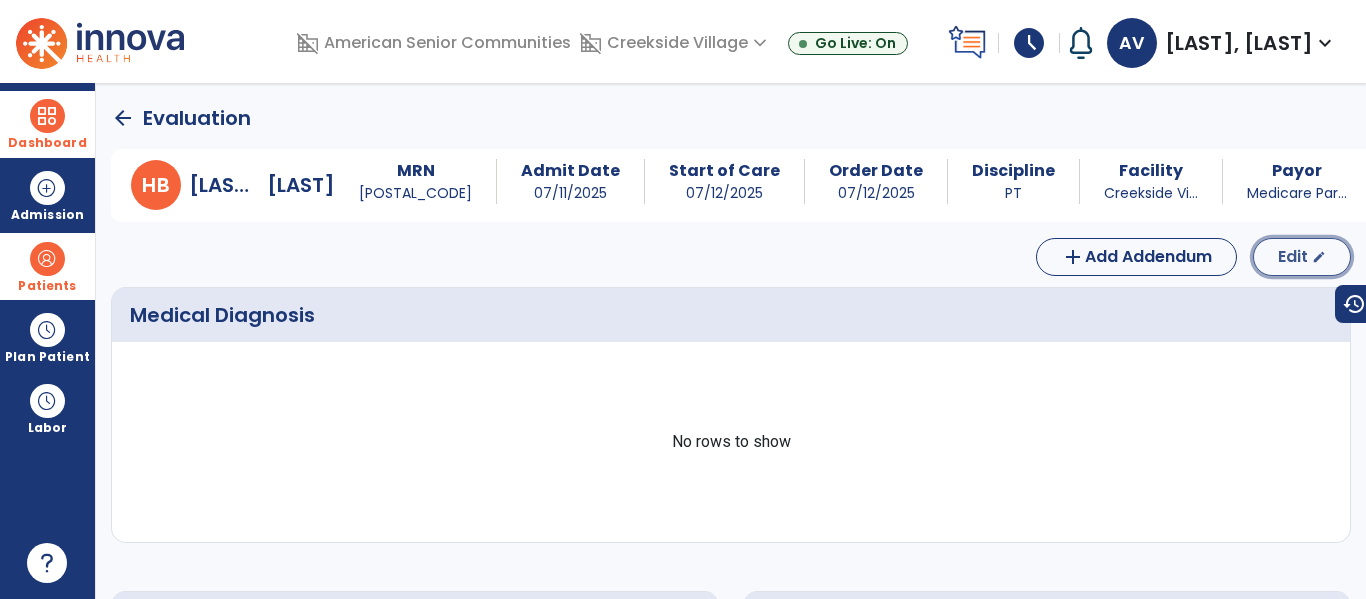 click on "Edit" 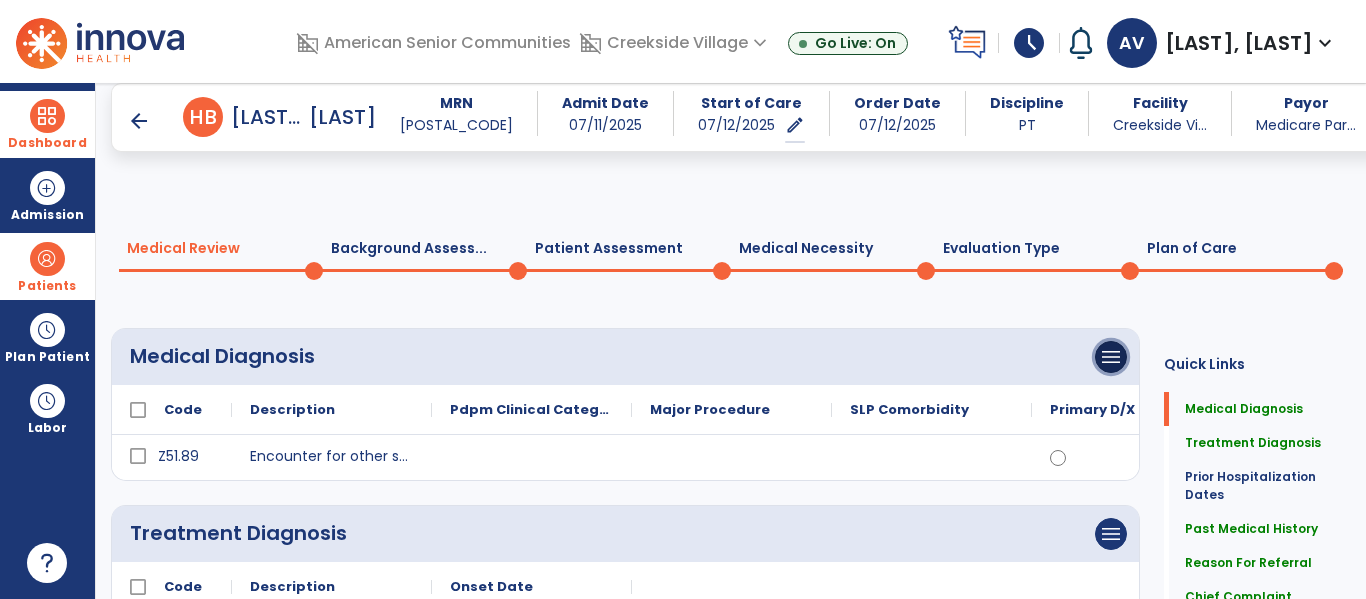 click on "menu" at bounding box center (1111, 357) 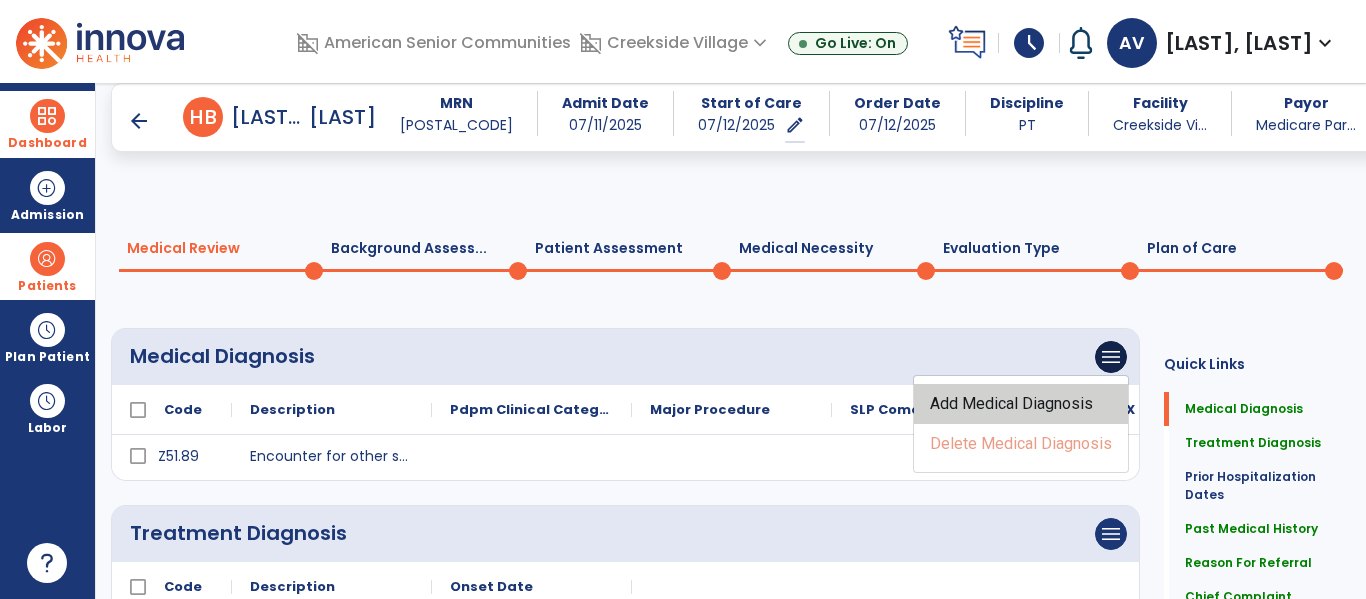 click on "Add Medical Diagnosis" 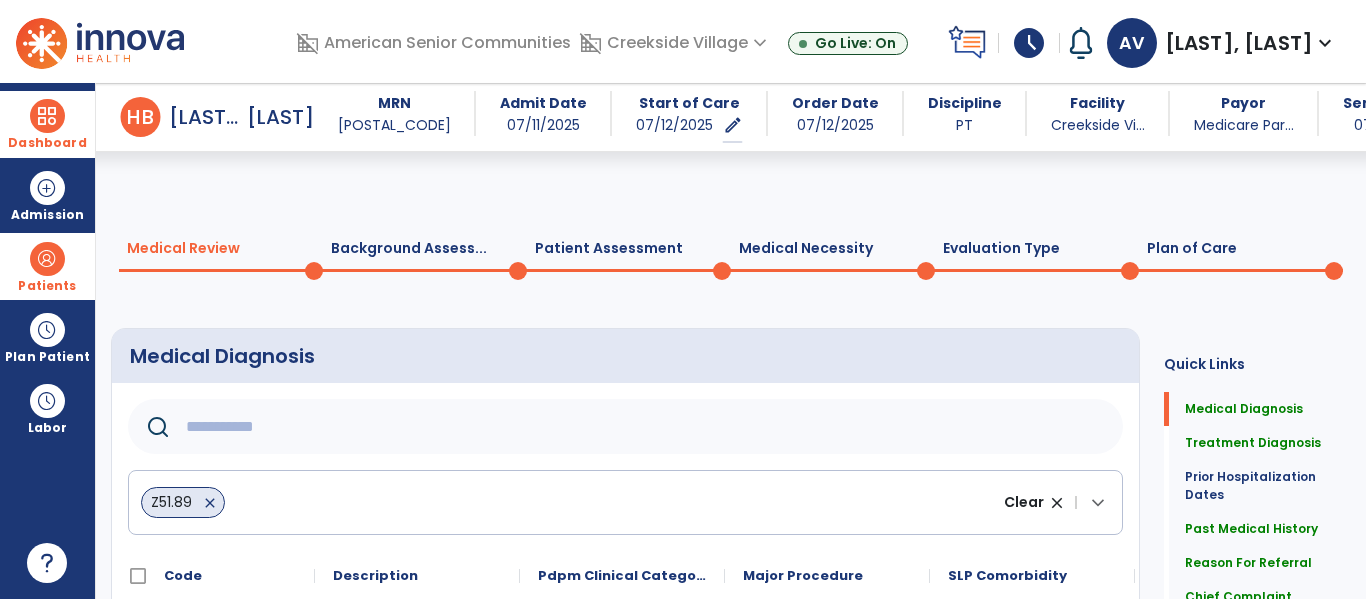 scroll, scrollTop: 136, scrollLeft: 0, axis: vertical 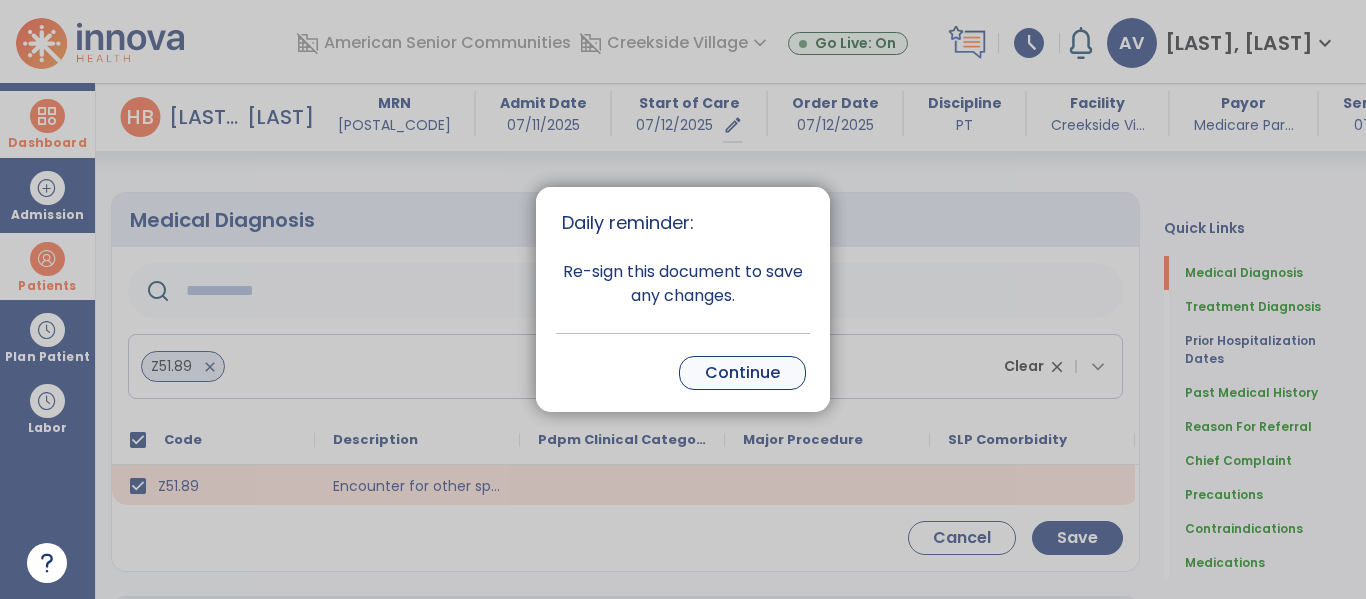 click on "Continue" at bounding box center (742, 373) 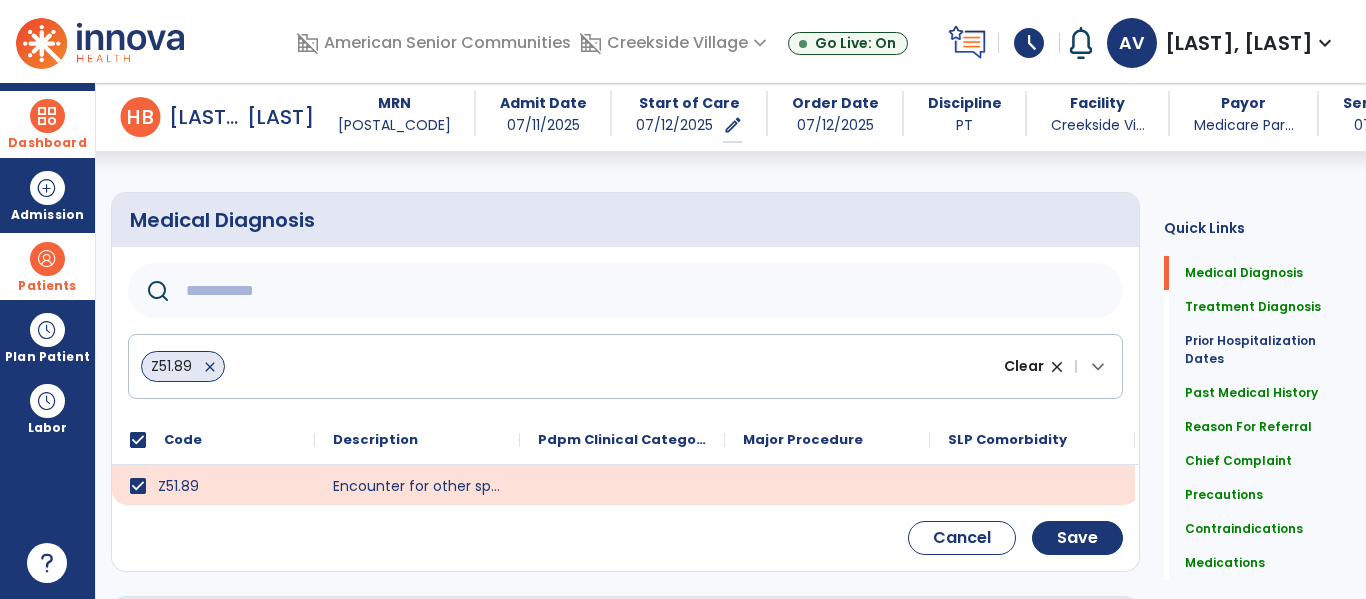 click on "close" 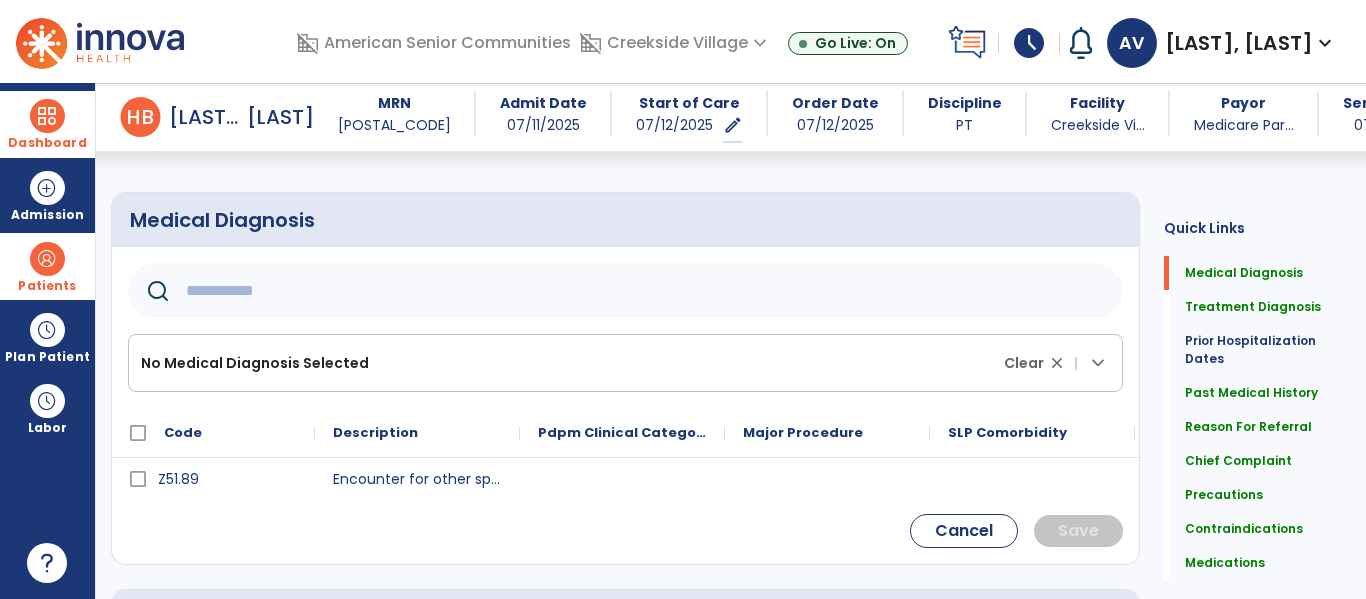 click 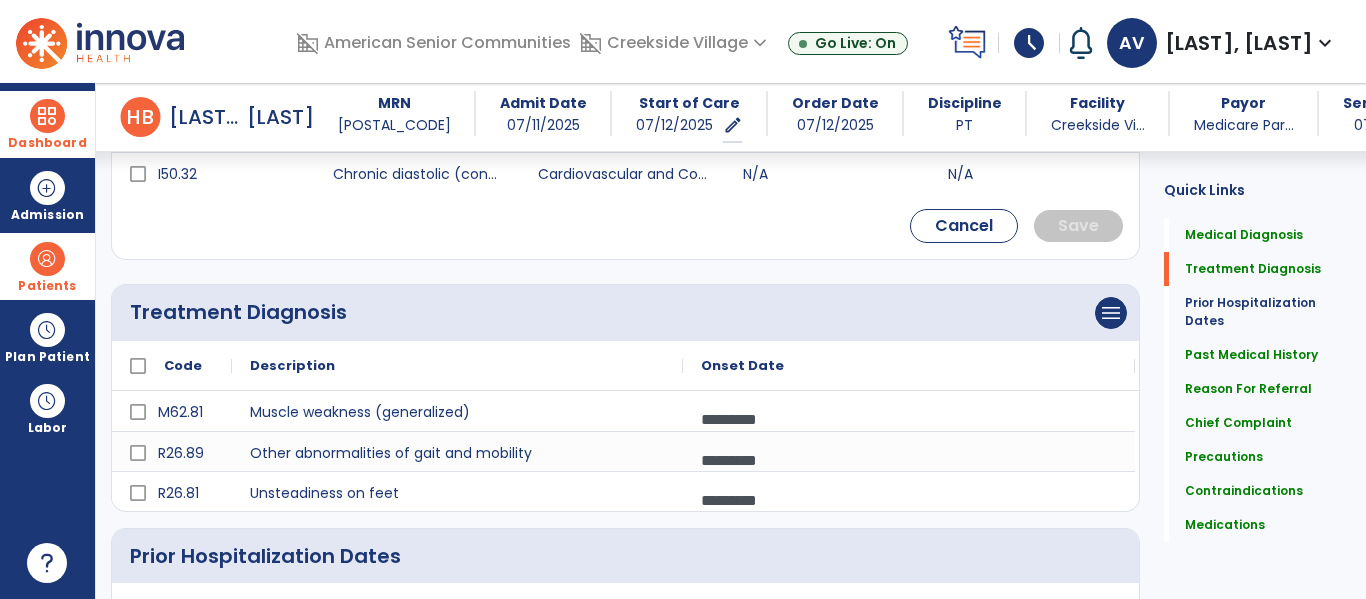 scroll, scrollTop: 298, scrollLeft: 0, axis: vertical 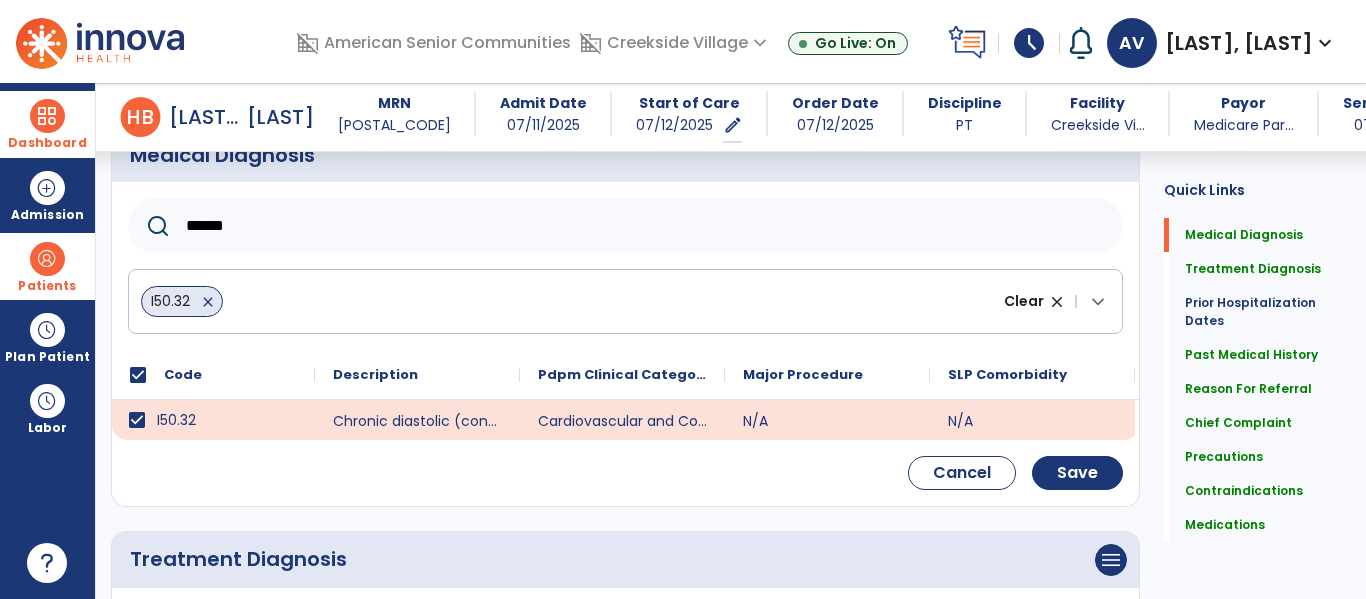 drag, startPoint x: 277, startPoint y: 222, endPoint x: 125, endPoint y: 233, distance: 152.3975 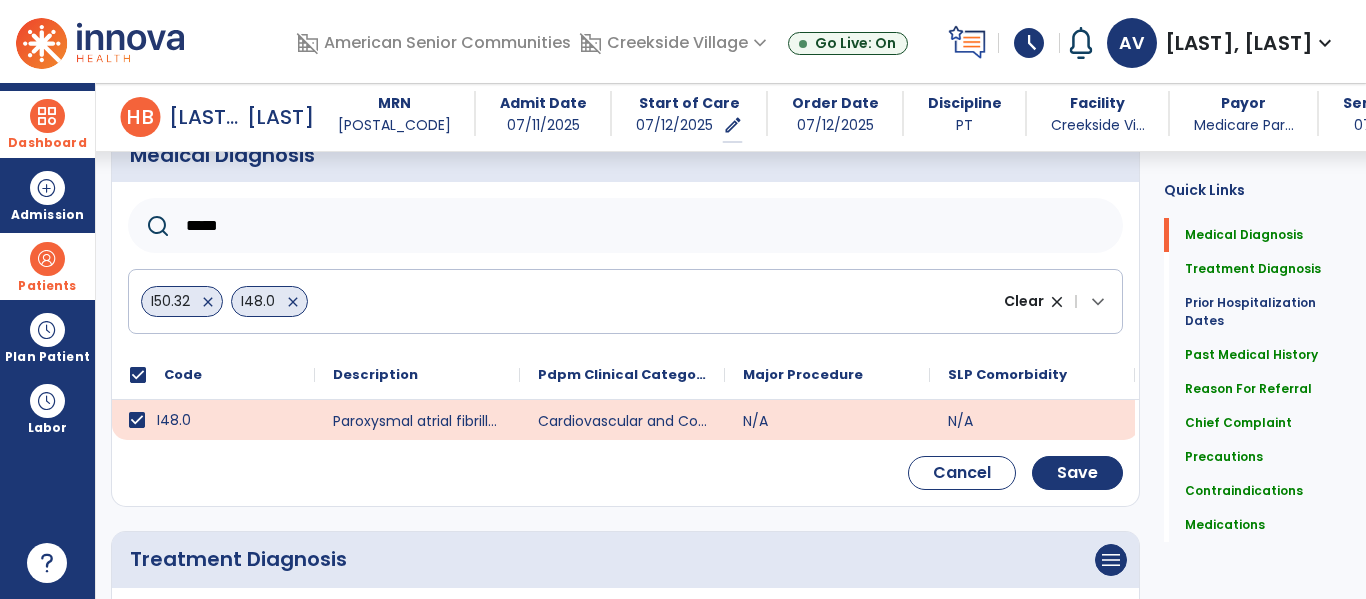 drag, startPoint x: 251, startPoint y: 244, endPoint x: 8, endPoint y: 245, distance: 243.00206 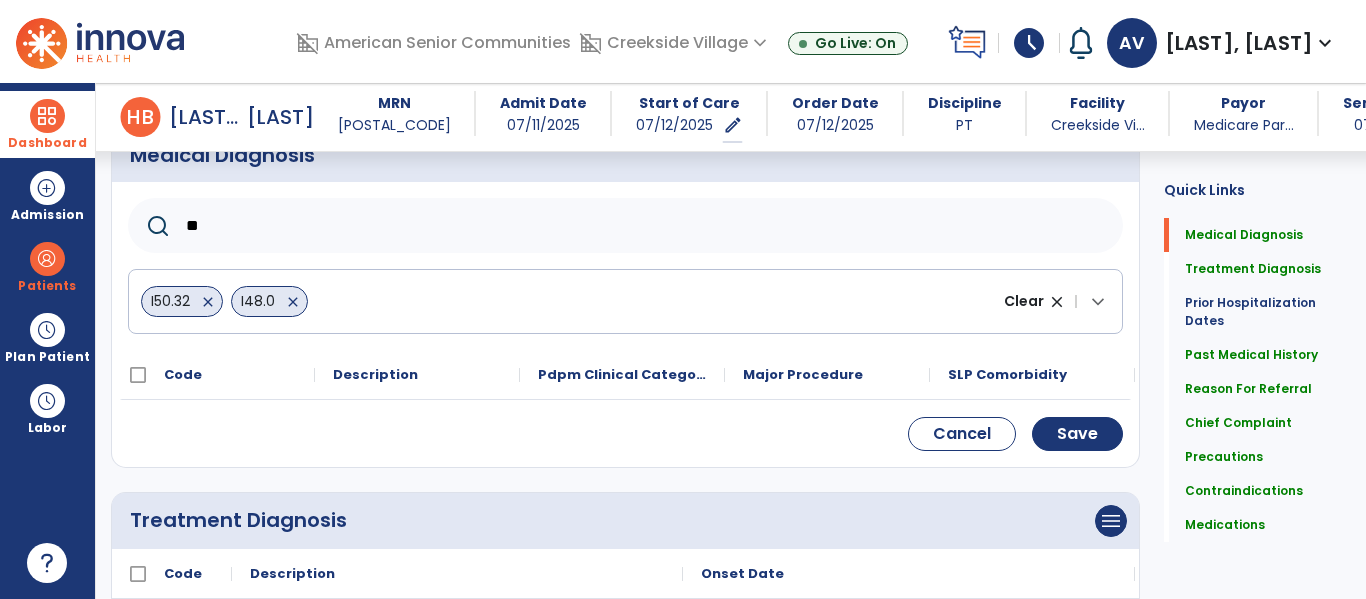 type on "*" 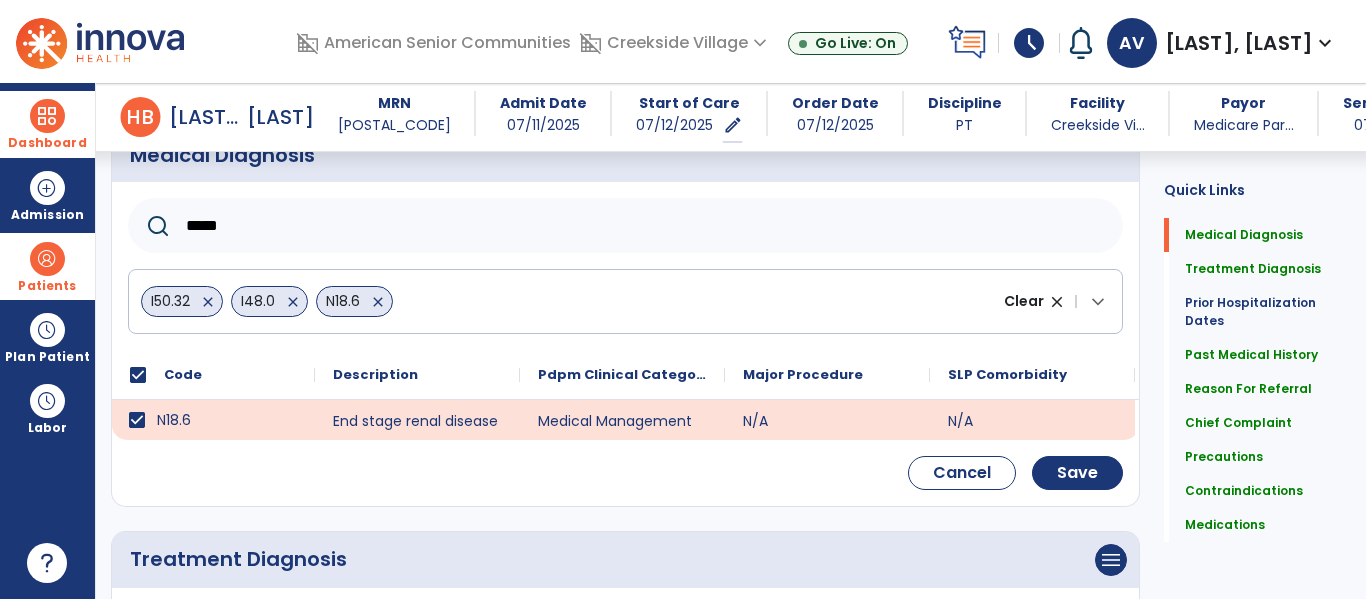 drag, startPoint x: 235, startPoint y: 232, endPoint x: 65, endPoint y: 232, distance: 170 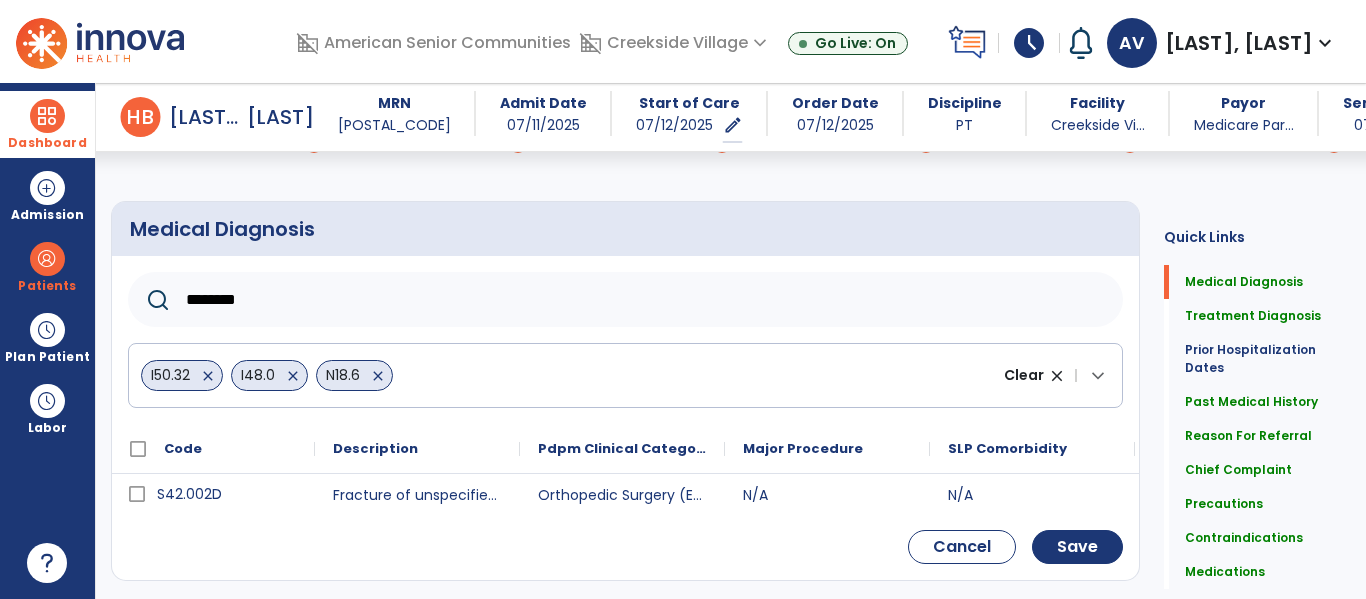scroll, scrollTop: 133, scrollLeft: 0, axis: vertical 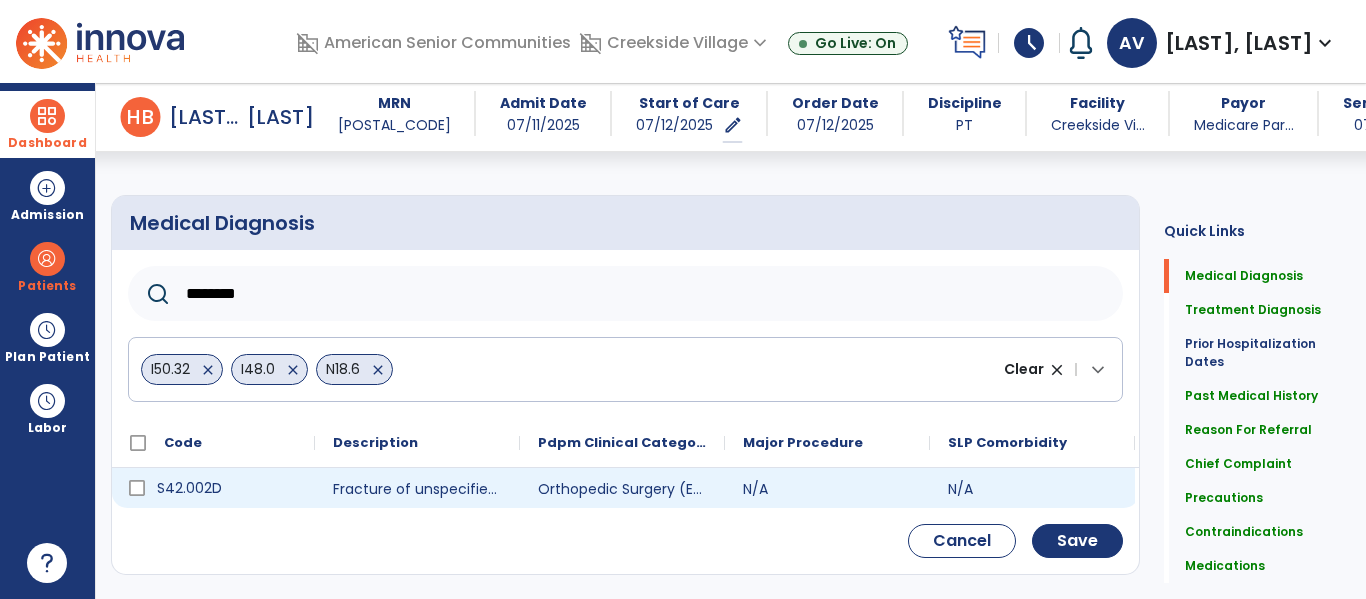 type on "********" 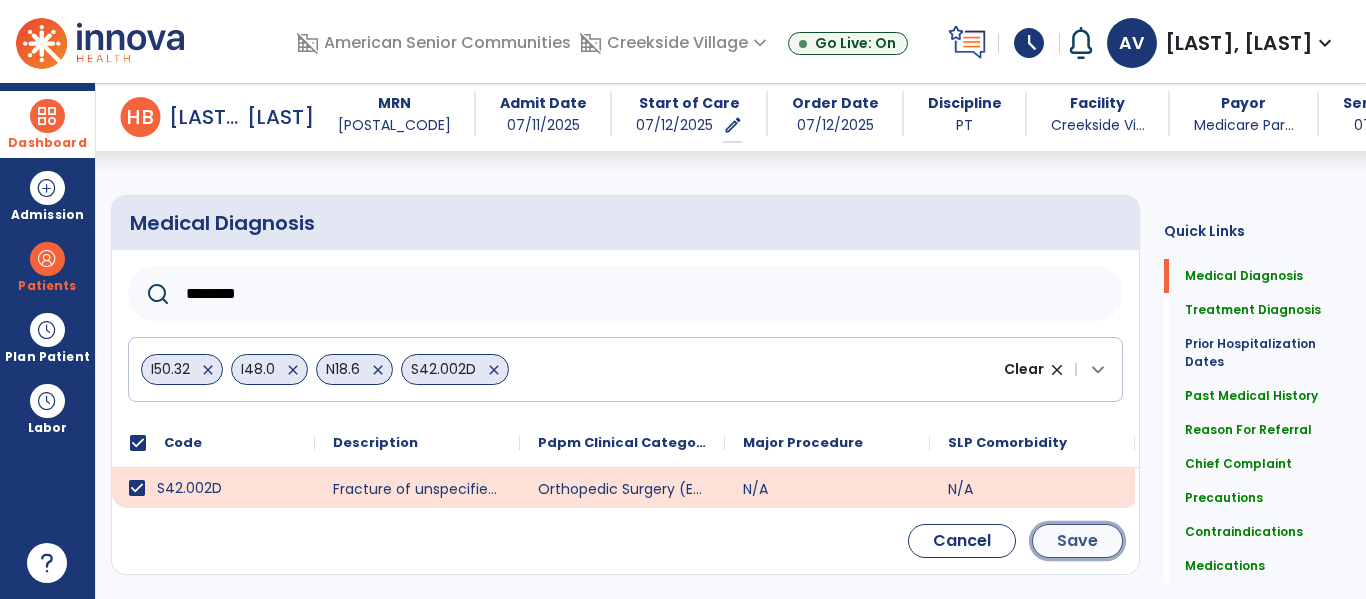 click on "Save" 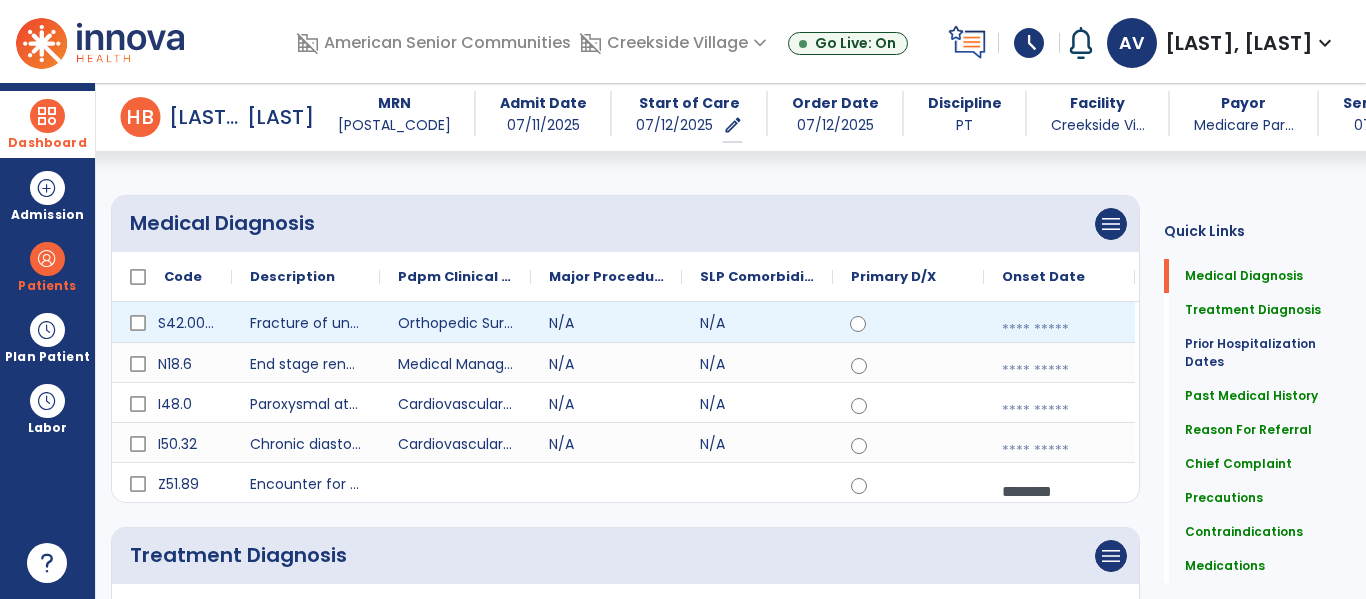 click at bounding box center (1059, 330) 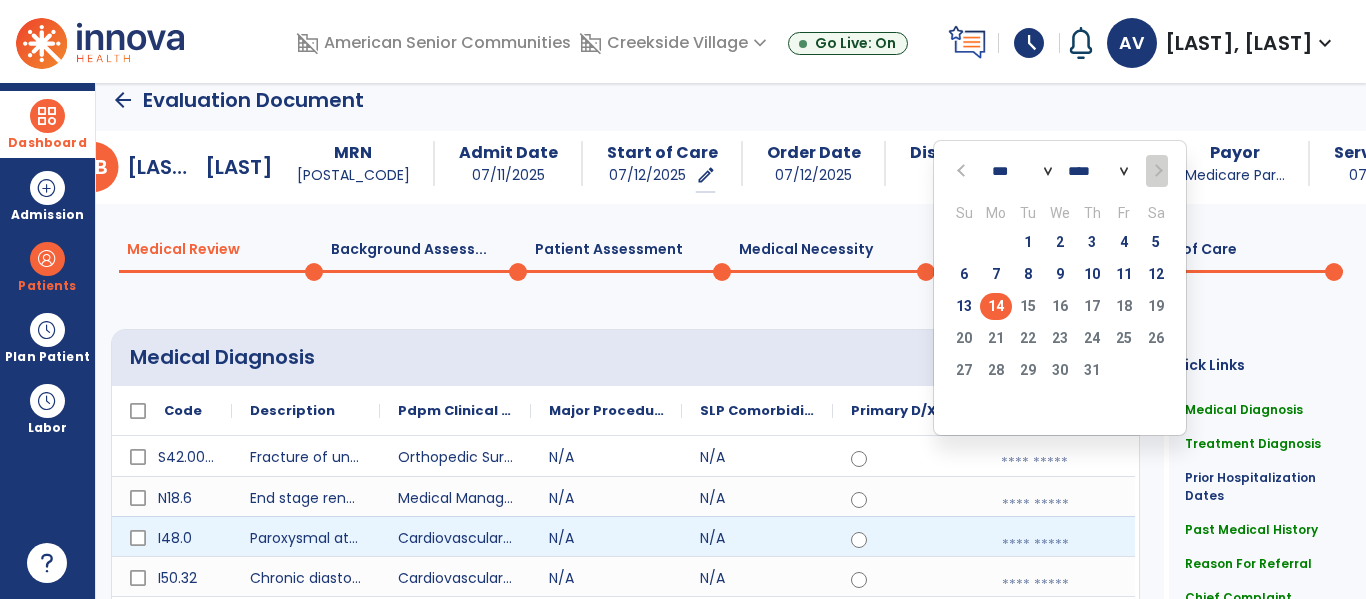 scroll, scrollTop: 0, scrollLeft: 0, axis: both 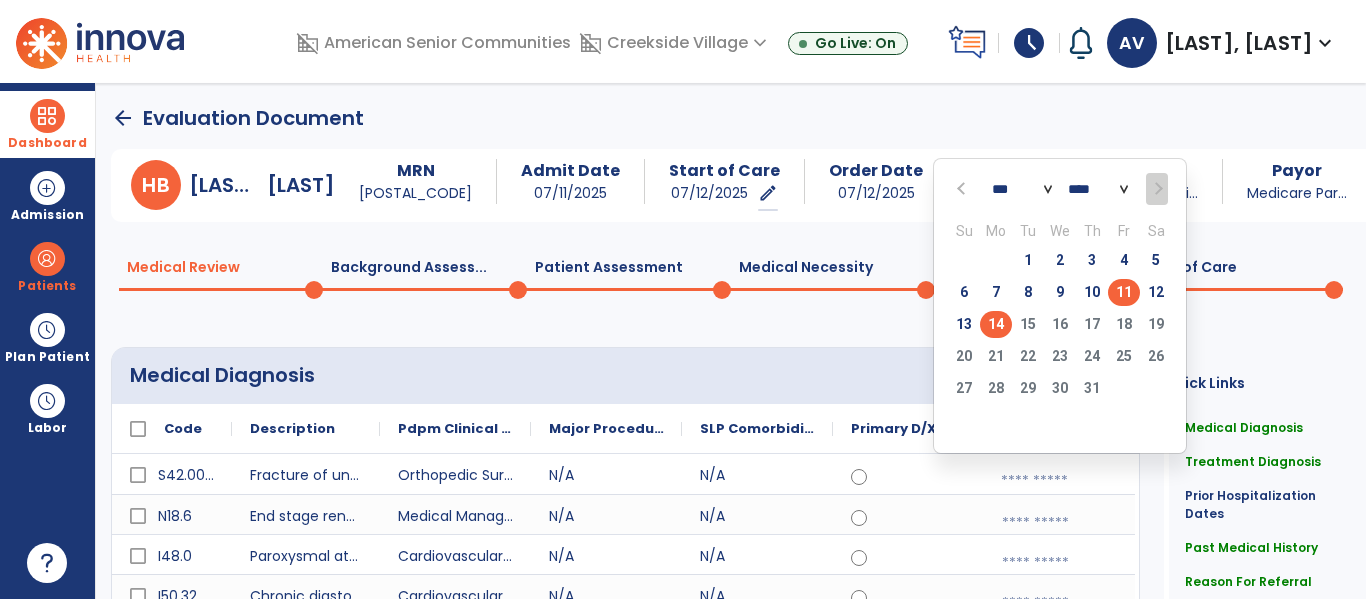 click on "11" 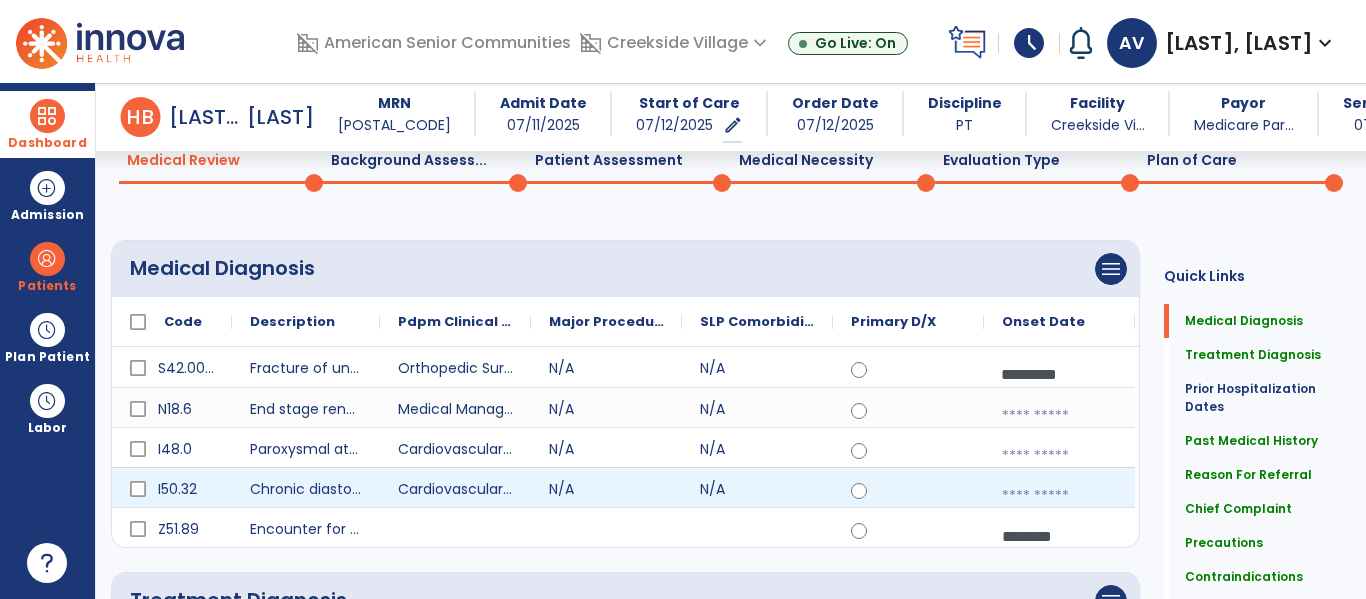 scroll, scrollTop: 92, scrollLeft: 0, axis: vertical 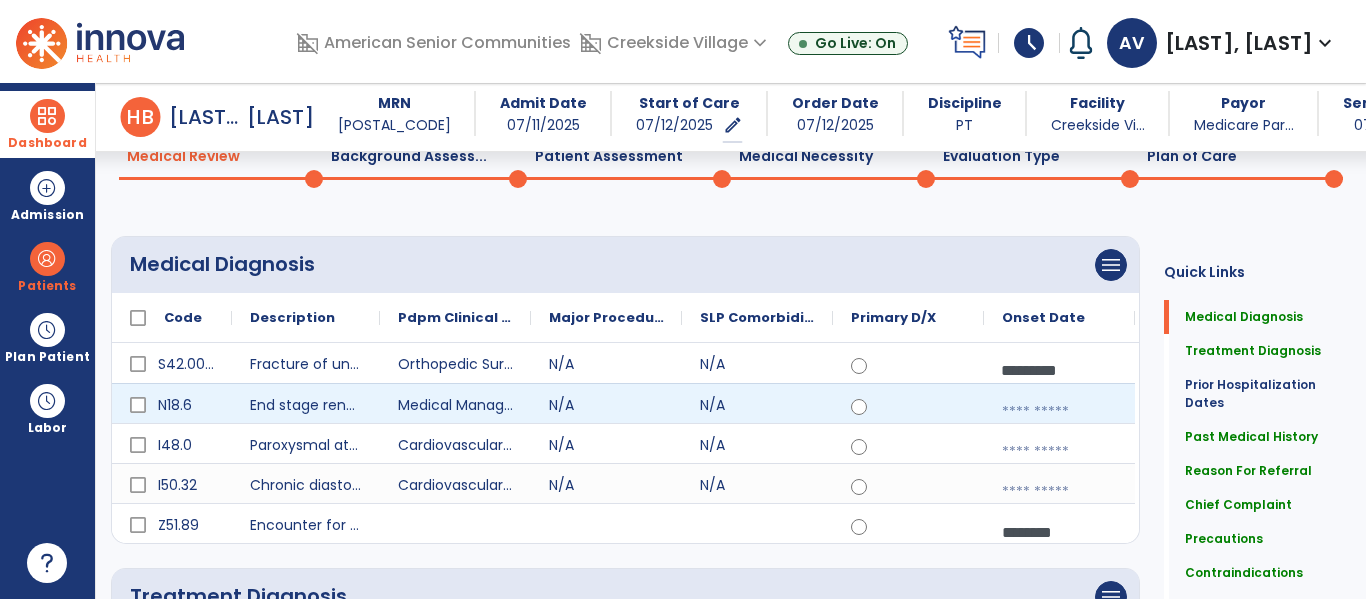 click at bounding box center [1059, 412] 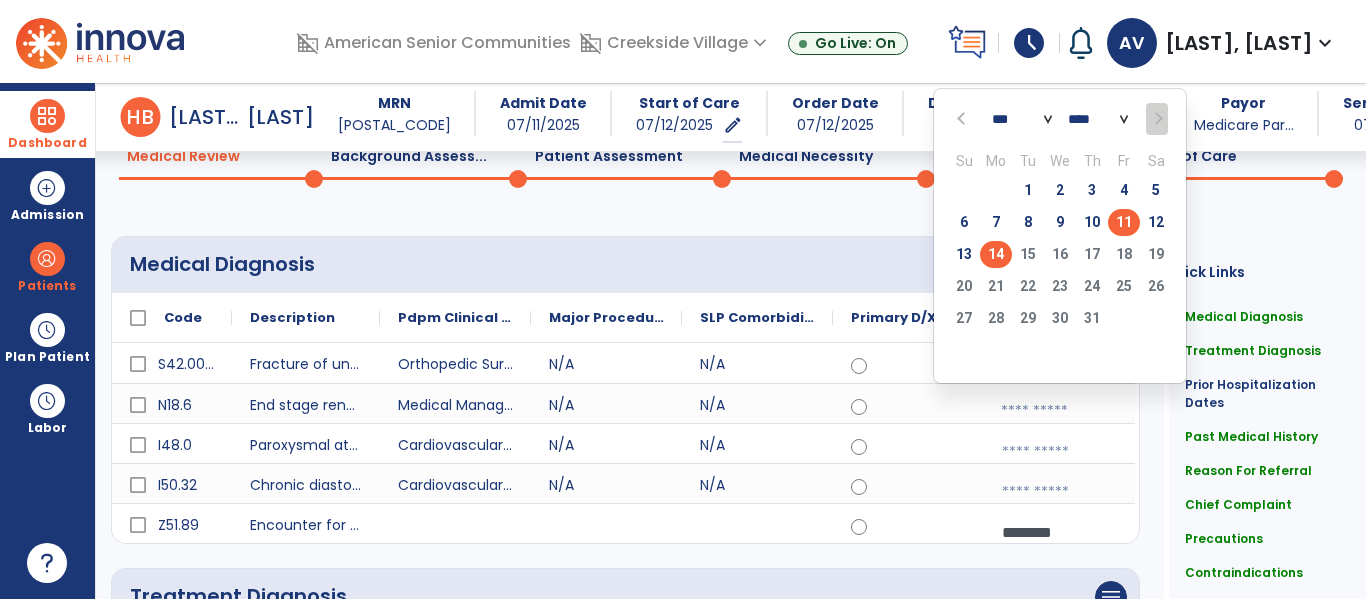 click on "11" 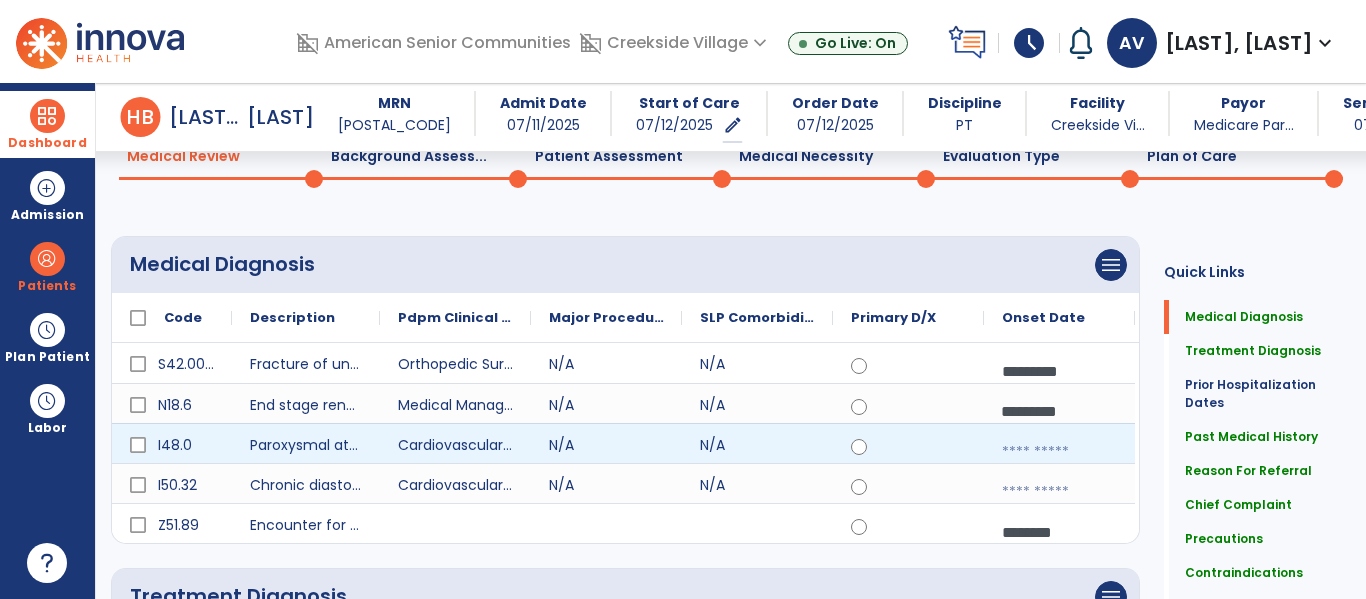 click at bounding box center [1059, 452] 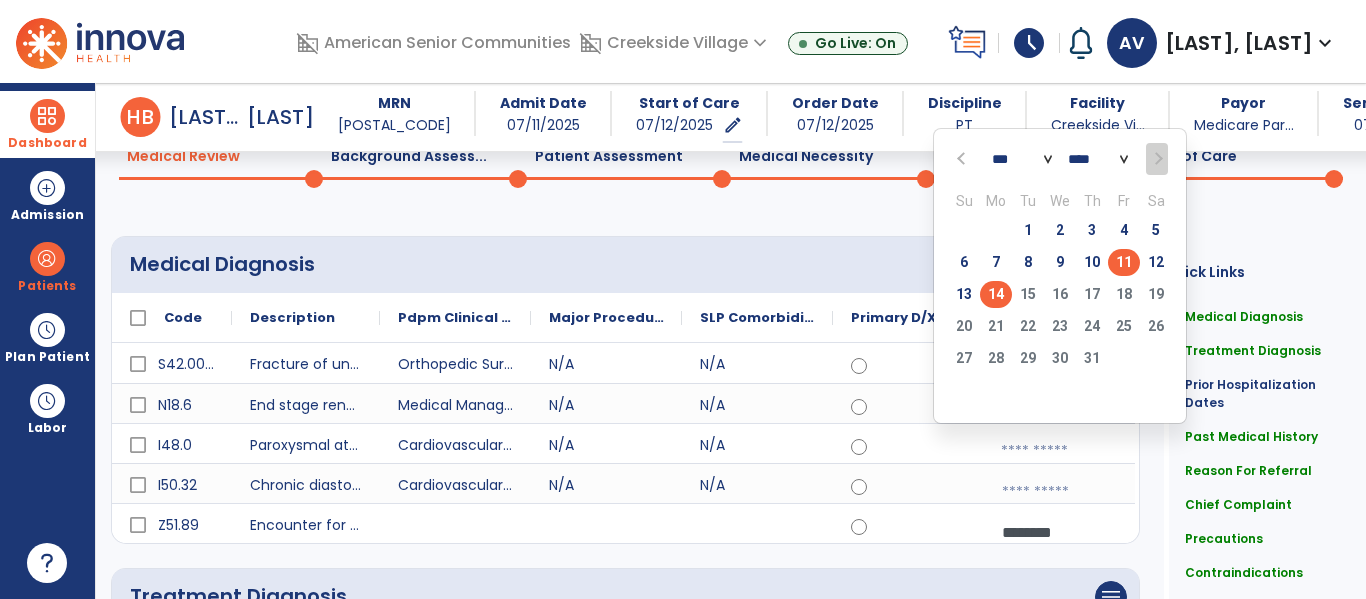 click on "11" 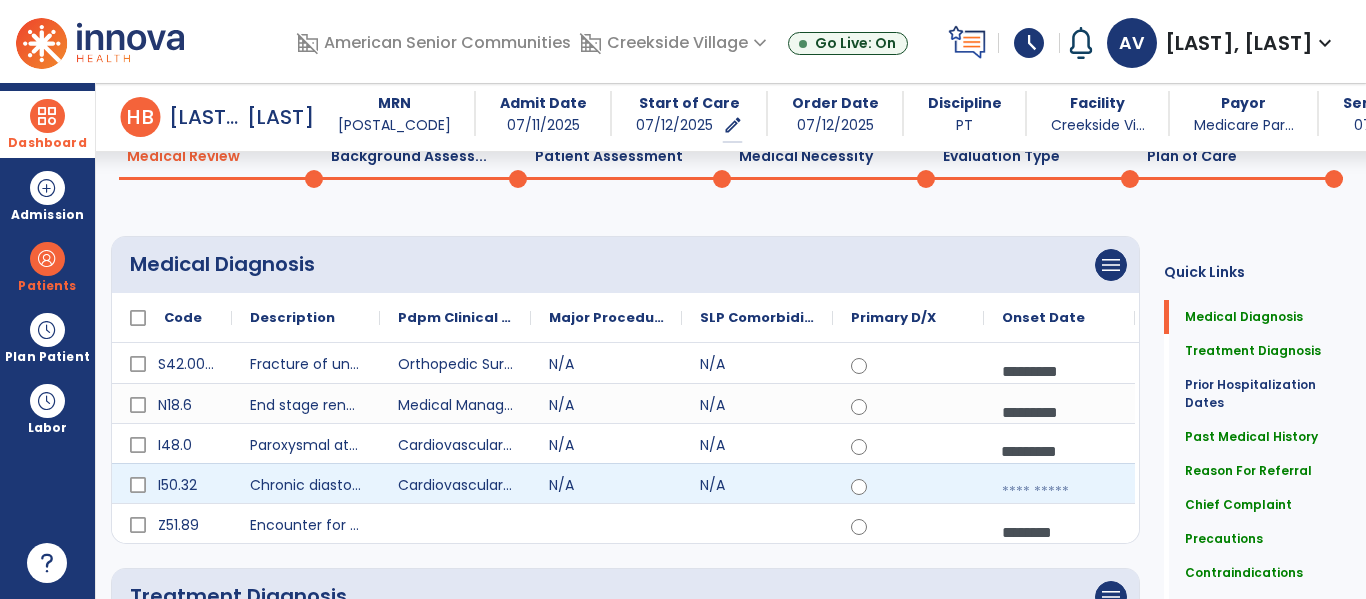 select on "*" 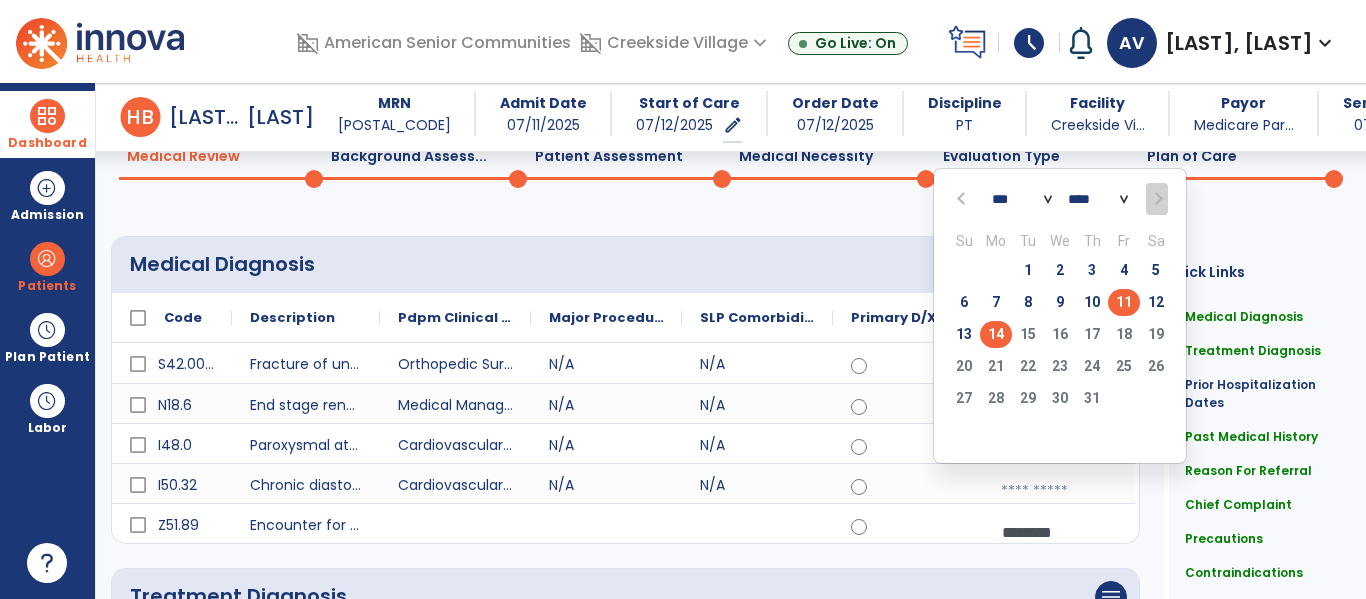 click on "11" 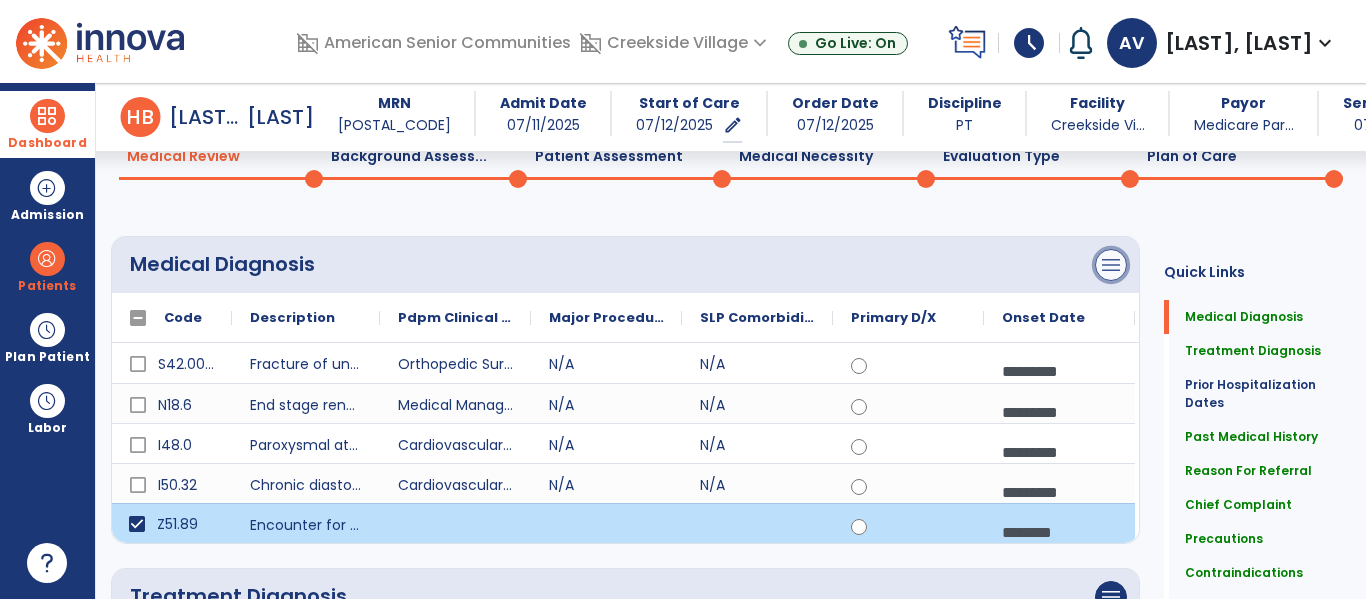 click on "menu" at bounding box center (1111, 265) 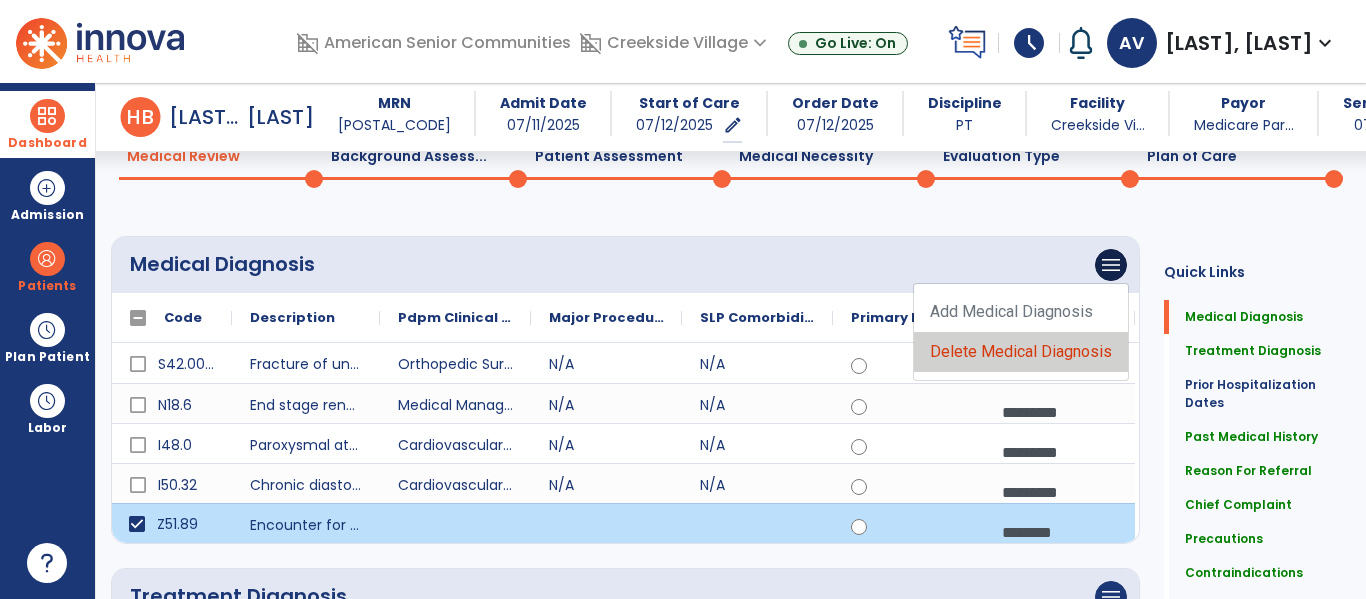 click on "Delete Medical Diagnosis" 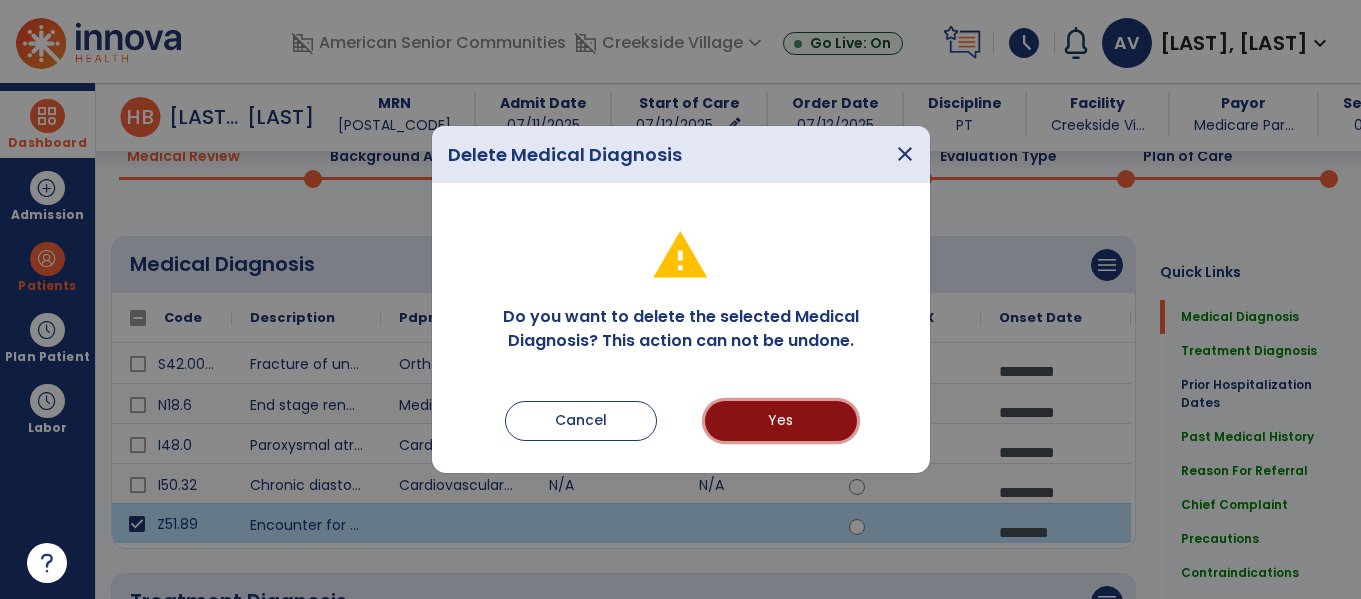 click on "Yes" at bounding box center (781, 421) 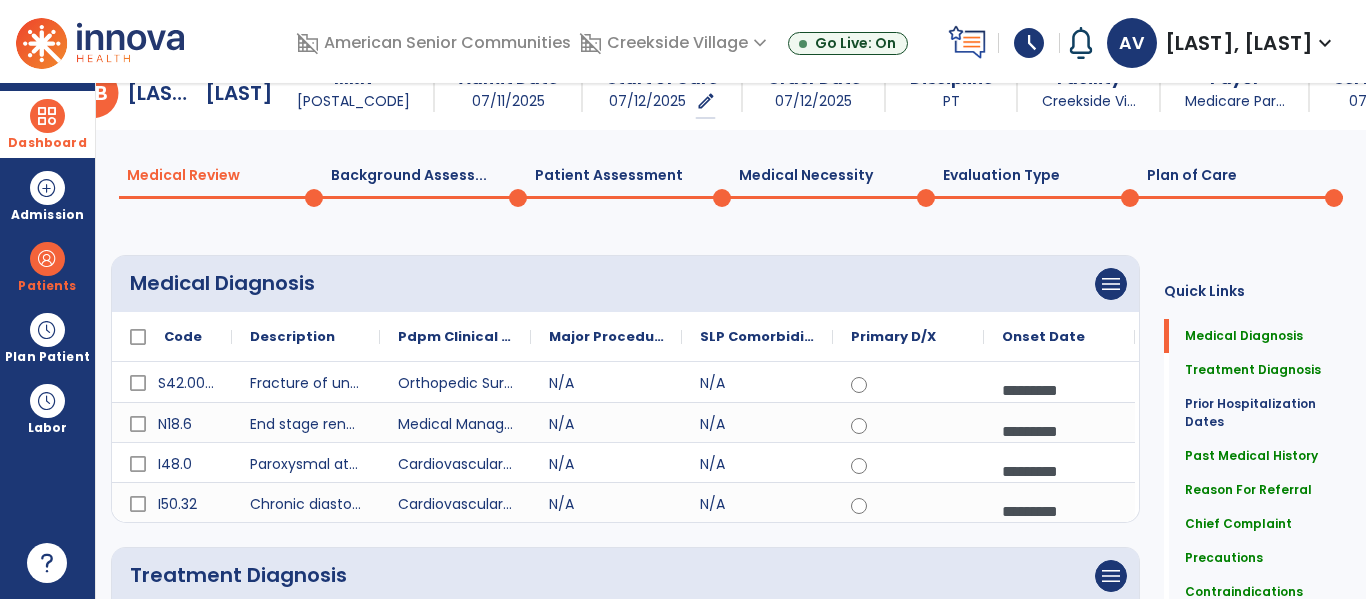 scroll, scrollTop: 0, scrollLeft: 0, axis: both 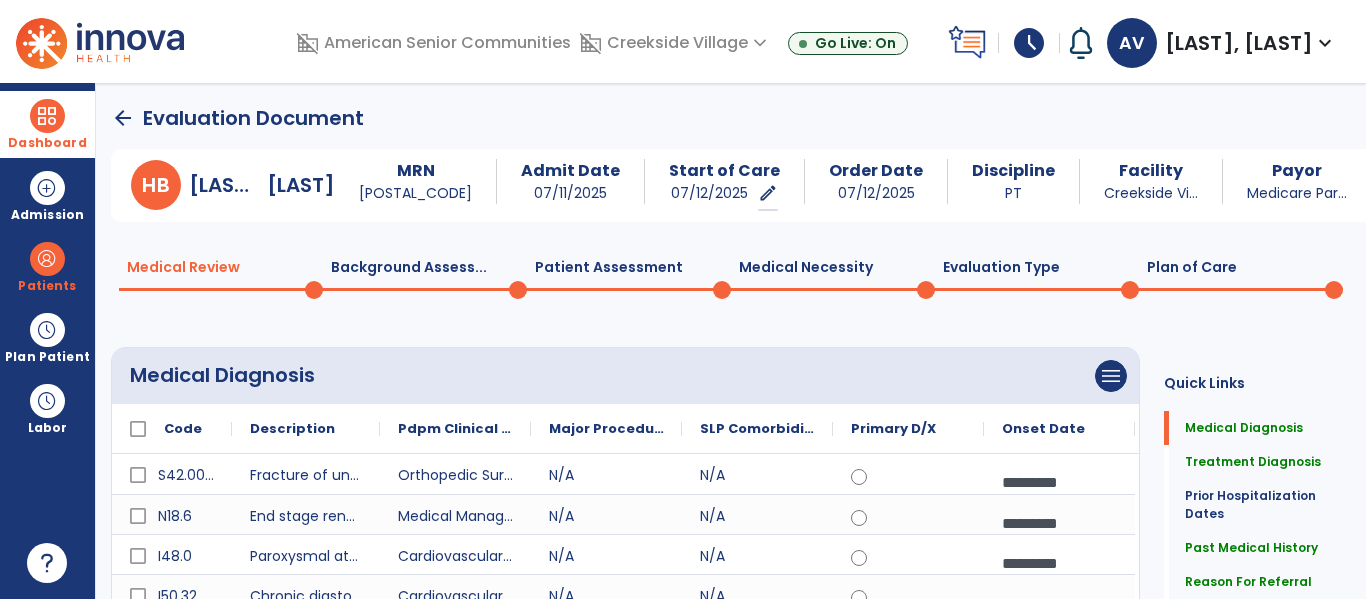 click on "Plan of Care  0" 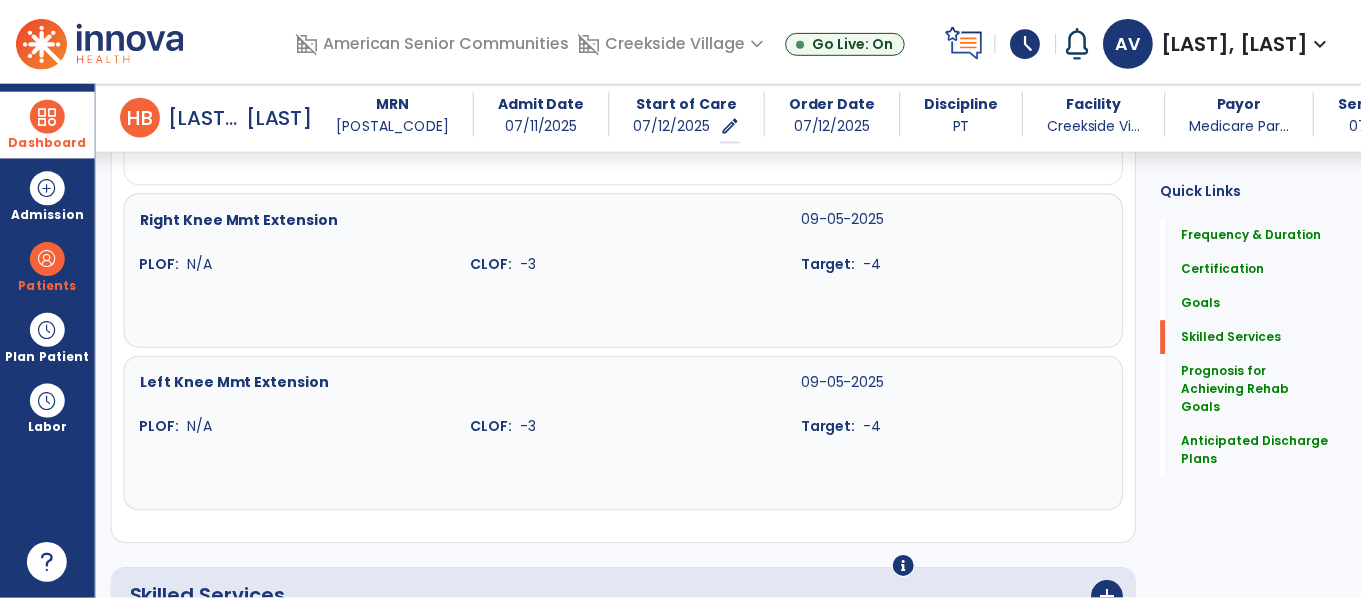 scroll, scrollTop: 2864, scrollLeft: 0, axis: vertical 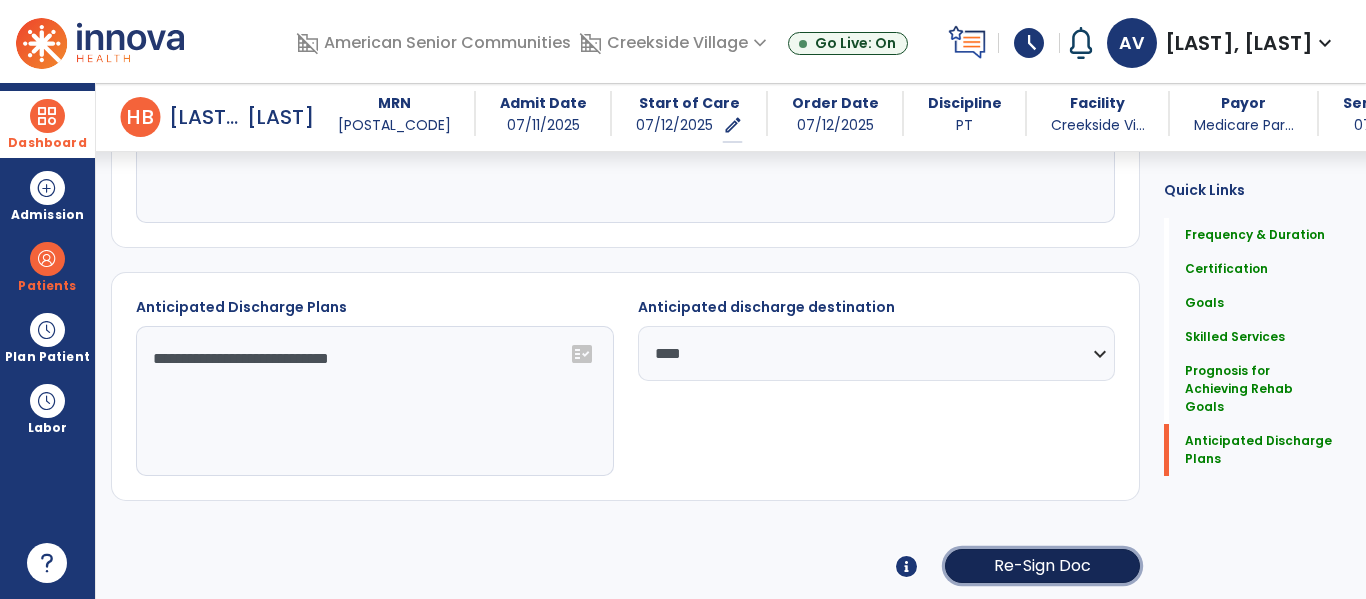 click on "Re-Sign Doc" 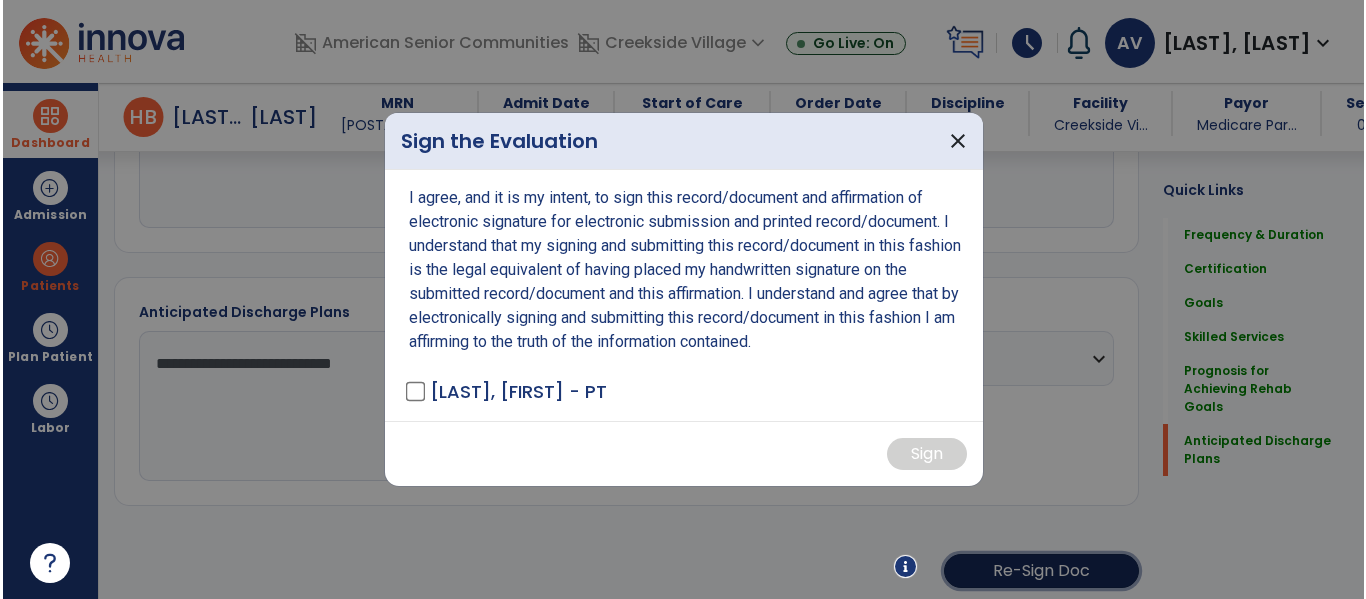 scroll, scrollTop: 2864, scrollLeft: 0, axis: vertical 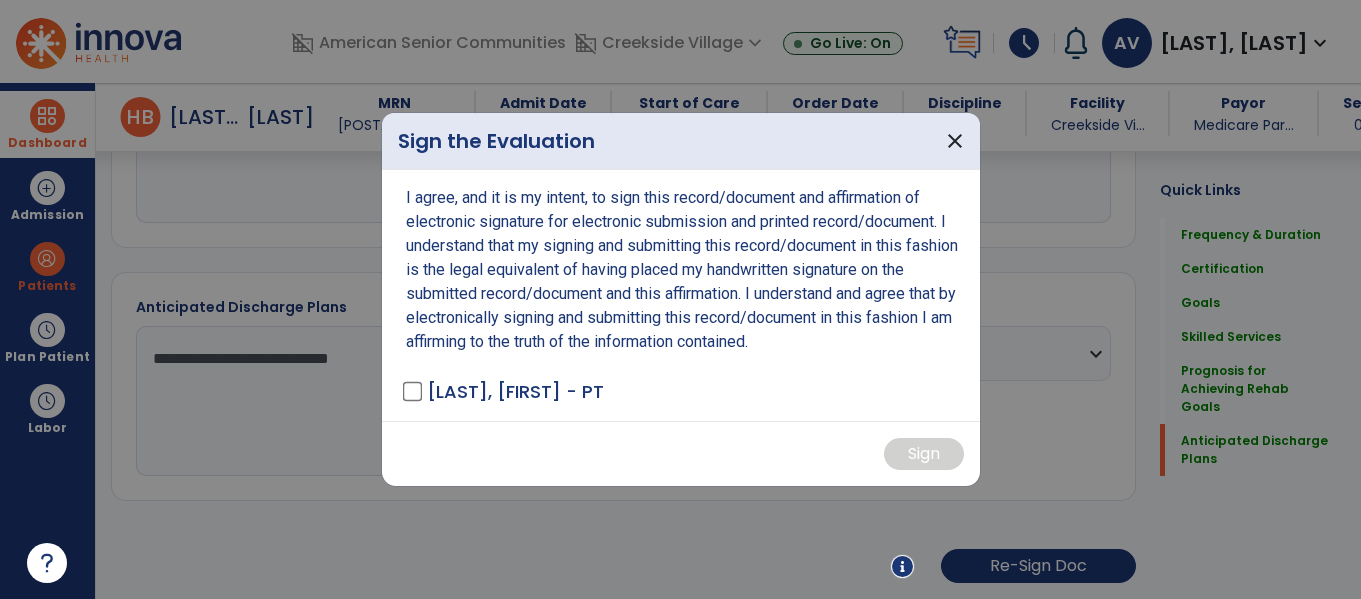 click on "I agree, and it is my intent, to sign this record/document and affirmation of electronic signature for electronic submission and printed record/document. I understand that my signing and submitting this record/document in this fashion is the legal equivalent of having placed my handwritten signature on the submitted record/document and this affirmation. I understand and agree that by electronically signing and submitting this record/document in this fashion I am affirming to the truth of the information contained. [LAST], [LAST]  - PT" at bounding box center [681, 295] 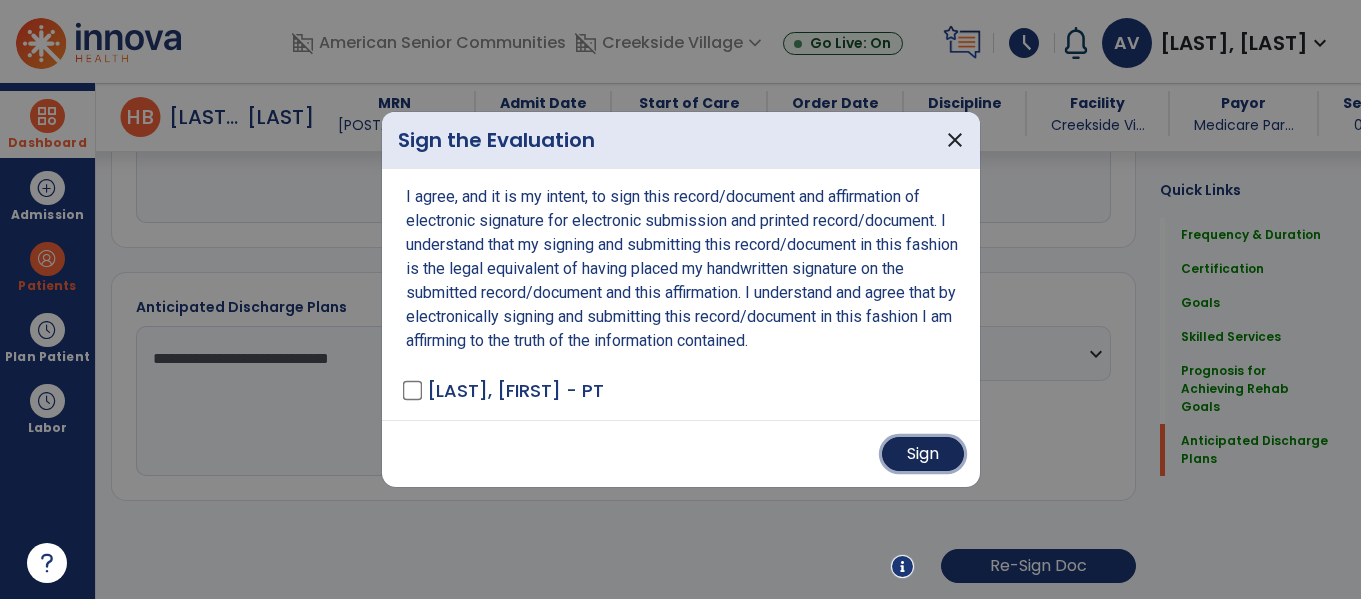 click on "Sign" at bounding box center (923, 454) 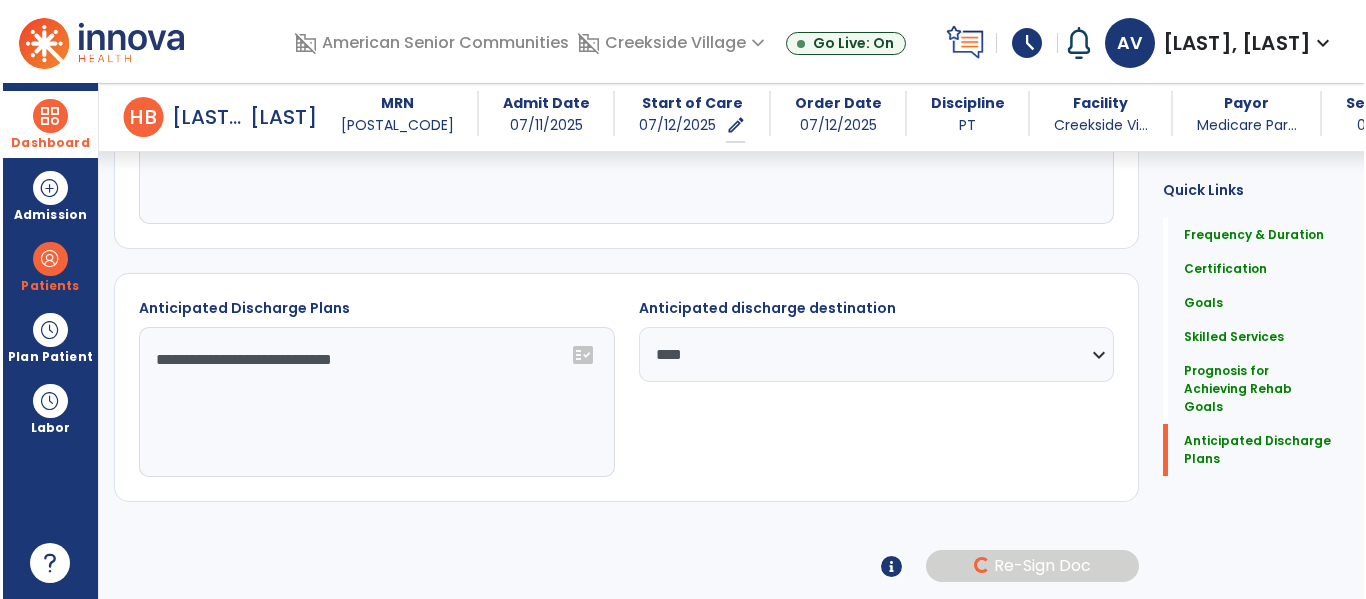 scroll, scrollTop: 2863, scrollLeft: 0, axis: vertical 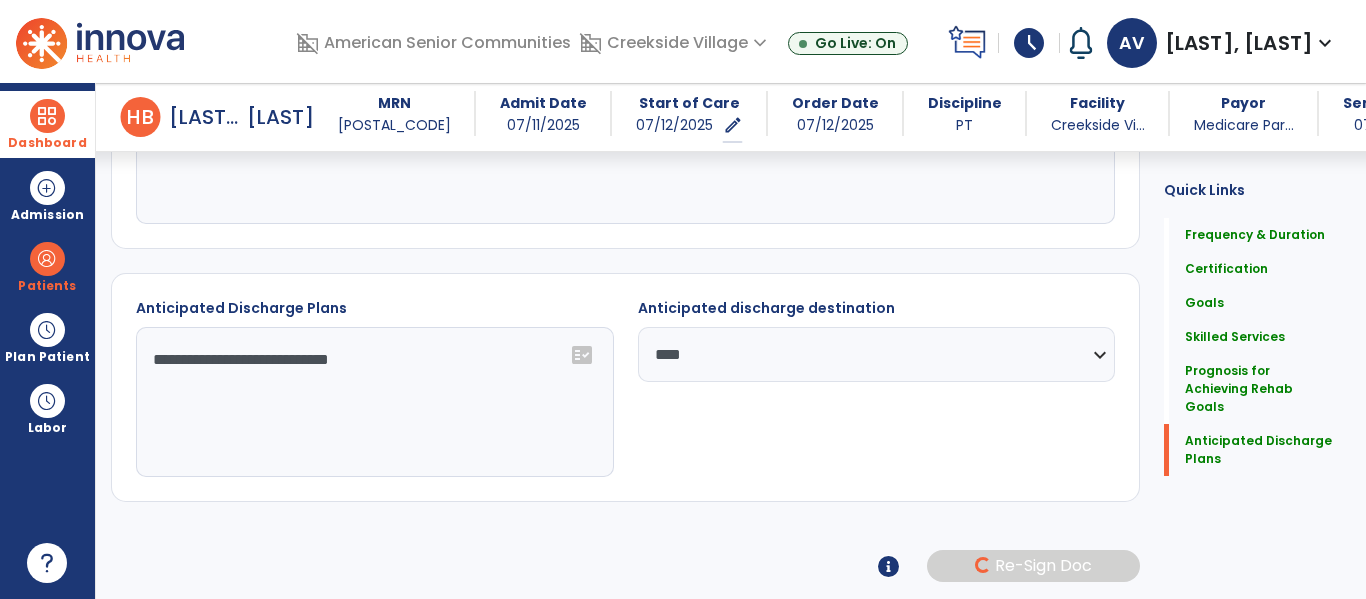 click at bounding box center (47, 116) 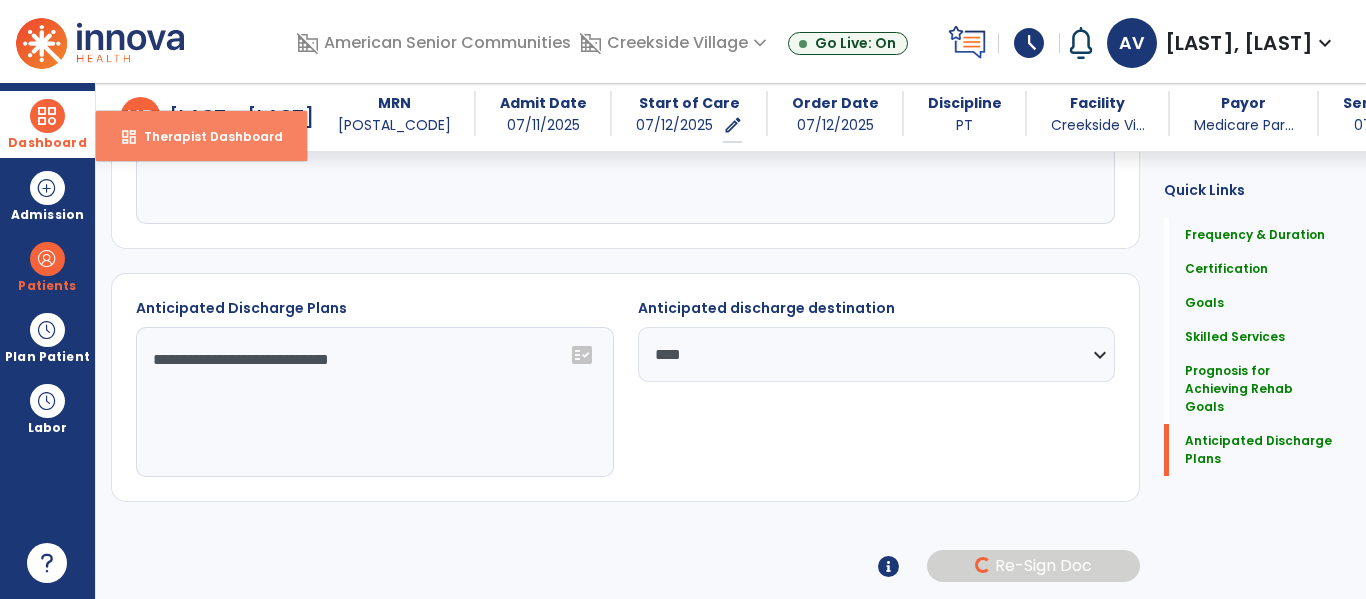 click on "dashboard  Therapist Dashboard" at bounding box center (201, 136) 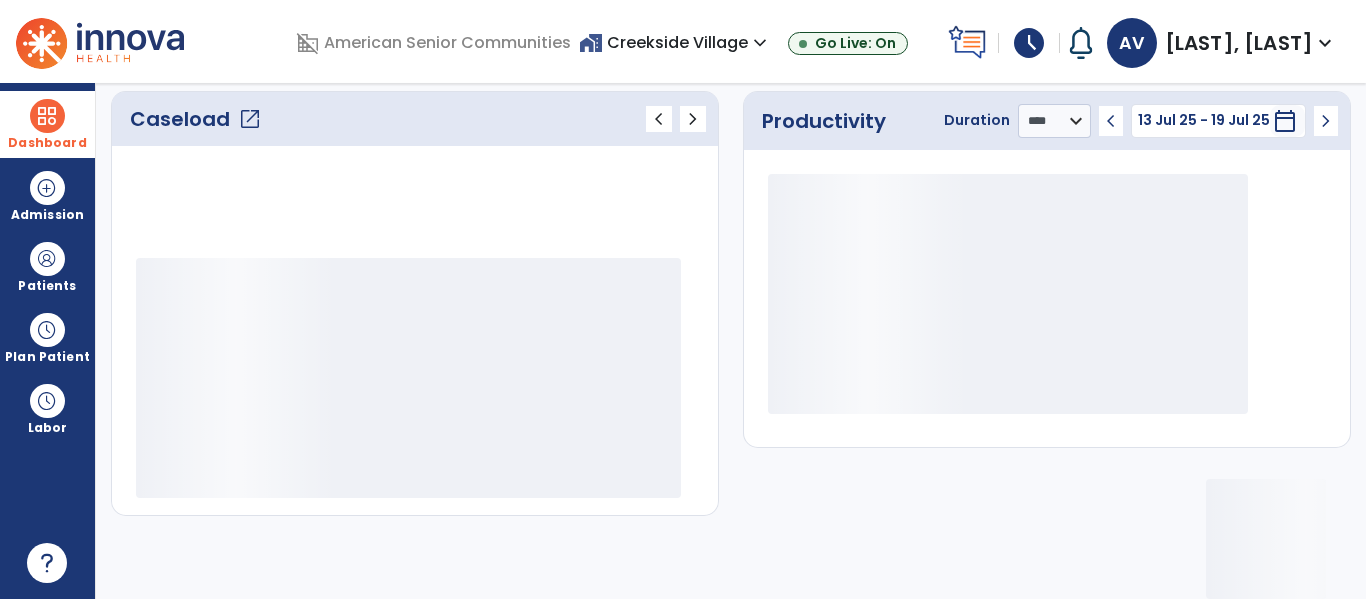 scroll, scrollTop: 0, scrollLeft: 0, axis: both 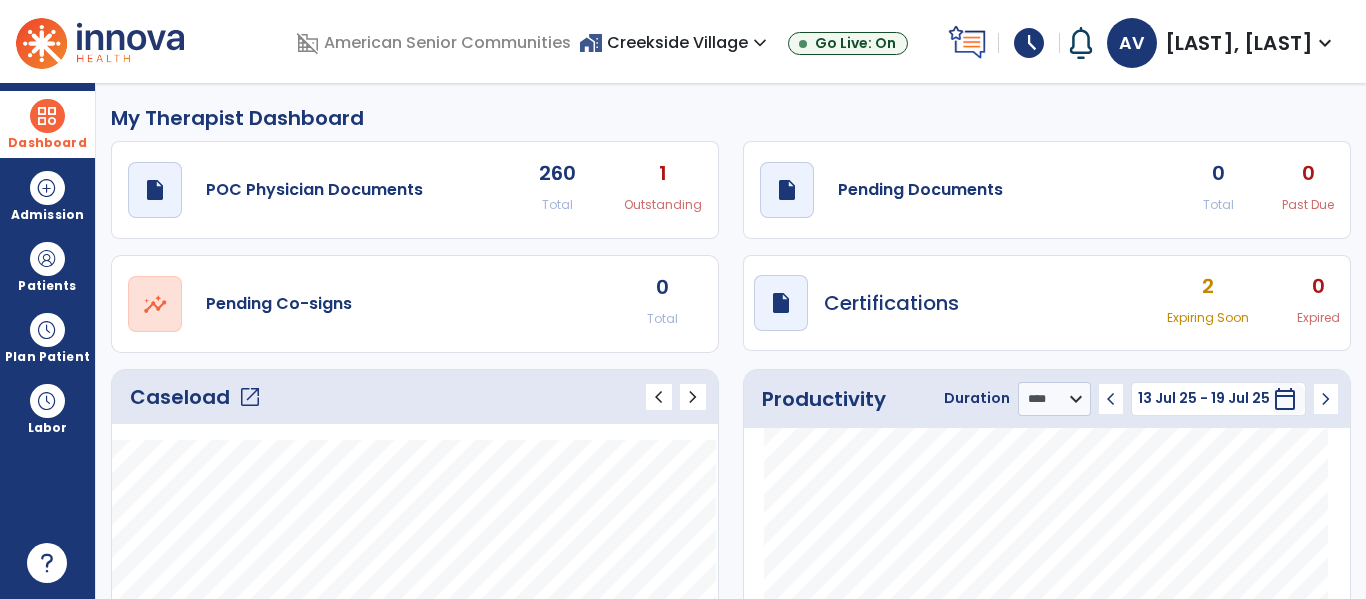 click on "draft   open_in_new  Pending Documents 0 Total 0 Past Due" 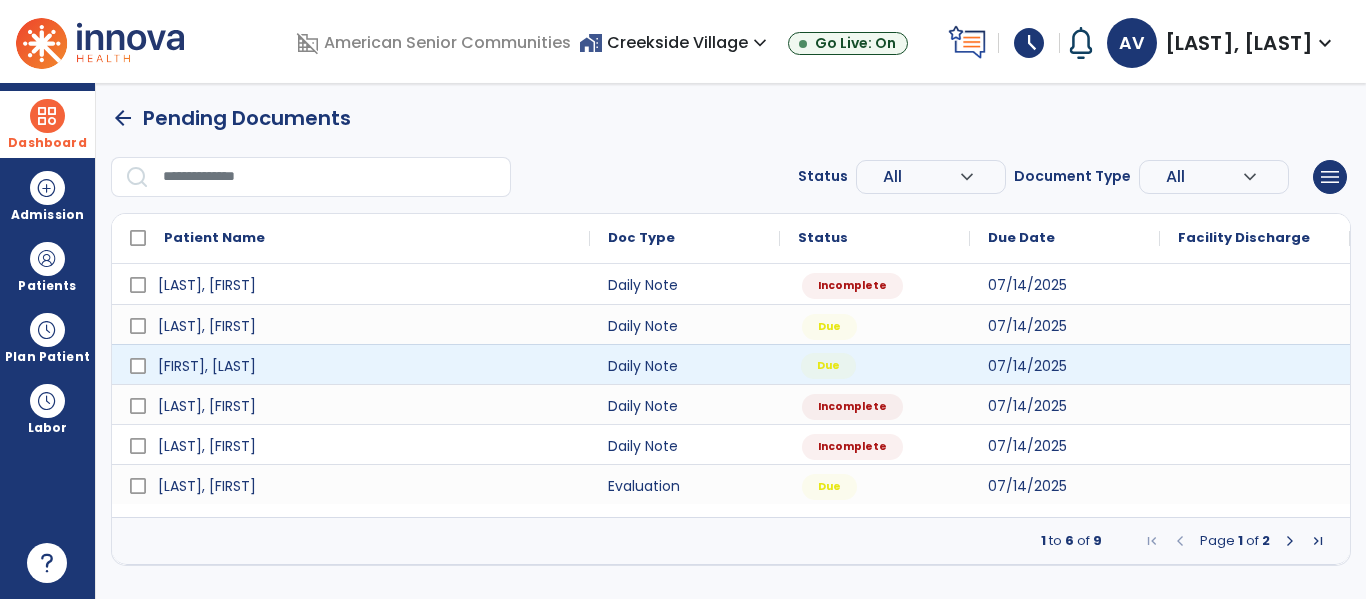 click on "Due" at bounding box center [875, 364] 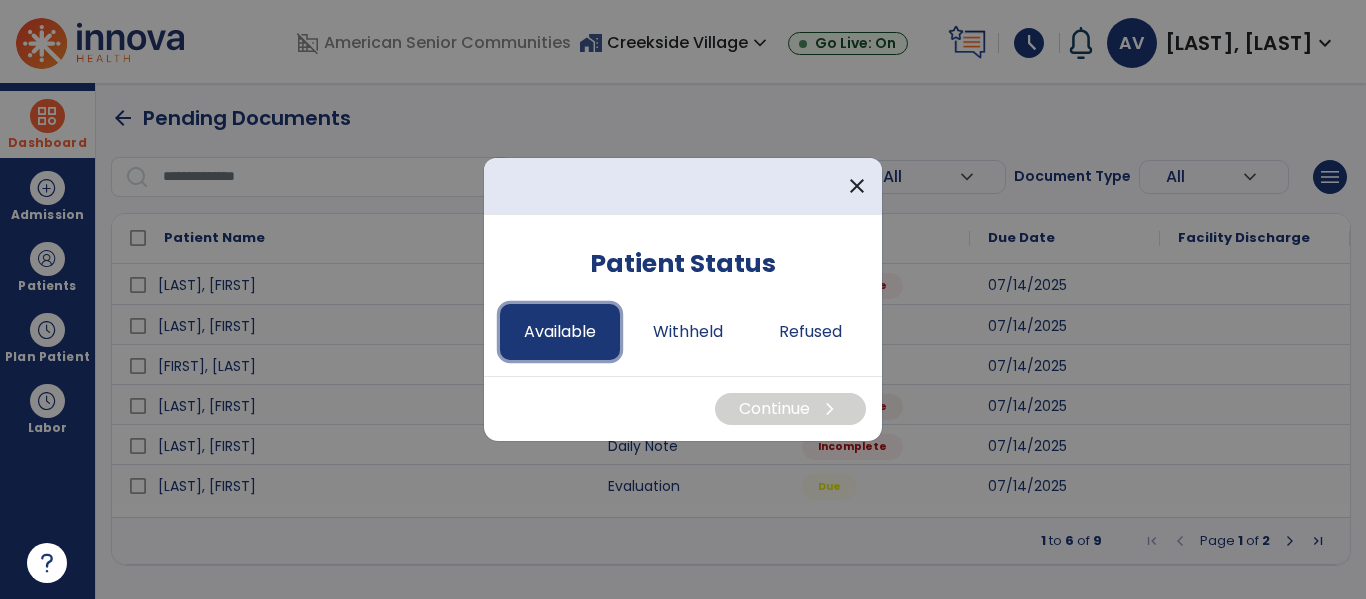 click on "Available" at bounding box center [560, 332] 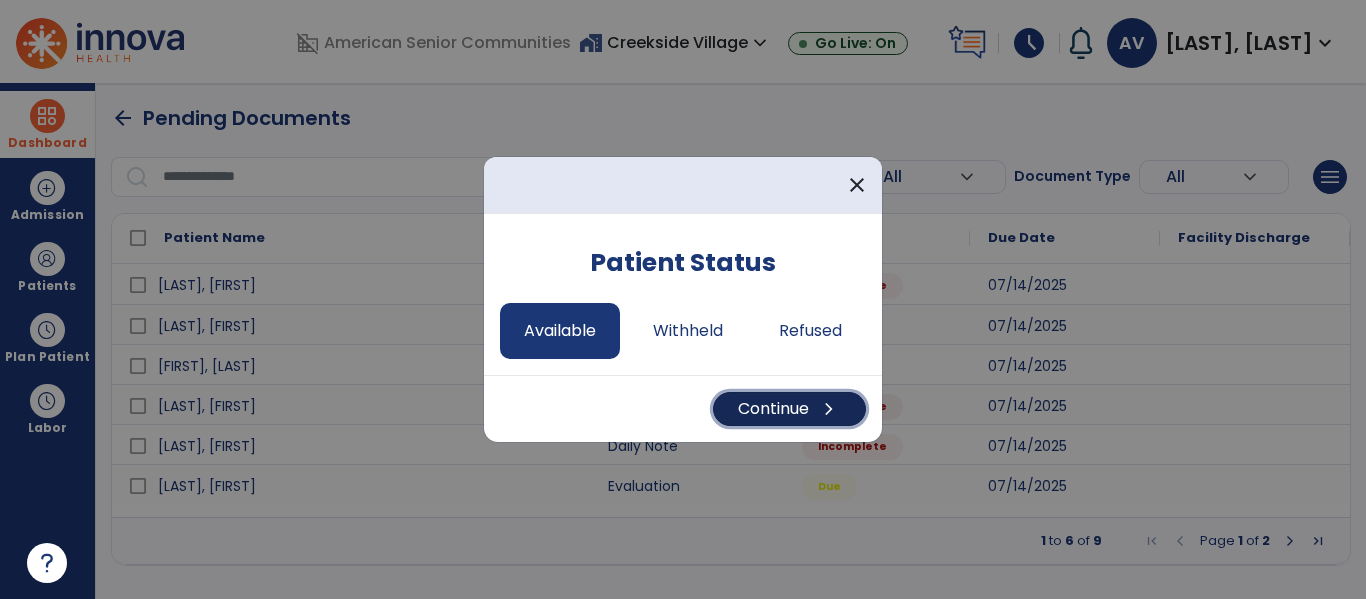 click on "Continue   chevron_right" at bounding box center (789, 409) 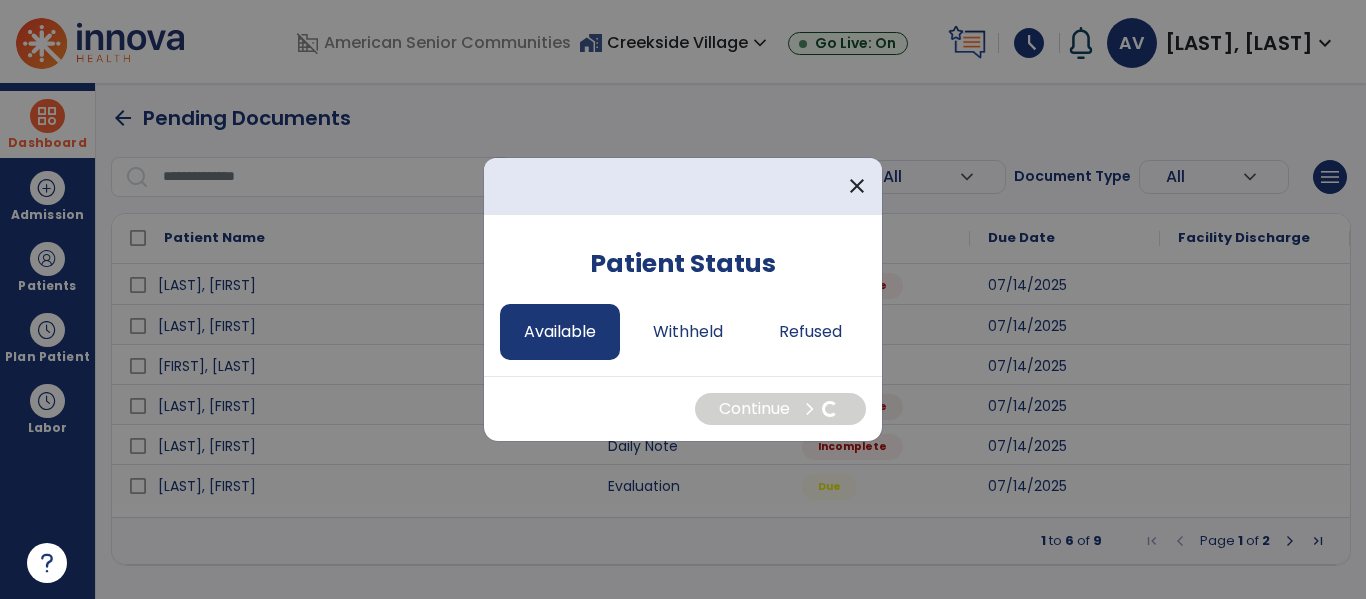 select on "*" 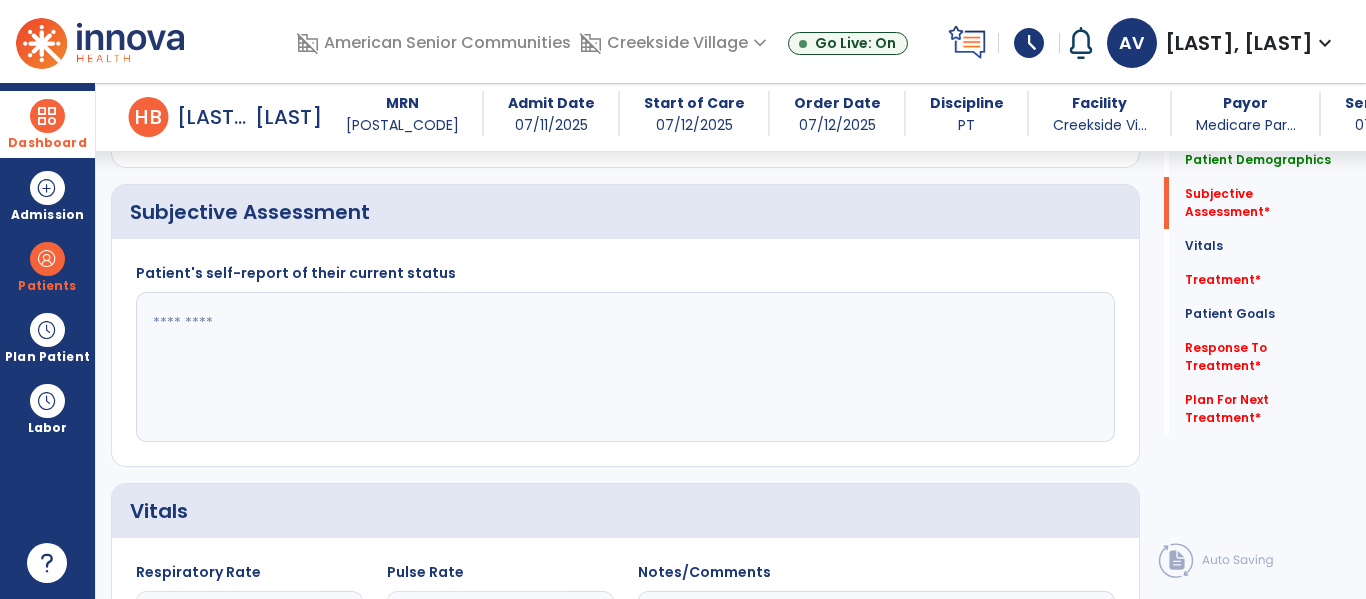 scroll, scrollTop: 479, scrollLeft: 0, axis: vertical 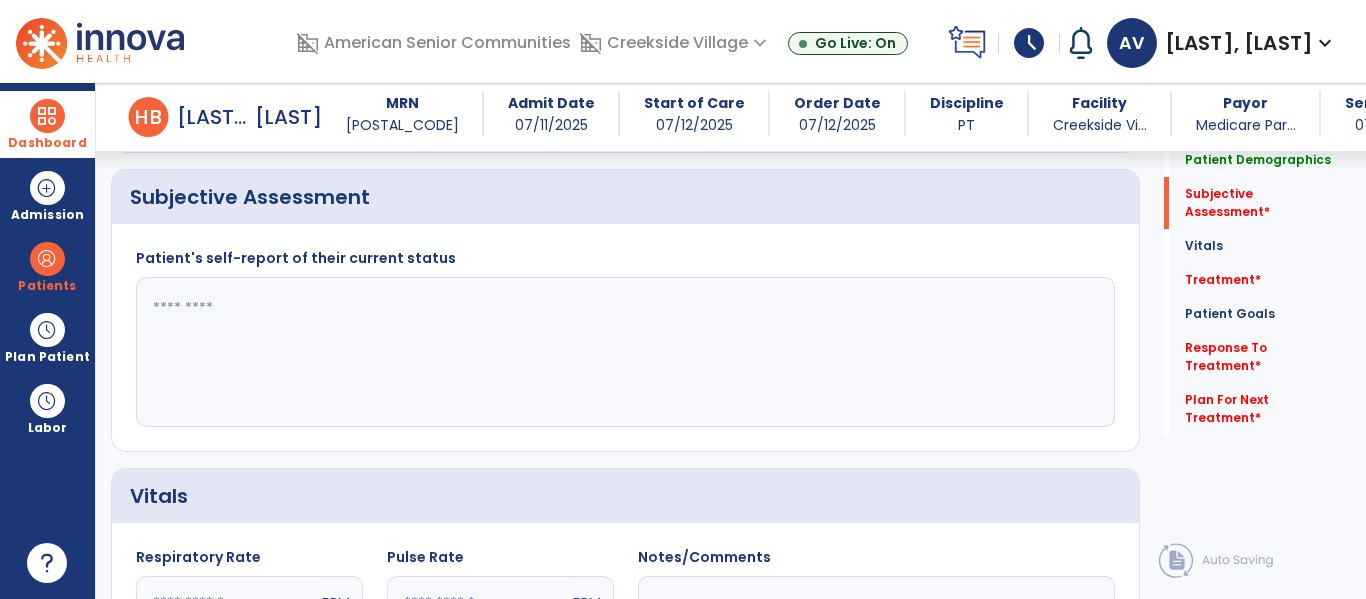 click 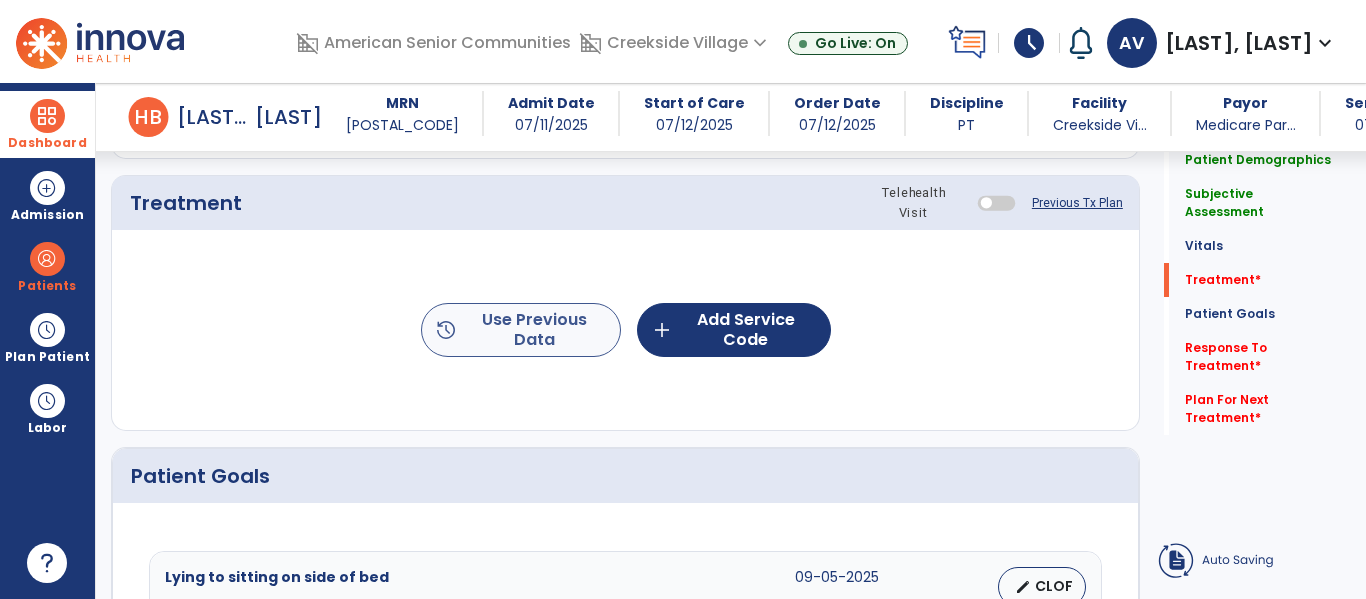 scroll, scrollTop: 1259, scrollLeft: 0, axis: vertical 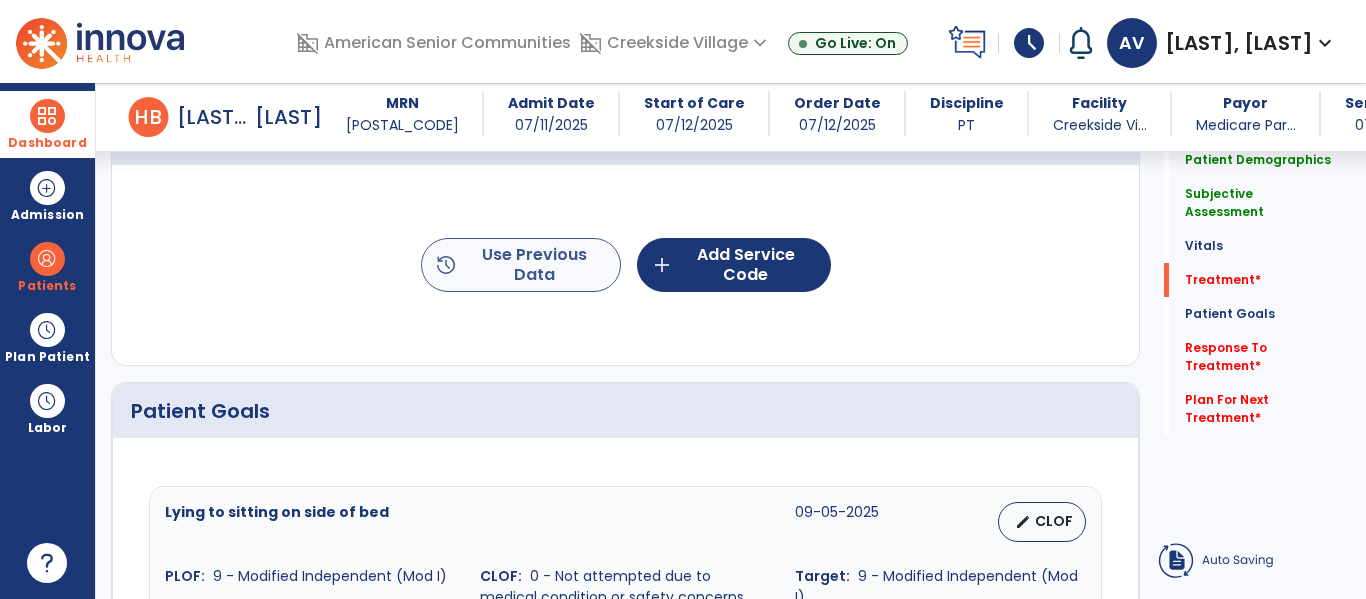 type on "**********" 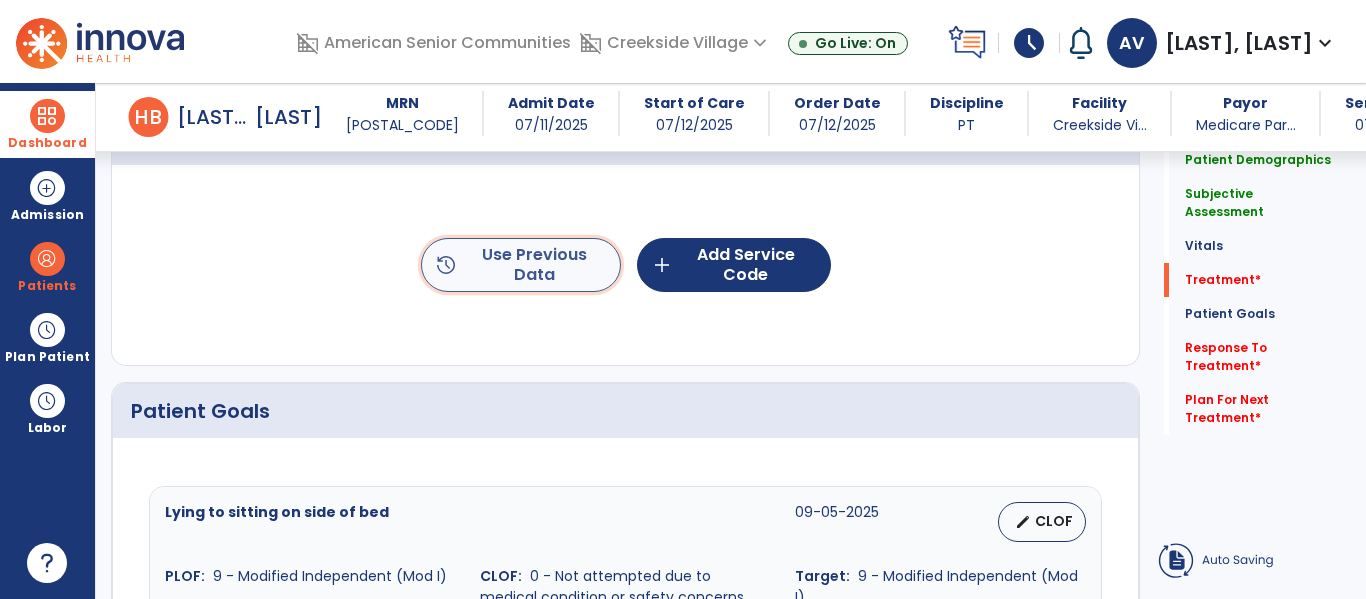 click on "history  Use Previous Data" 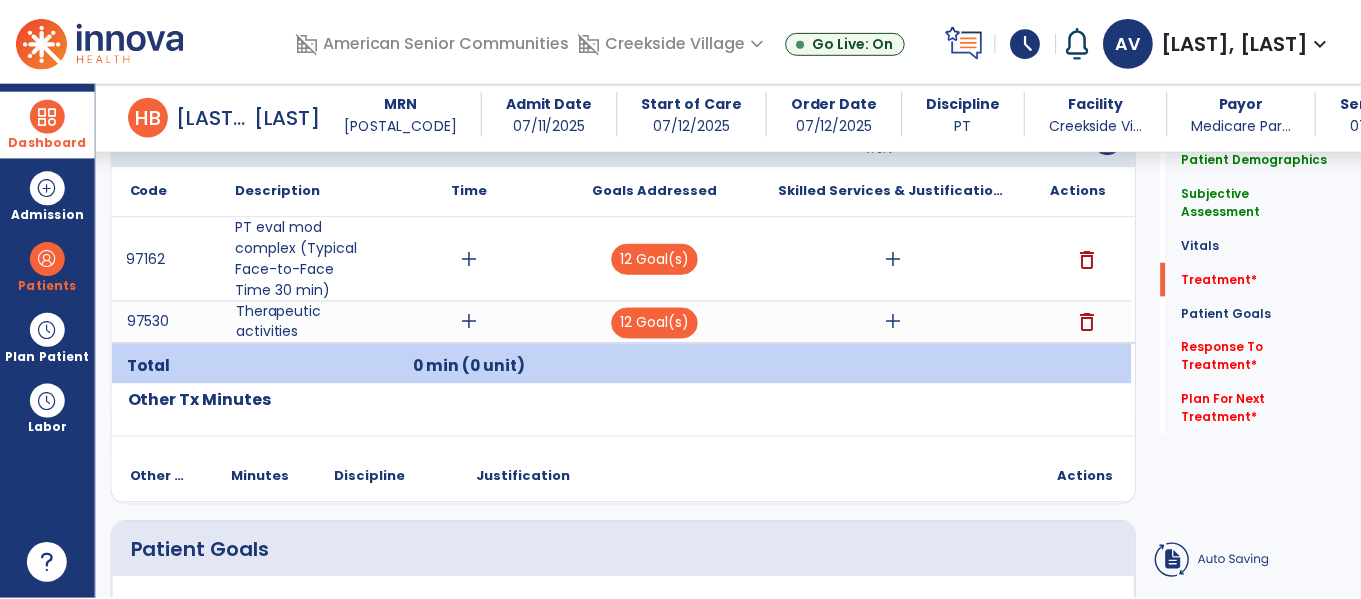 scroll, scrollTop: 1190, scrollLeft: 0, axis: vertical 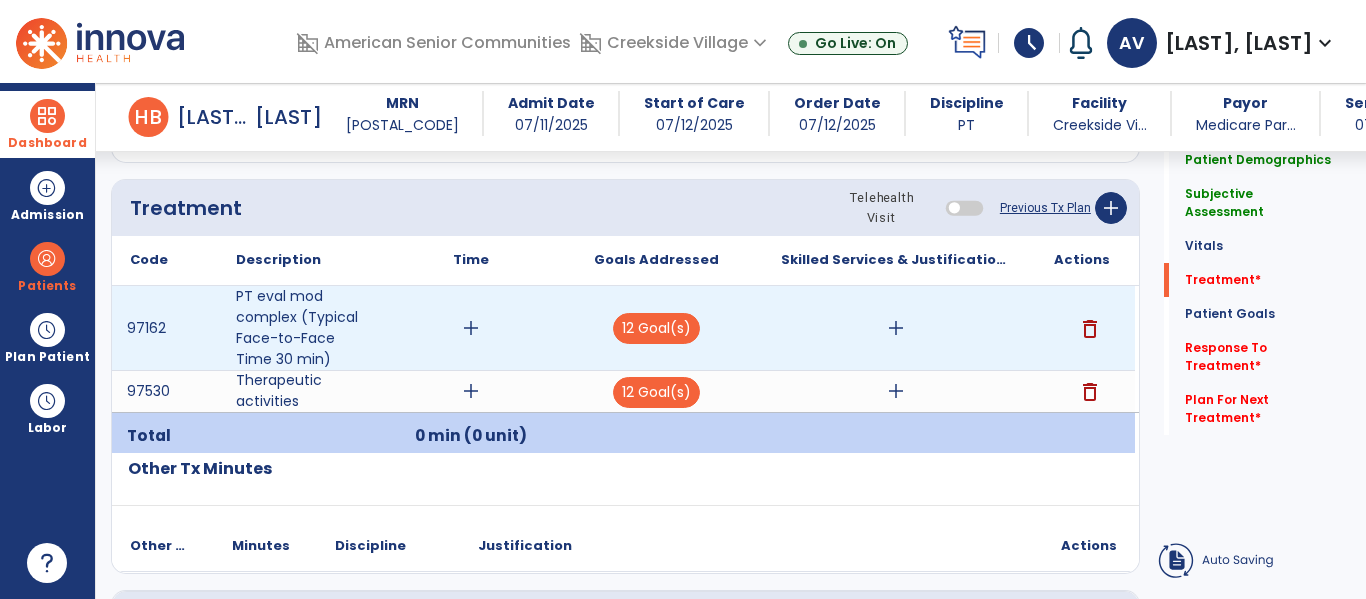 click on "delete" at bounding box center (1090, 329) 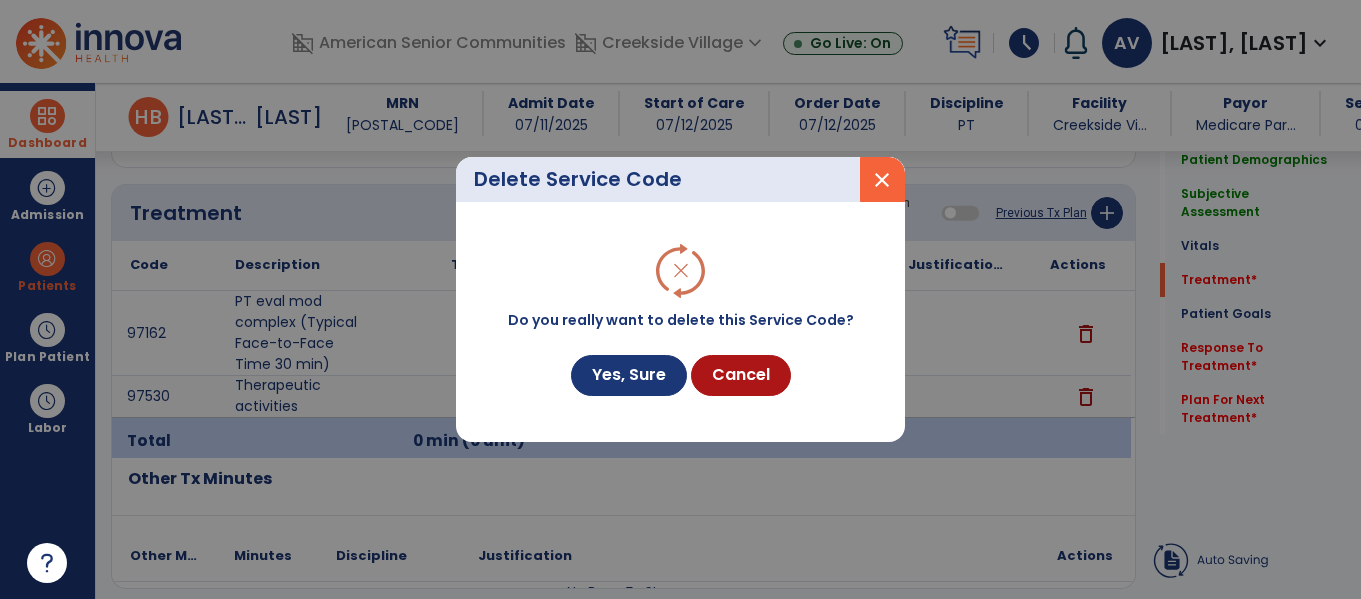 scroll, scrollTop: 1190, scrollLeft: 0, axis: vertical 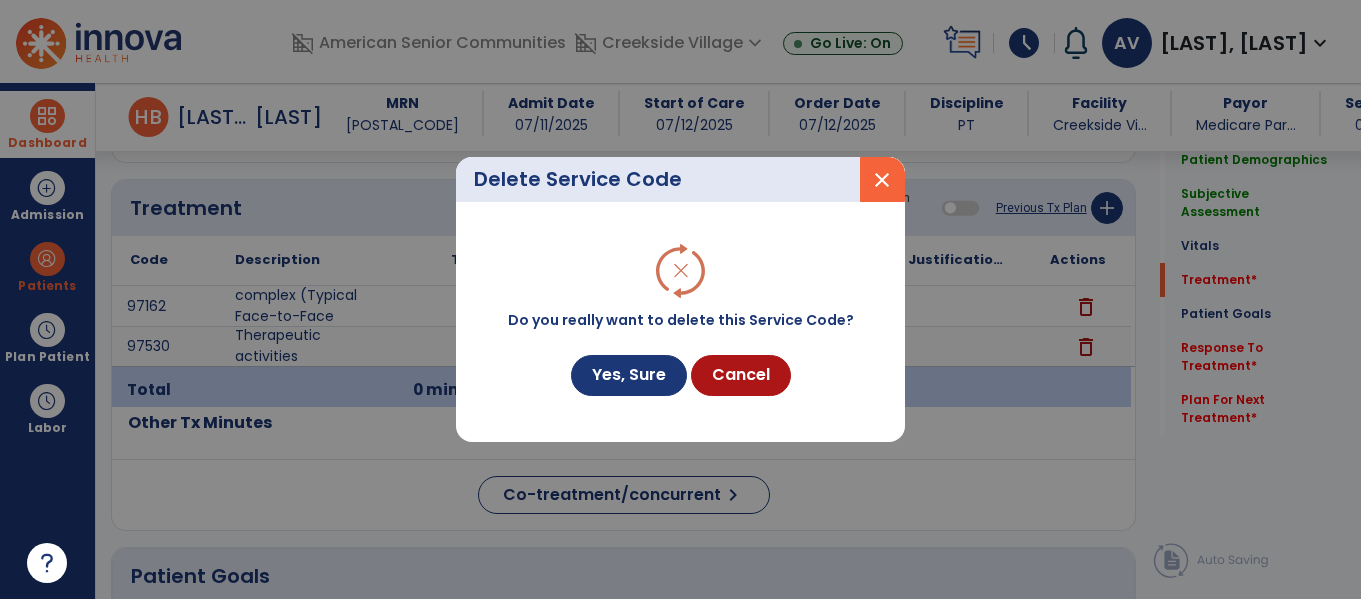 click on "Do you really want to delete this Service Code? Yes, Sure Cancel" at bounding box center (681, 322) 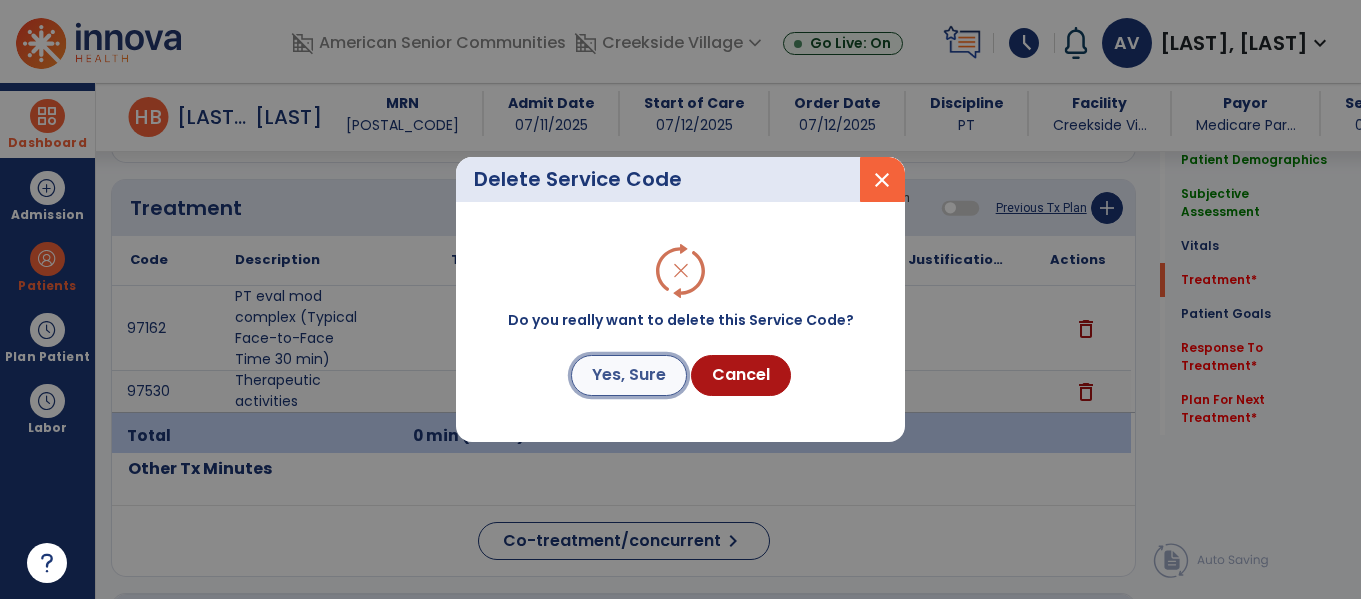 click on "Yes, Sure" at bounding box center (629, 375) 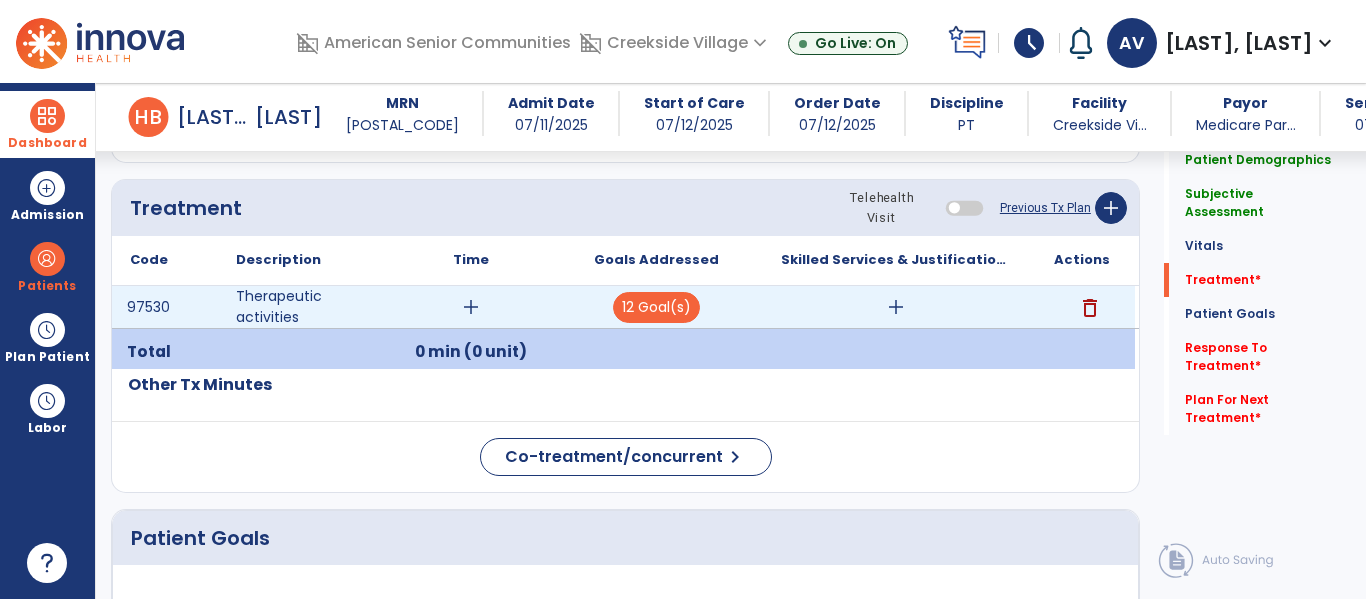 click on "add" at bounding box center (471, 307) 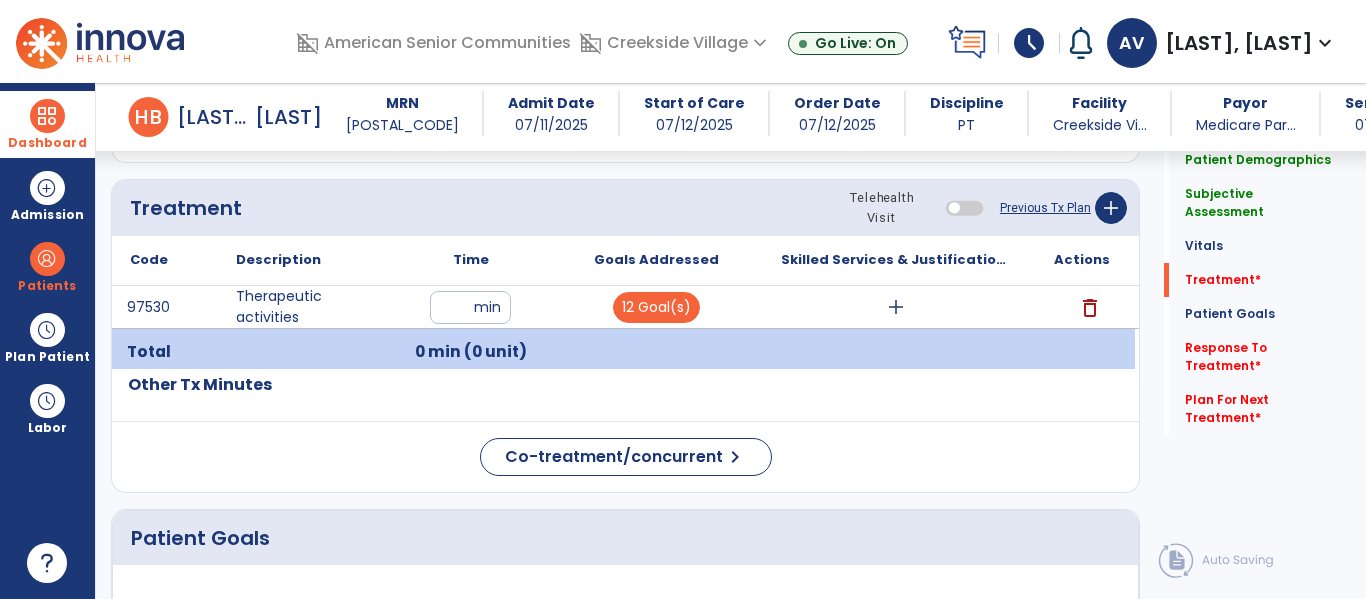 type on "**" 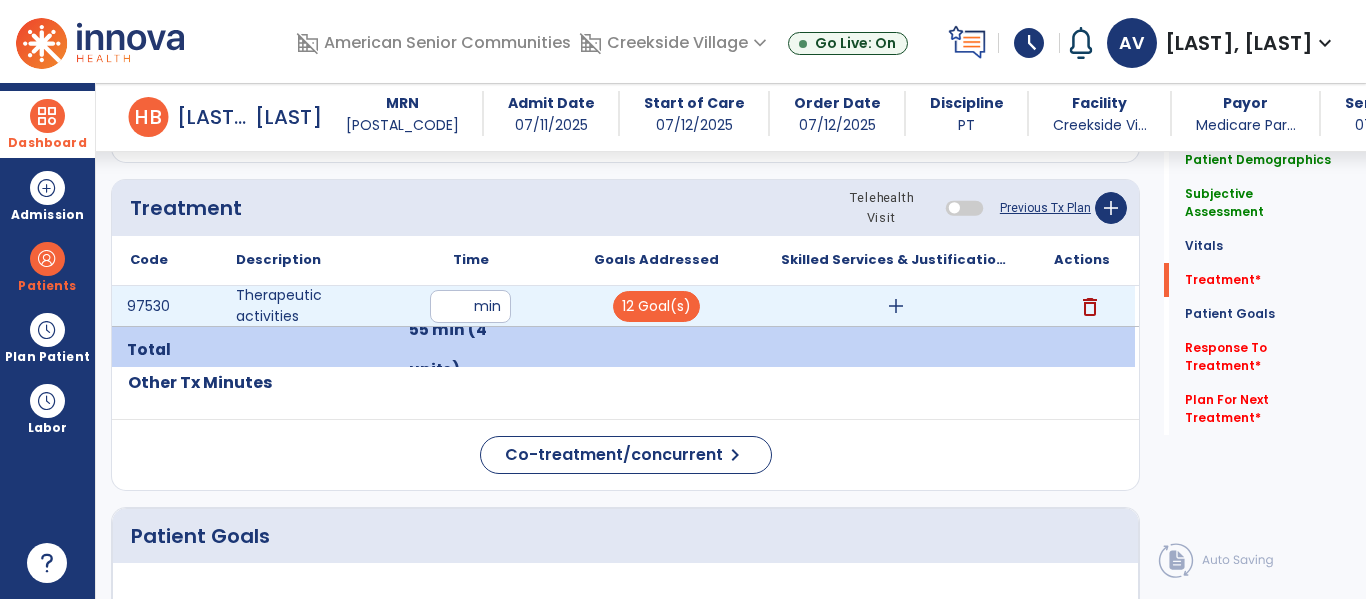 click on "add" at bounding box center [896, 306] 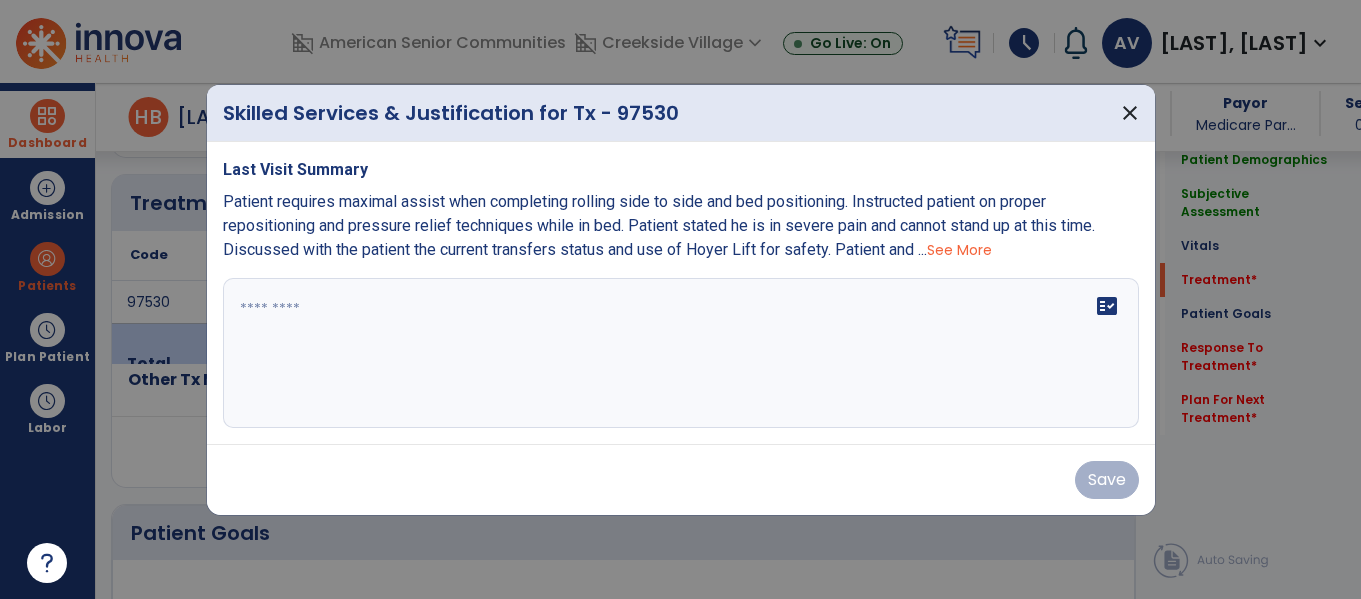 scroll, scrollTop: 1190, scrollLeft: 0, axis: vertical 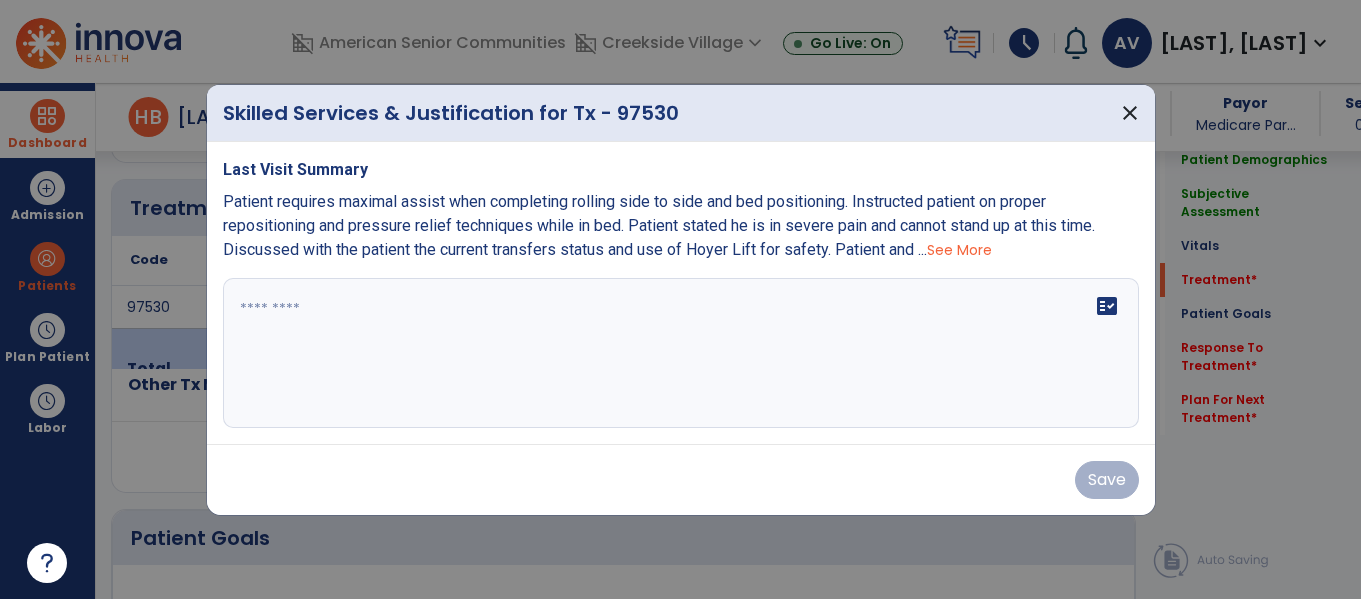 click on "See More" at bounding box center (959, 250) 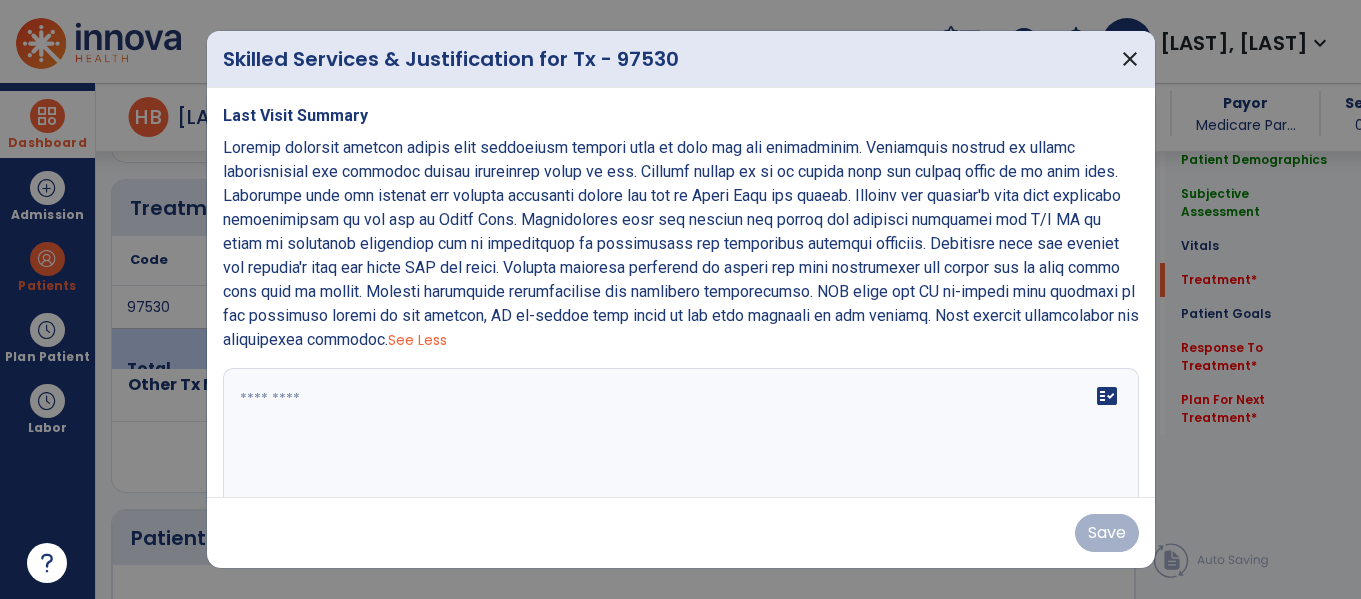 click on "Last Visit Summary  See Less   fact_check" at bounding box center [681, 292] 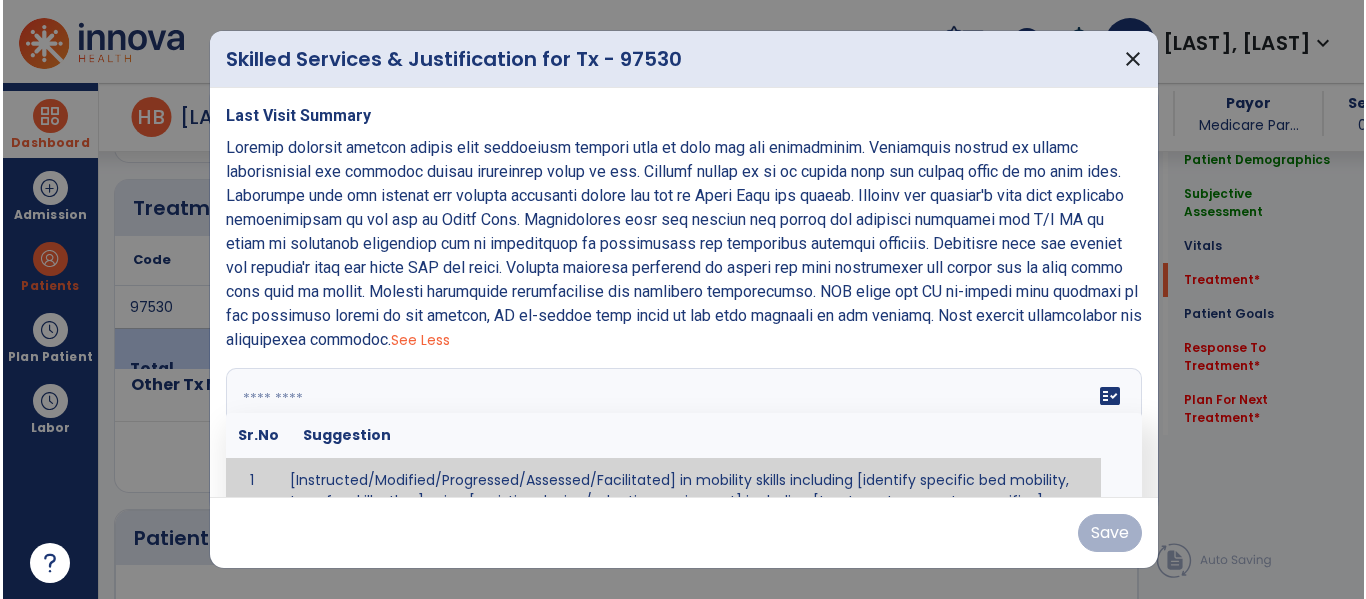 scroll, scrollTop: 27, scrollLeft: 0, axis: vertical 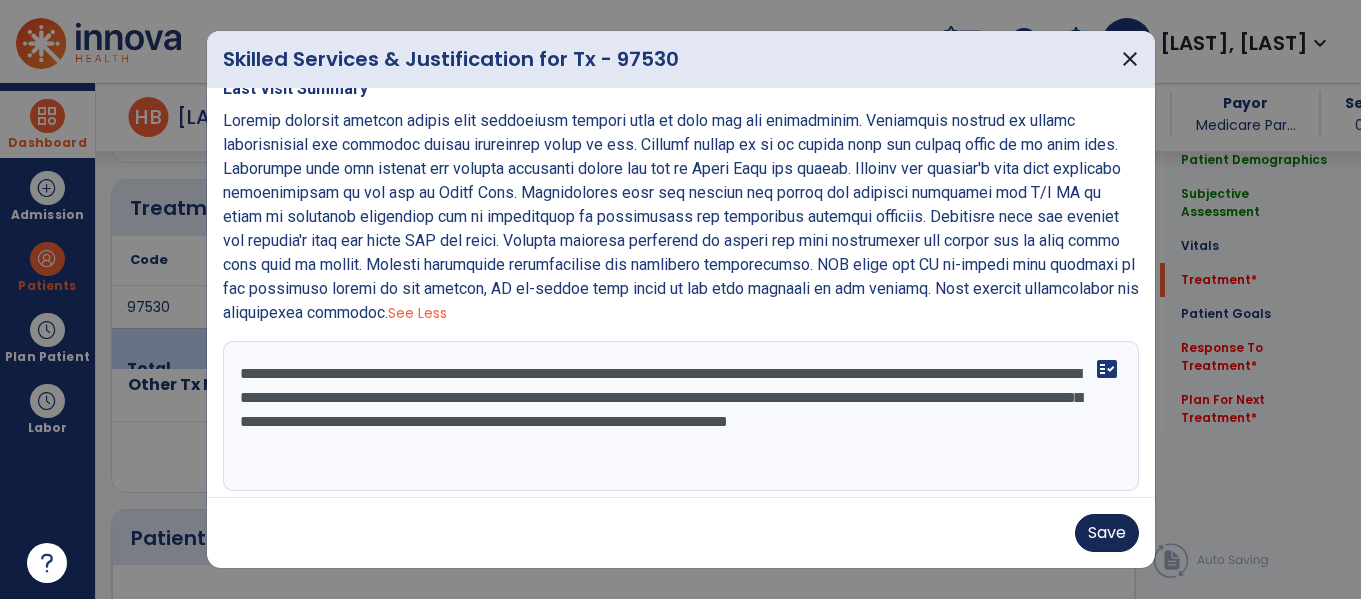 type on "**********" 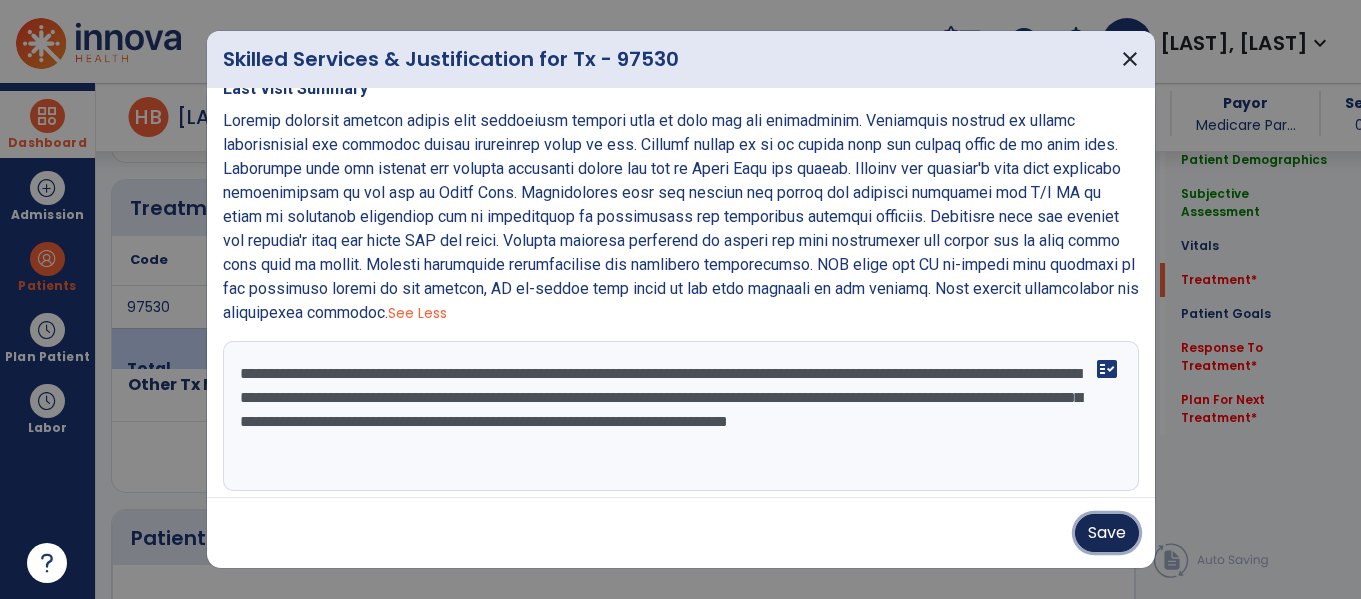 click on "Save" at bounding box center (1107, 533) 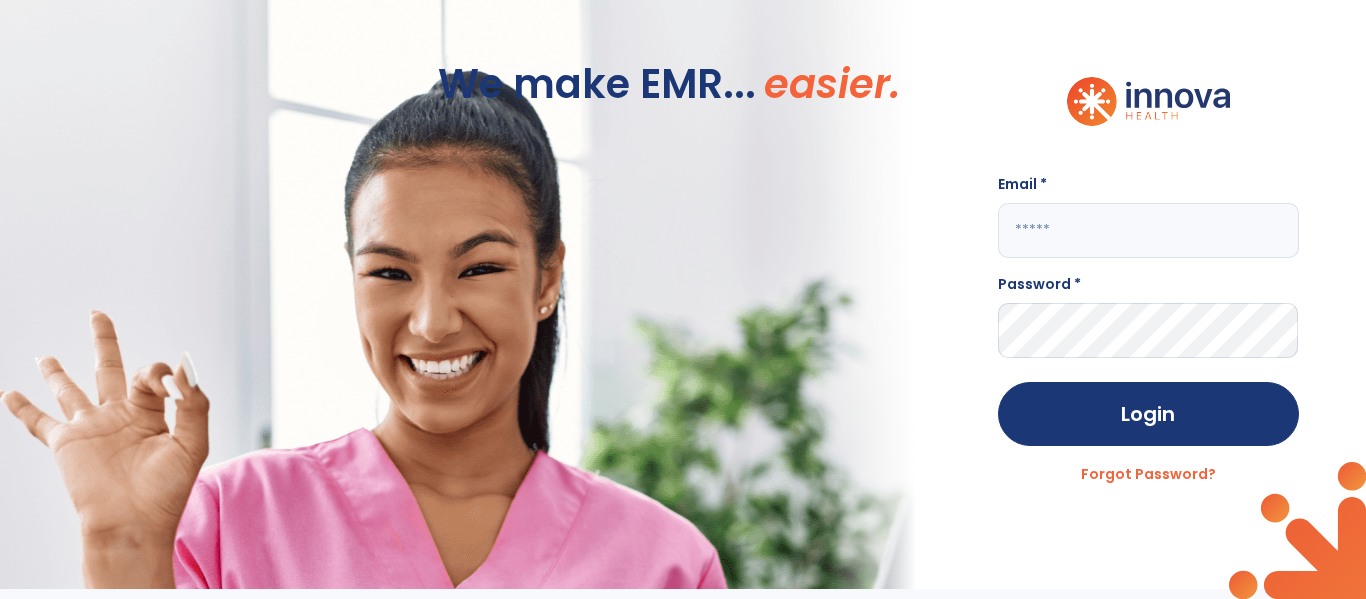 scroll, scrollTop: 0, scrollLeft: 0, axis: both 